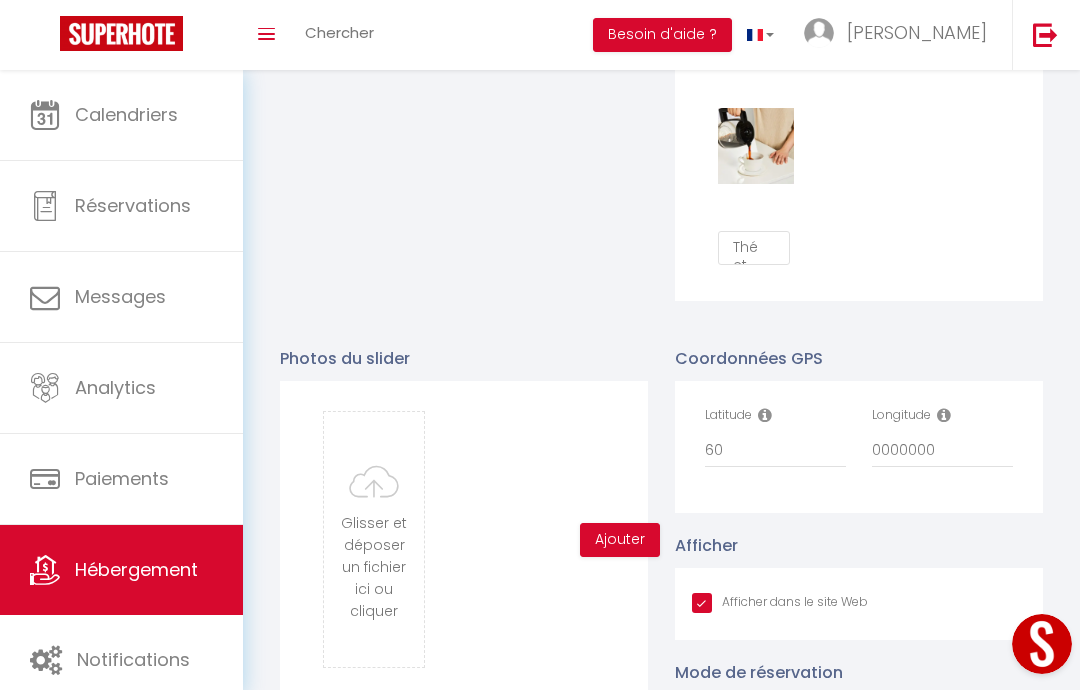 scroll, scrollTop: 0, scrollLeft: 0, axis: both 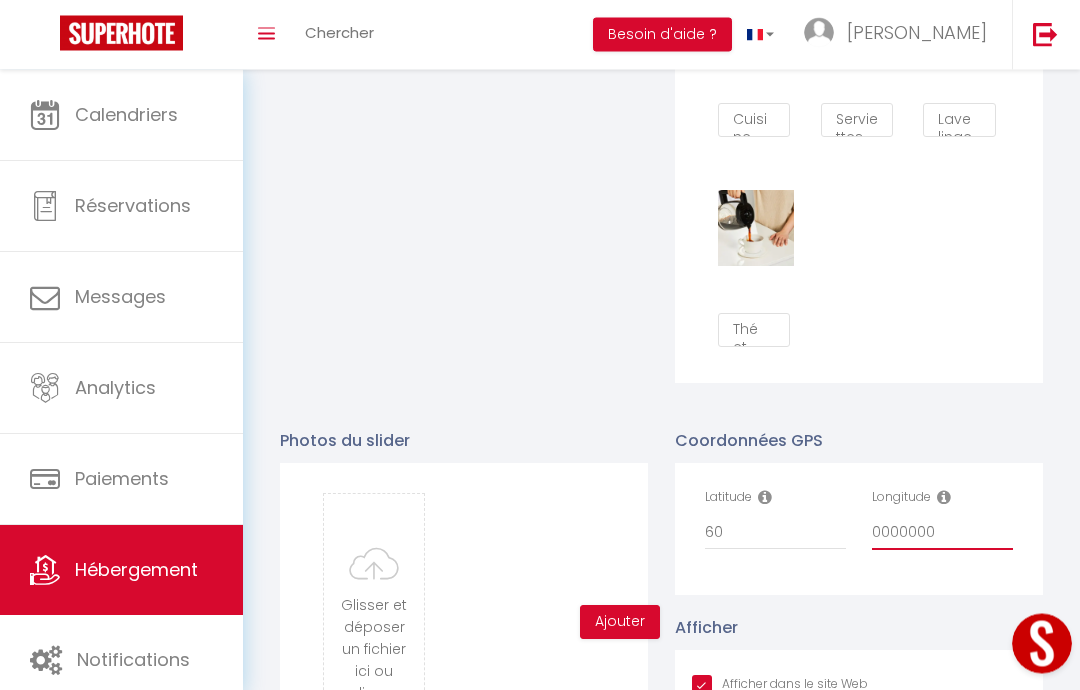 click on "0000000" at bounding box center [942, 533] 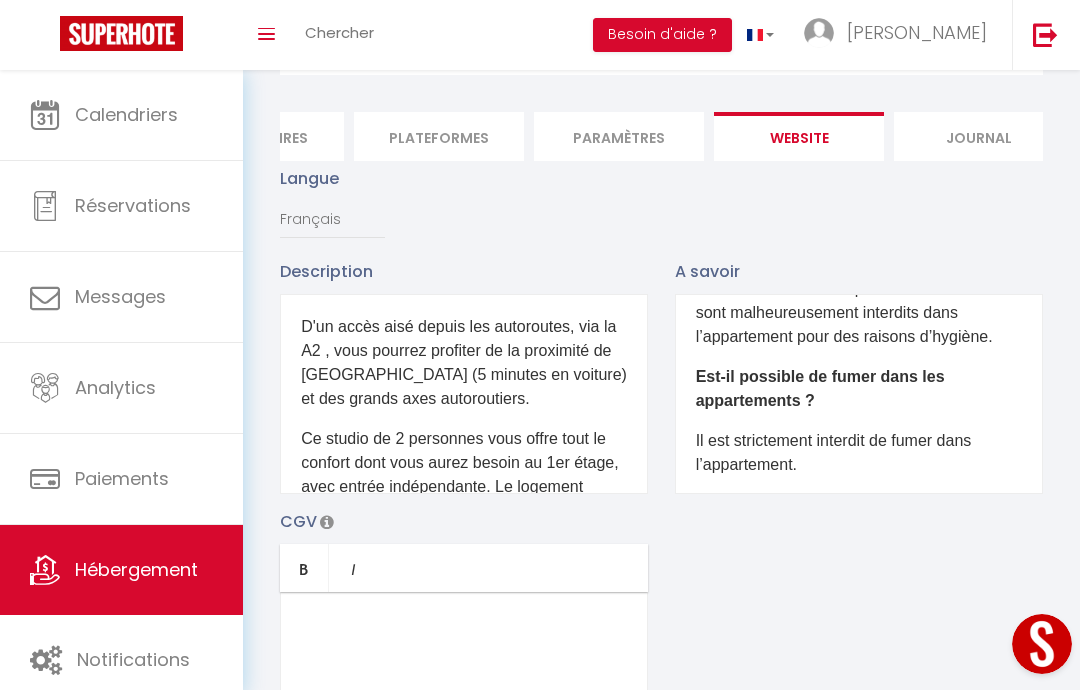 scroll, scrollTop: 0, scrollLeft: 0, axis: both 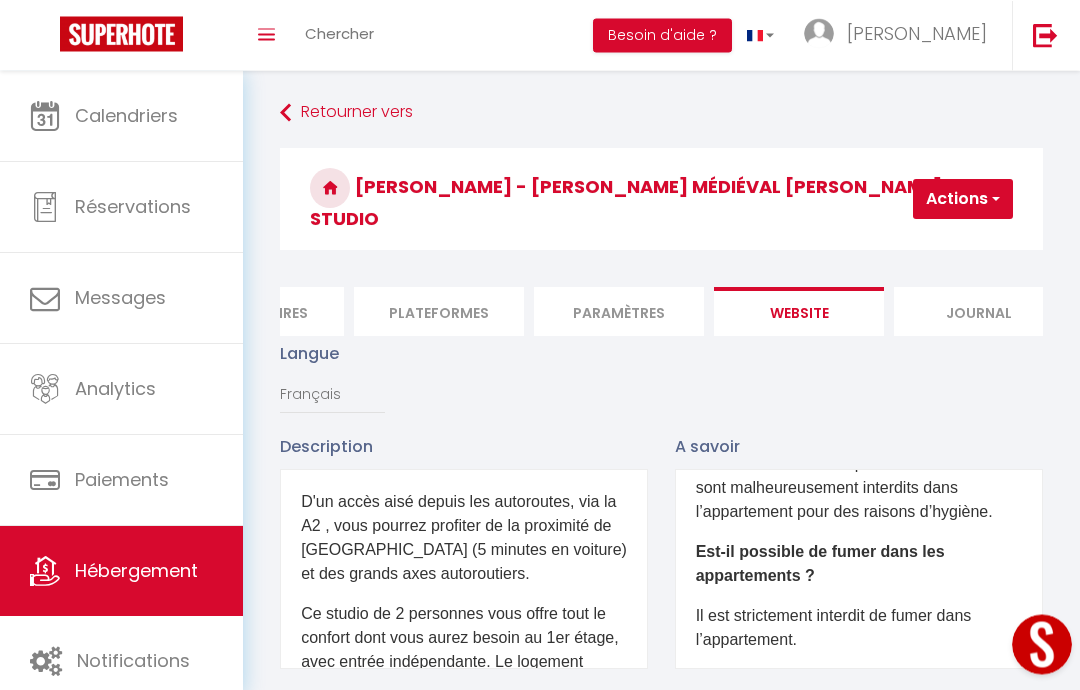 type on ",0000000" 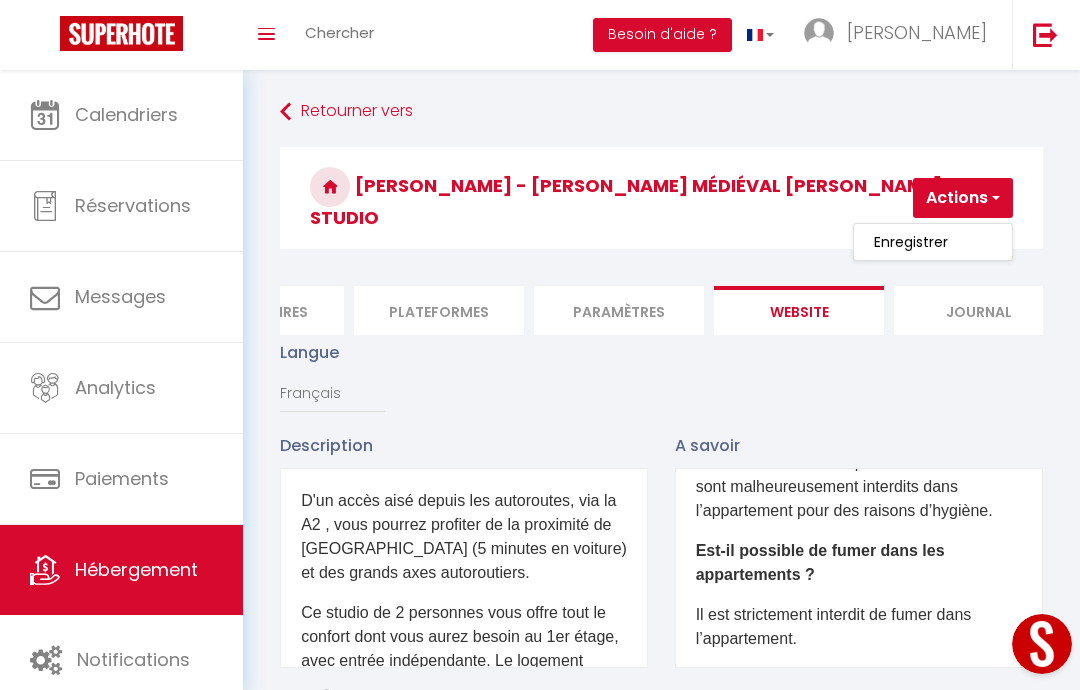 click on "Enregistrer" at bounding box center [911, 242] 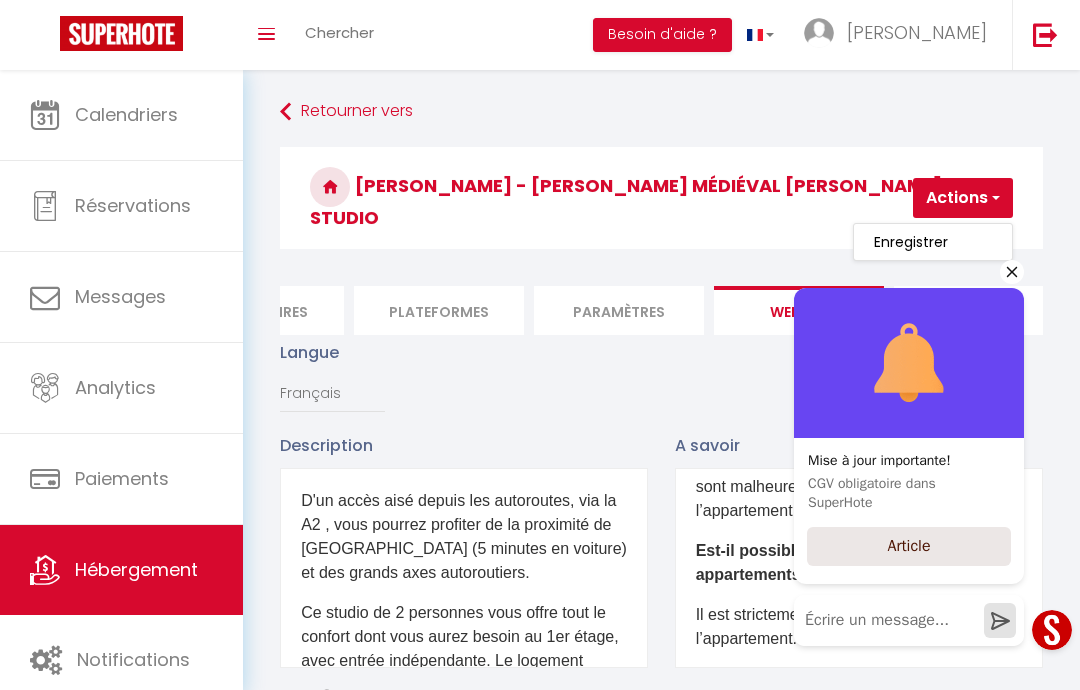 click on "Hébergement" at bounding box center [121, 570] 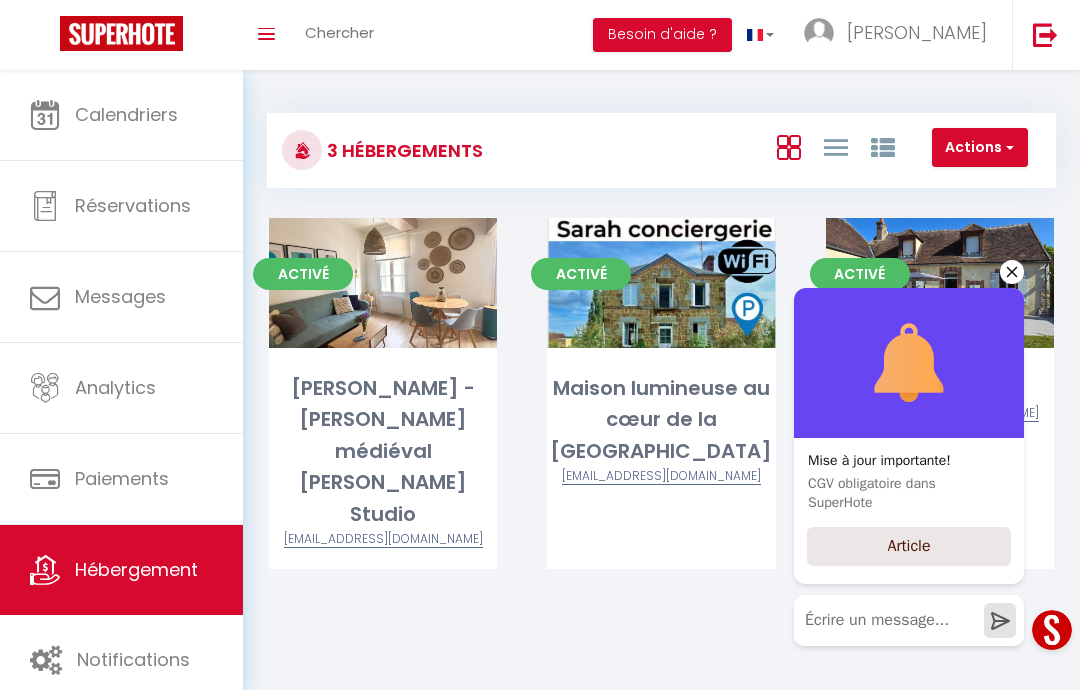 click on "Editer" at bounding box center [383, 283] 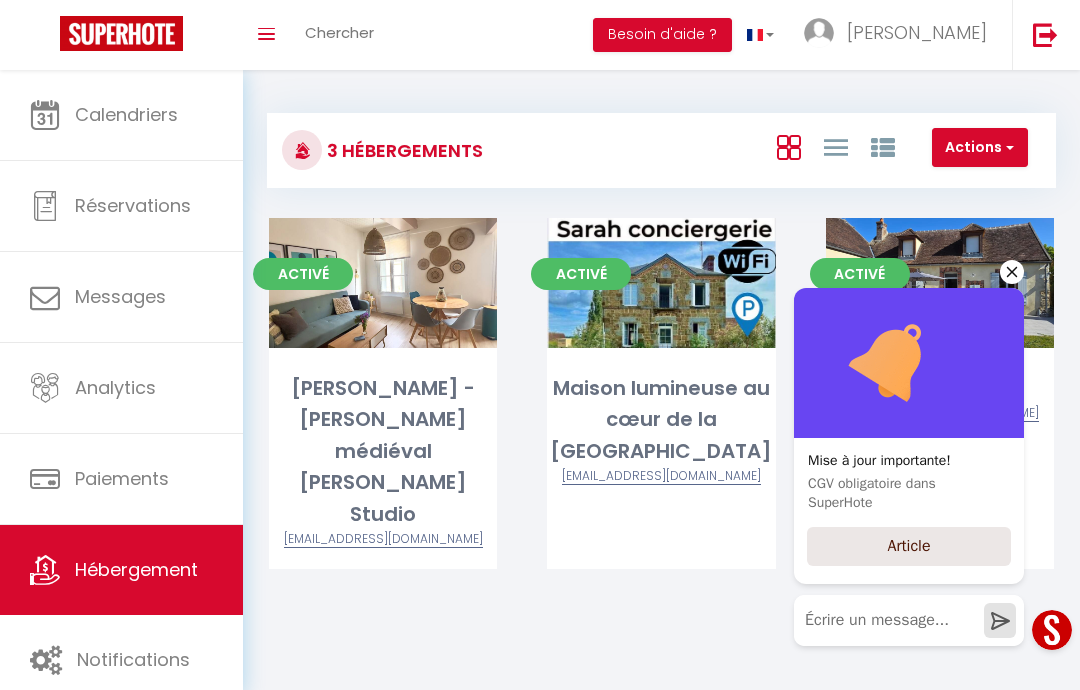 select on "1" 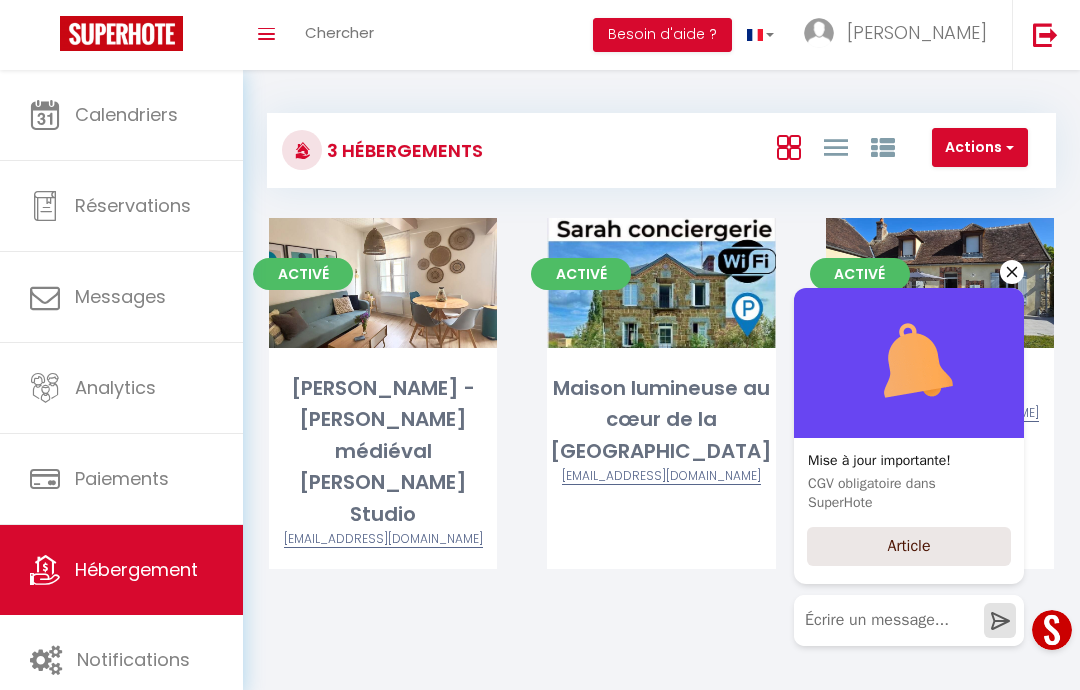 select on "28" 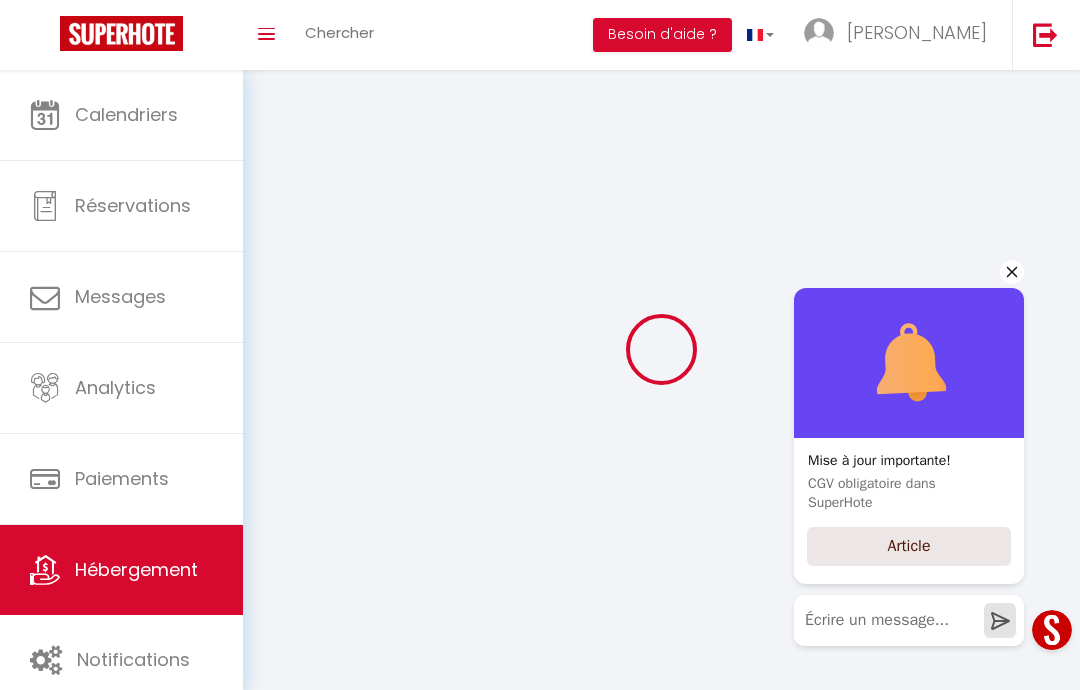 select 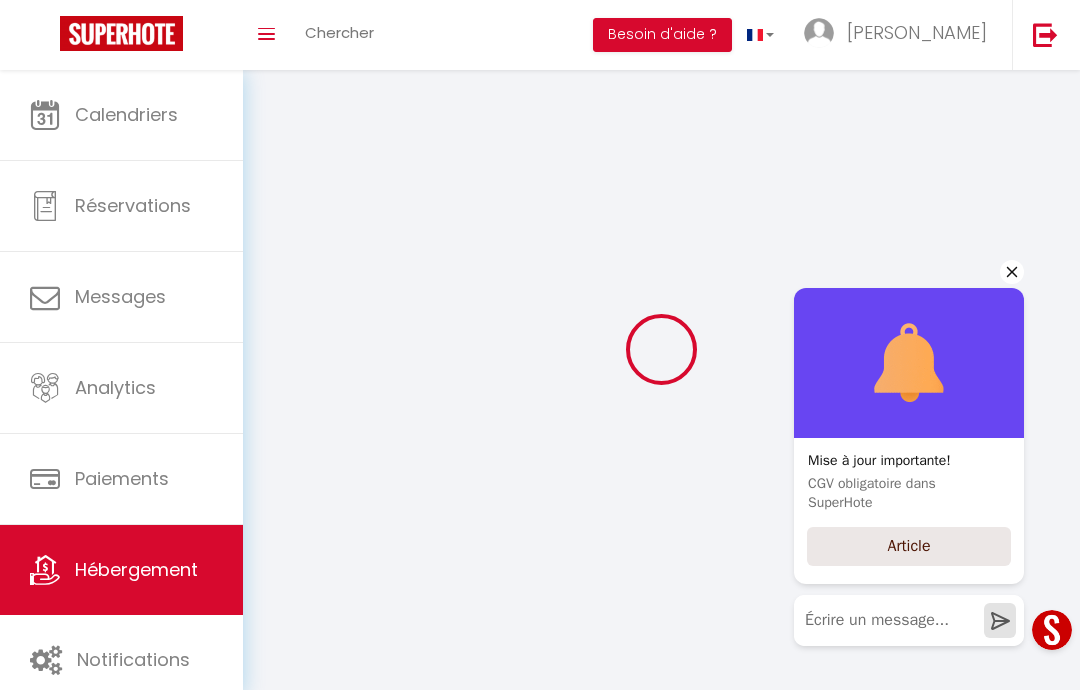 select 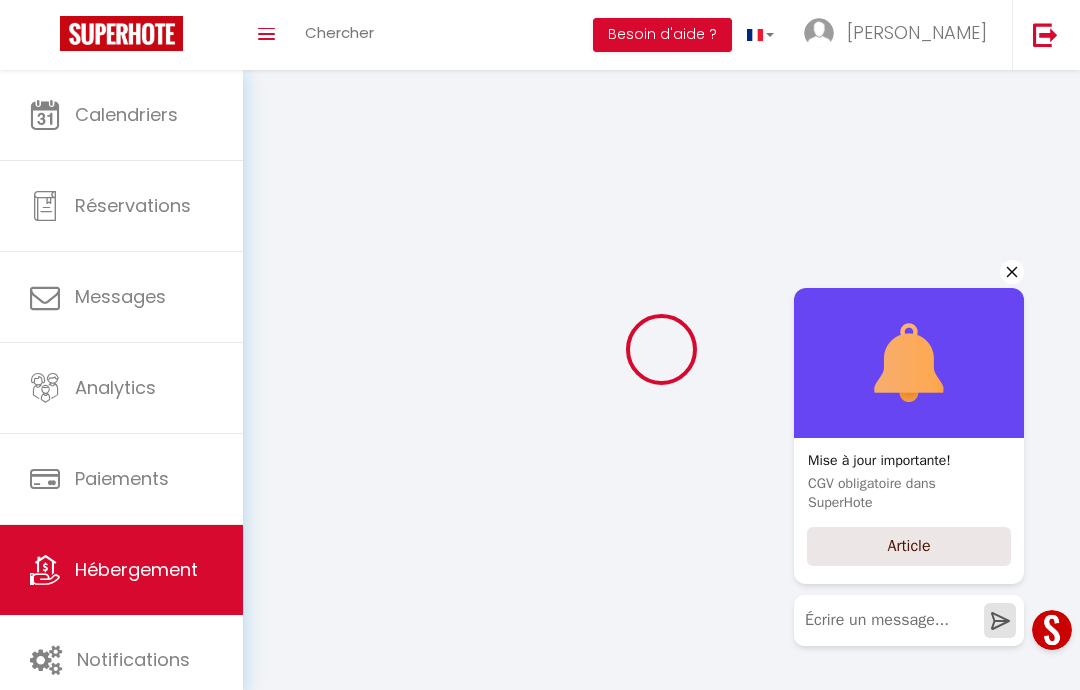 select 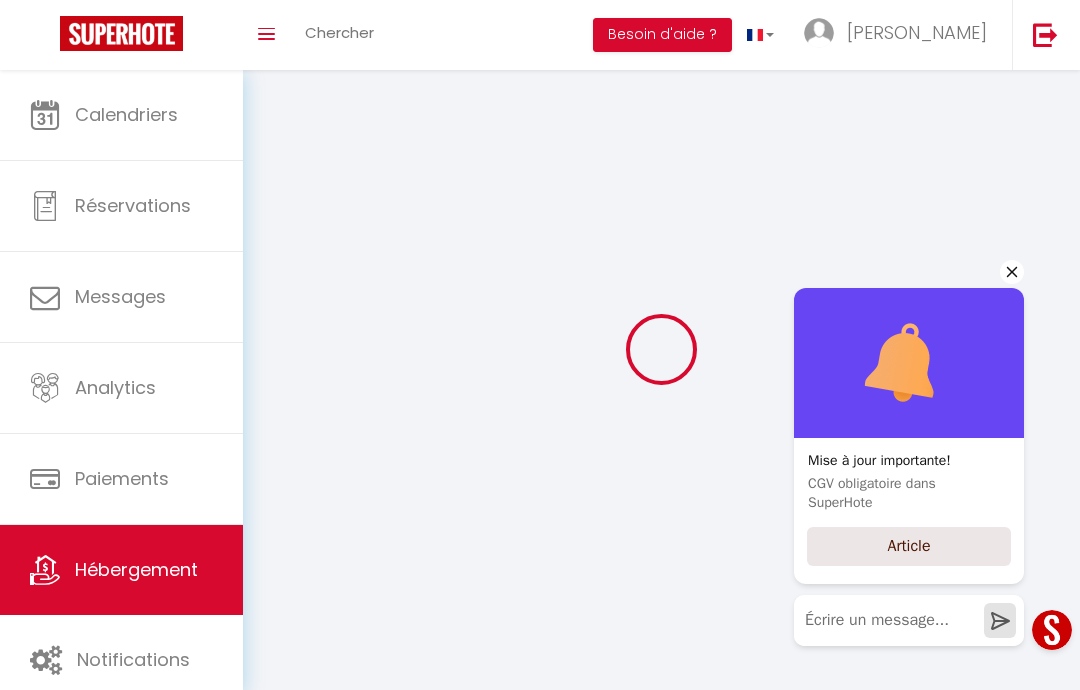 select 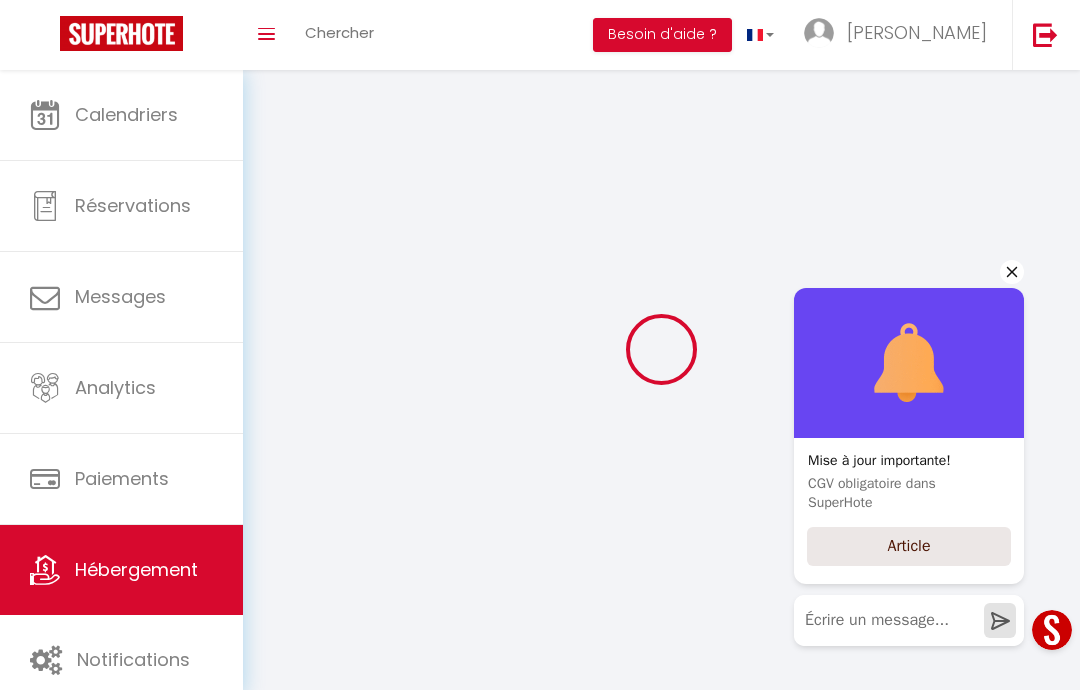 select 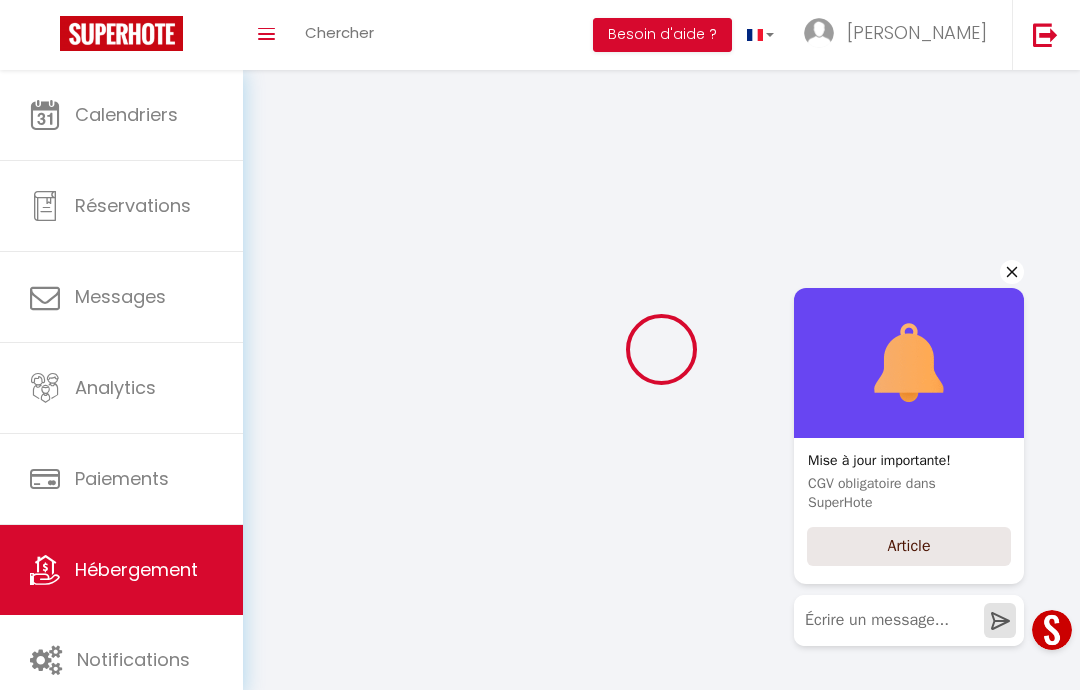 checkbox on "false" 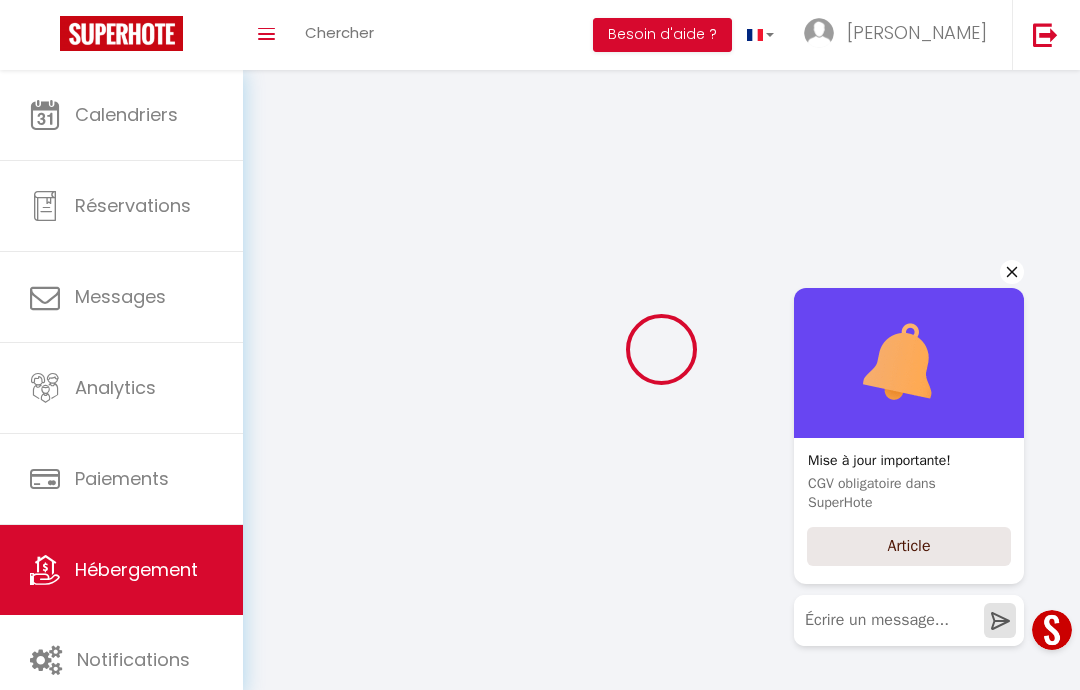 checkbox on "false" 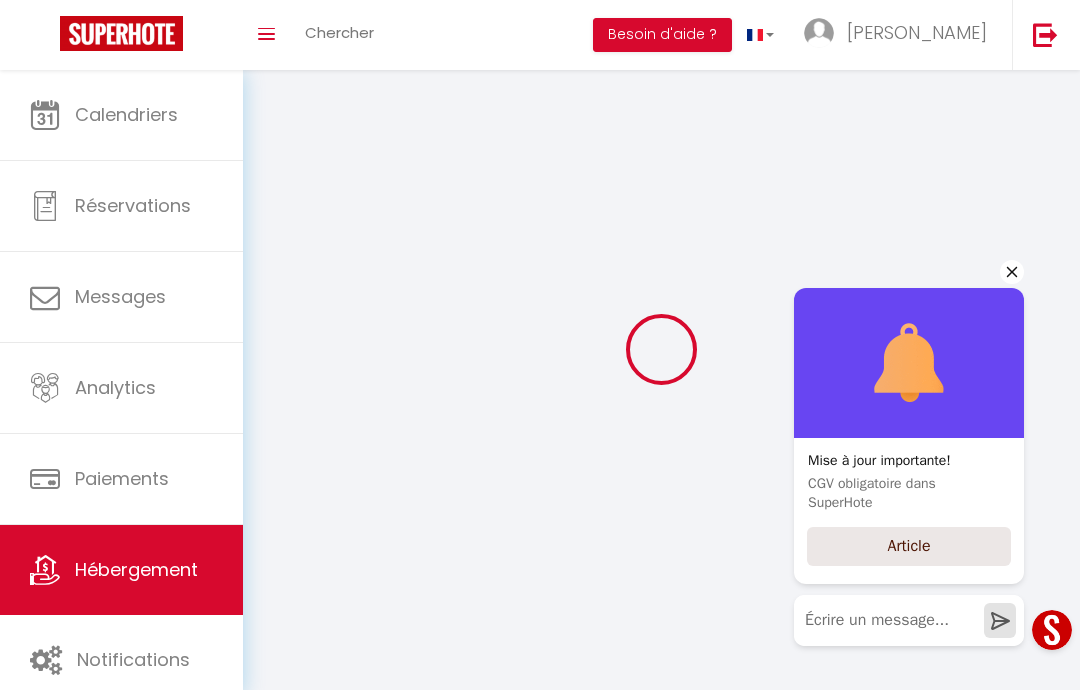 select 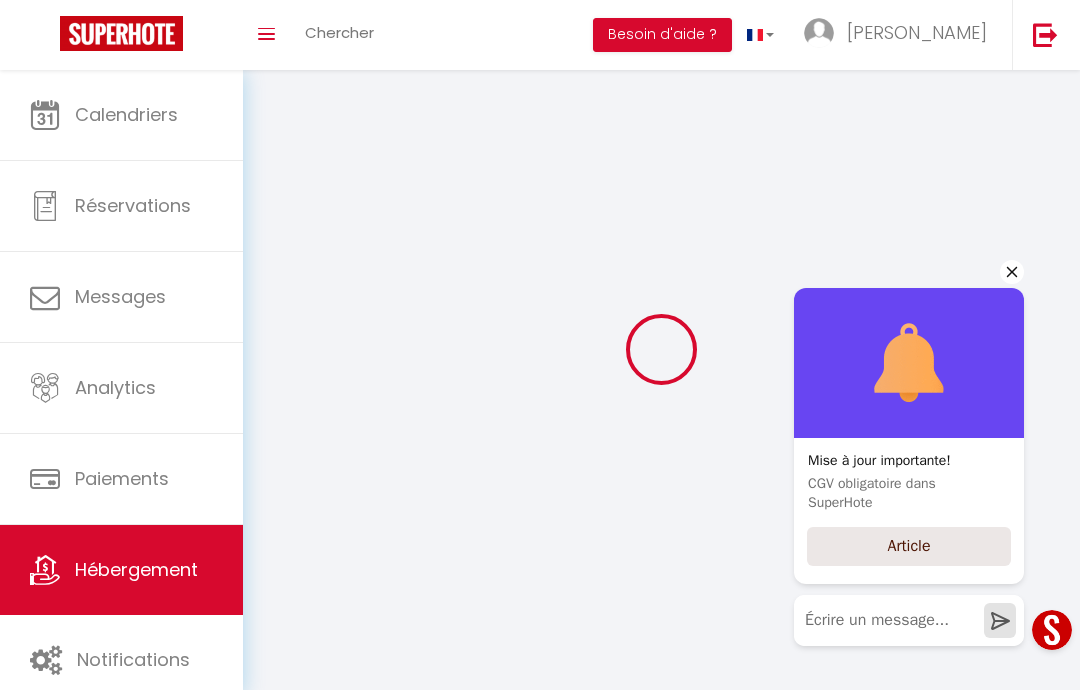 select 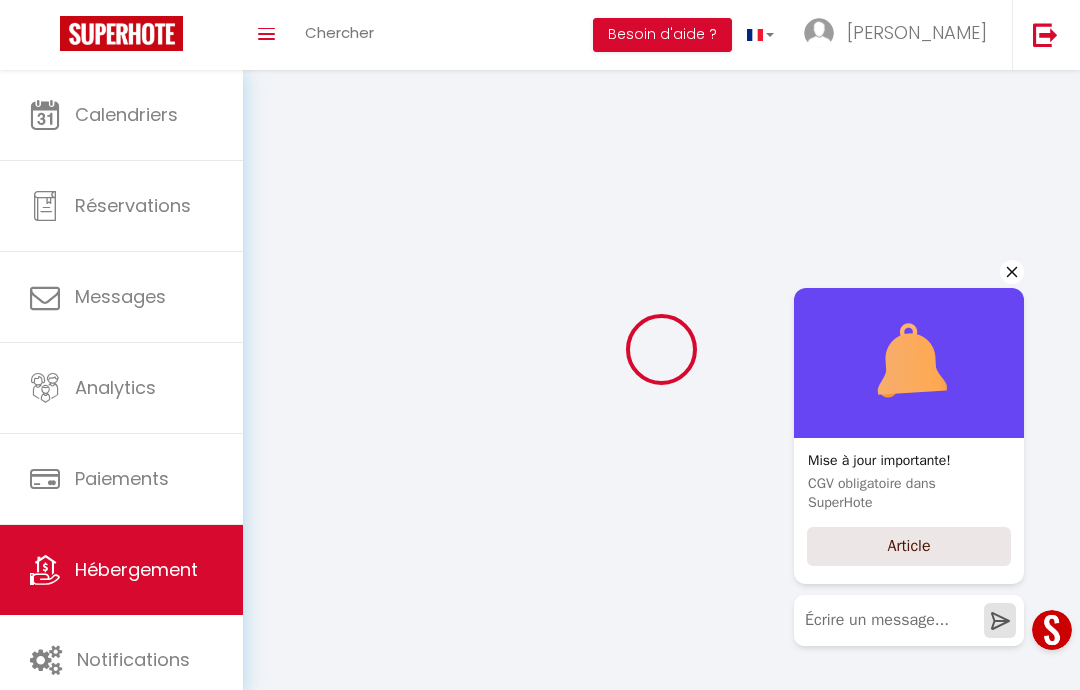 select 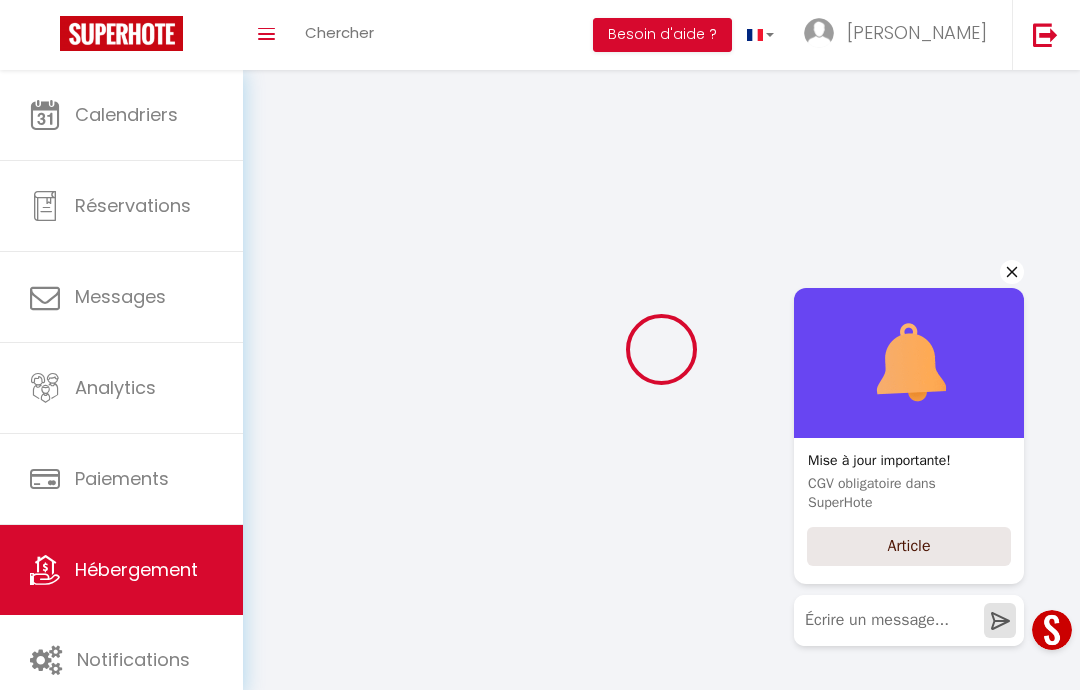 select 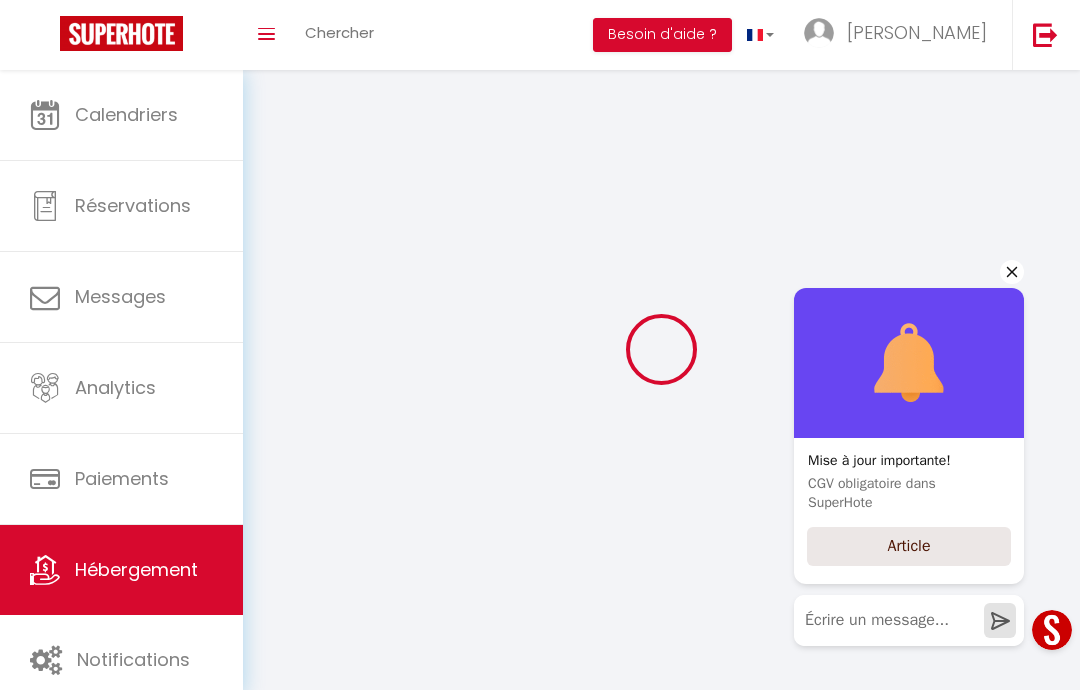 select 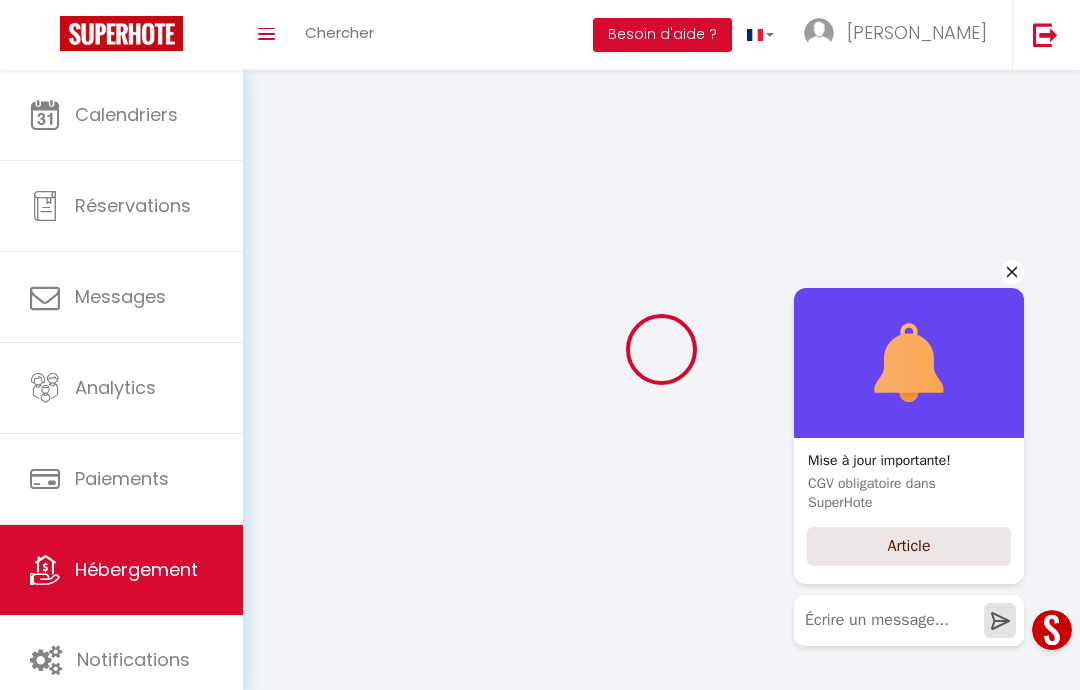 select 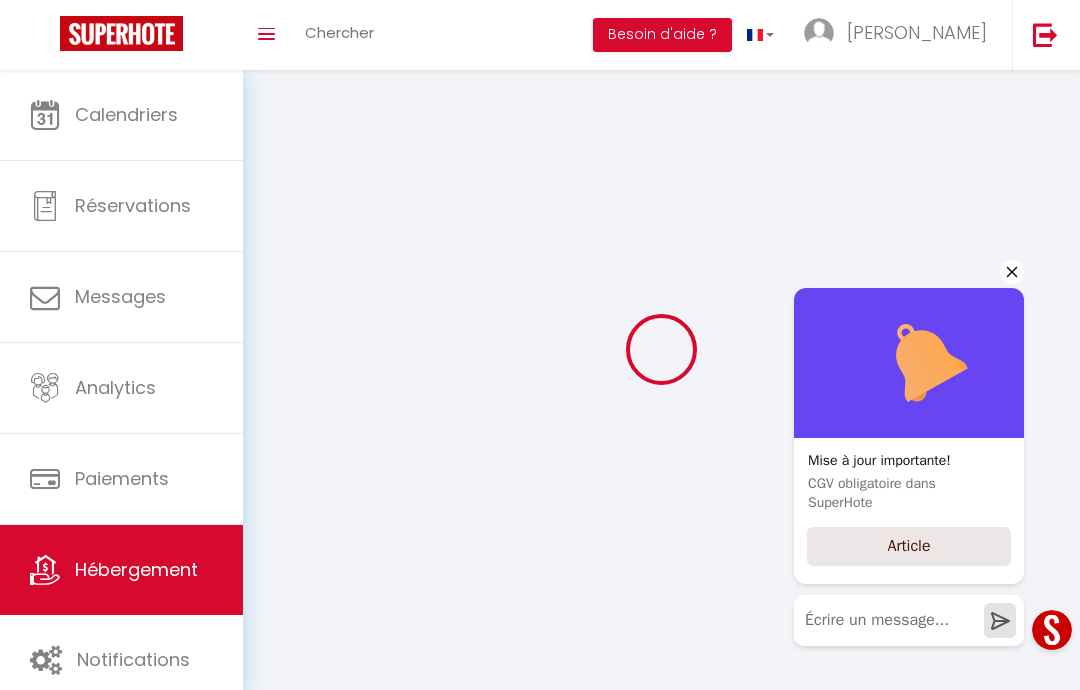 checkbox on "false" 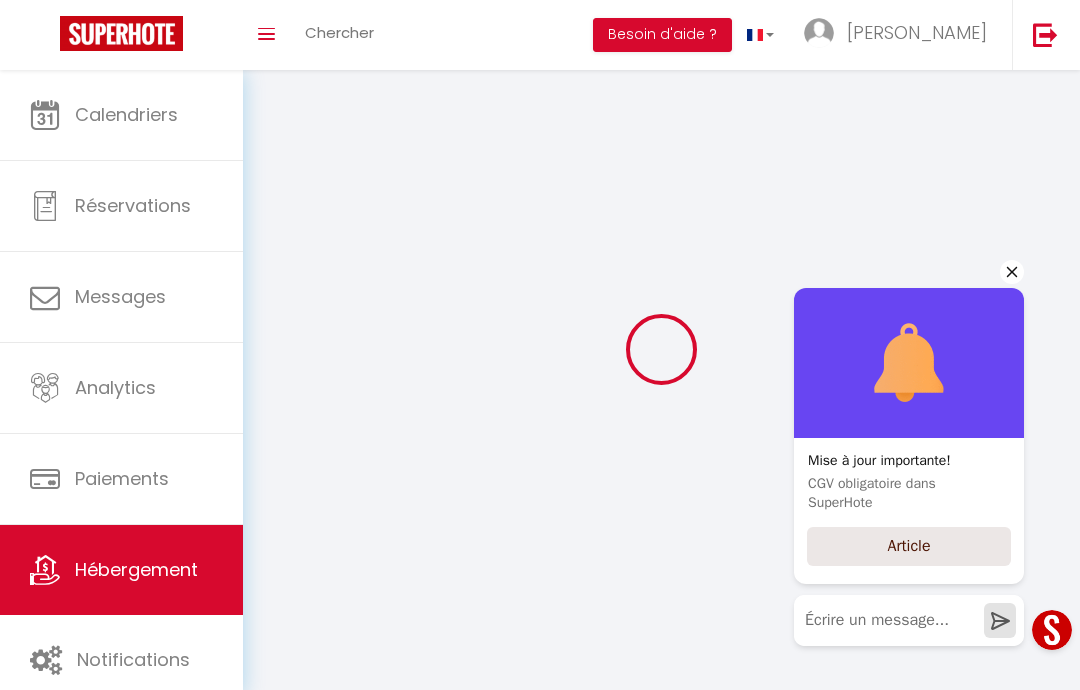 checkbox on "false" 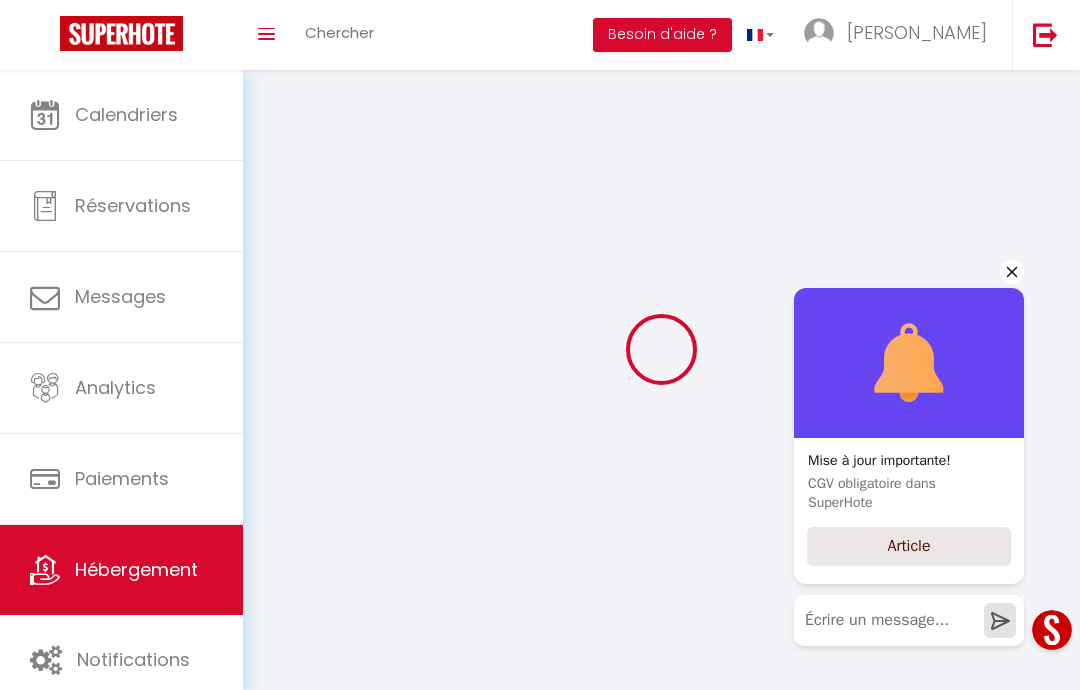 checkbox on "false" 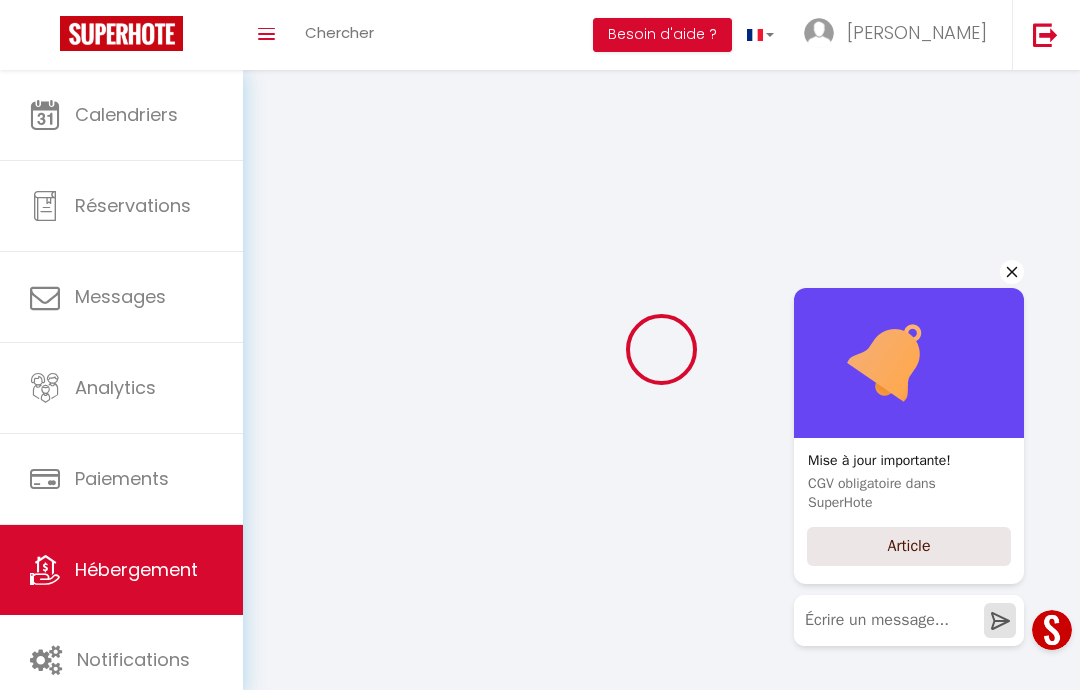 select 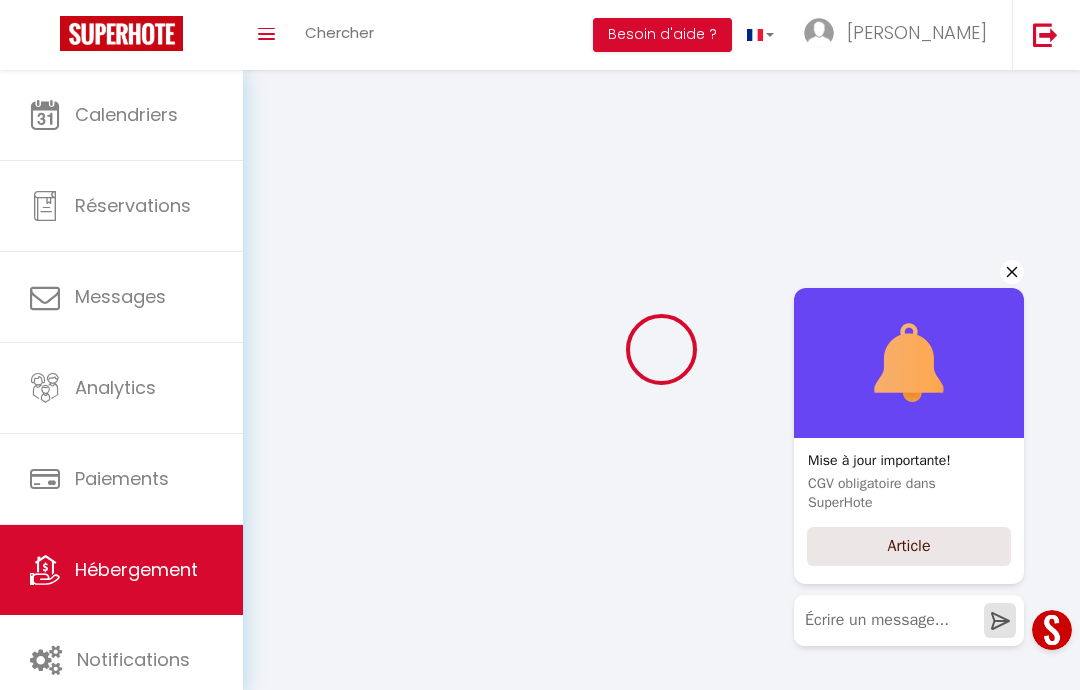 select 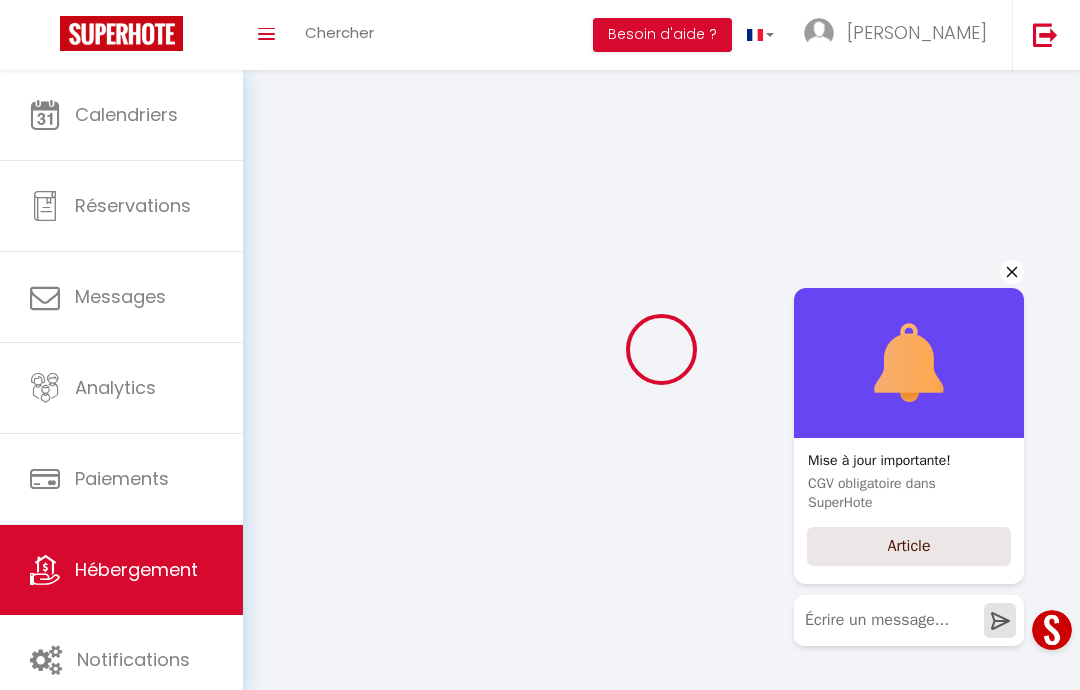 select 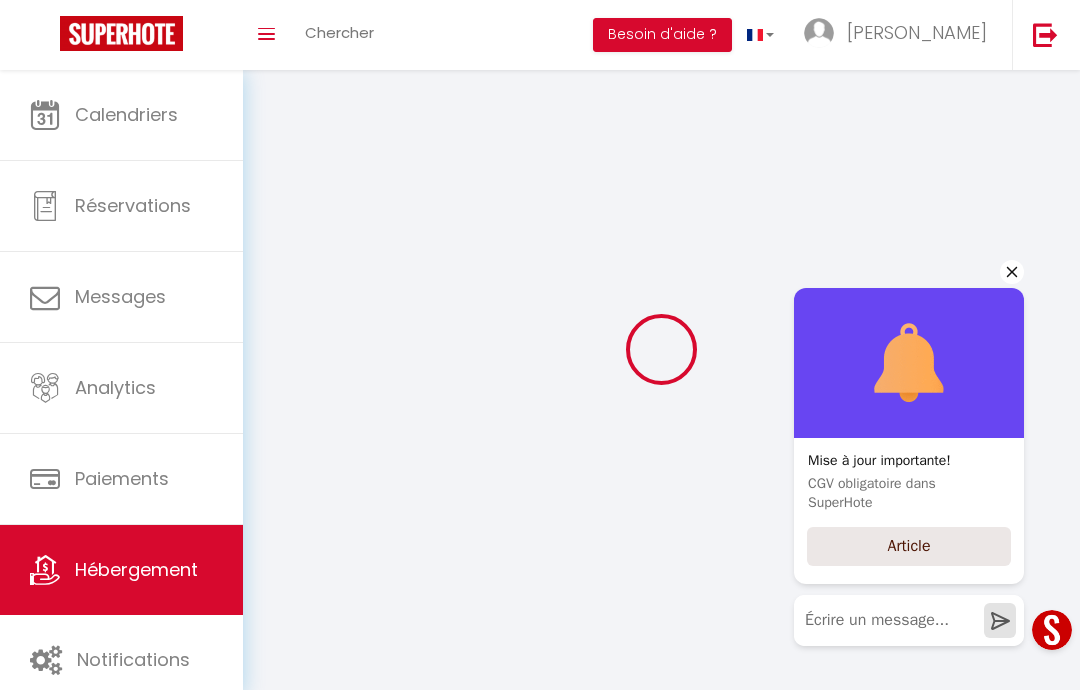 select 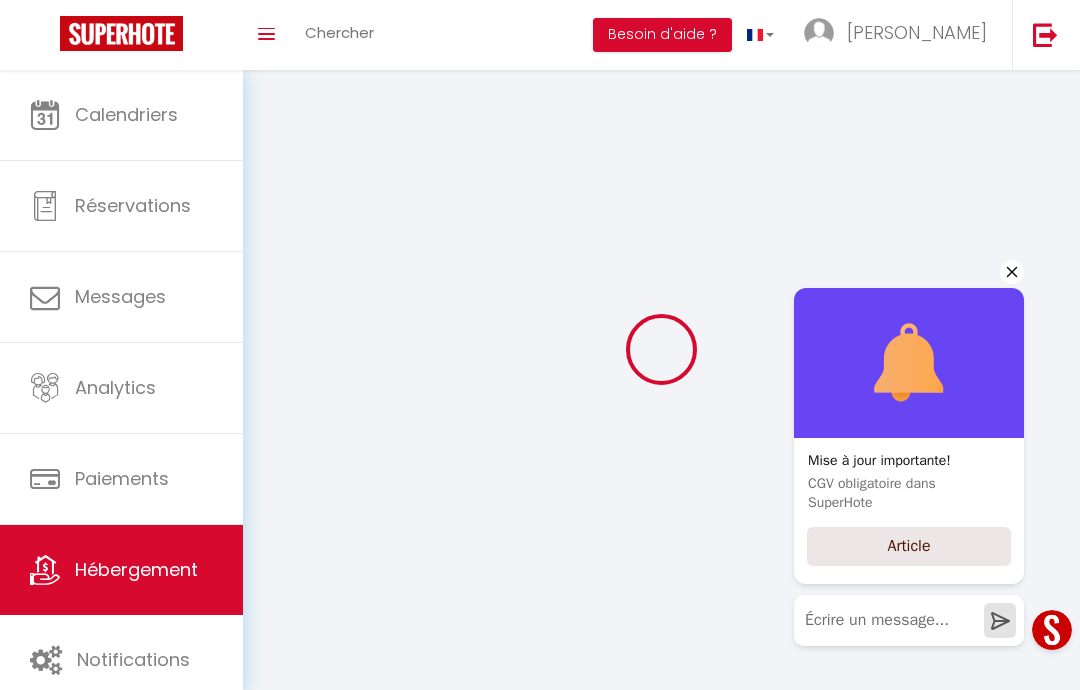 select 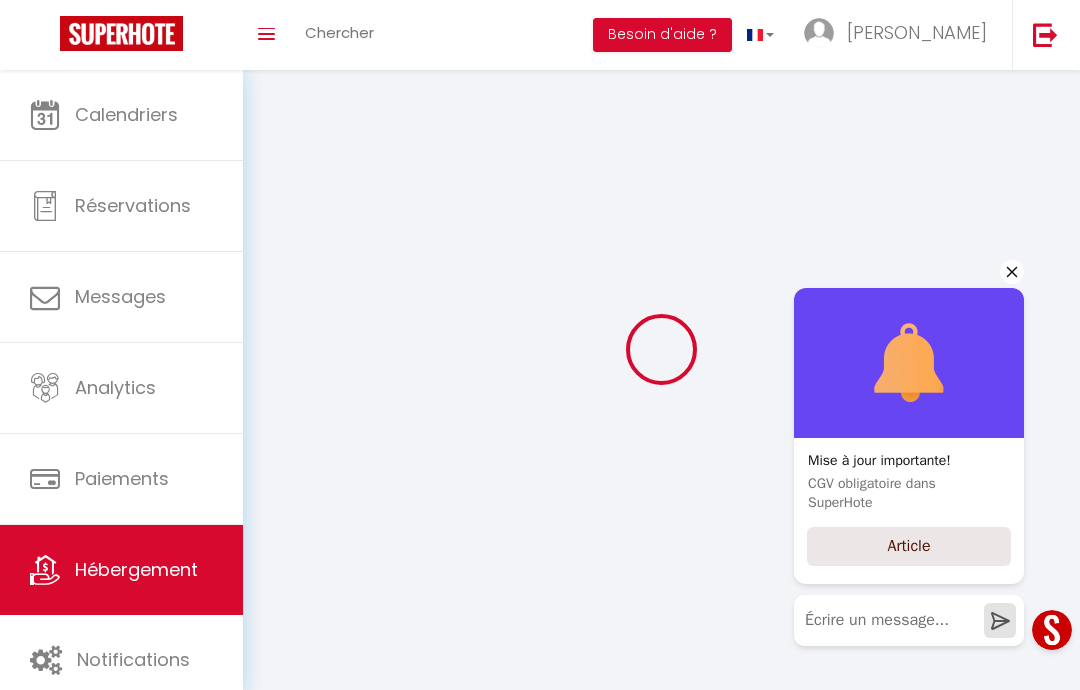 select 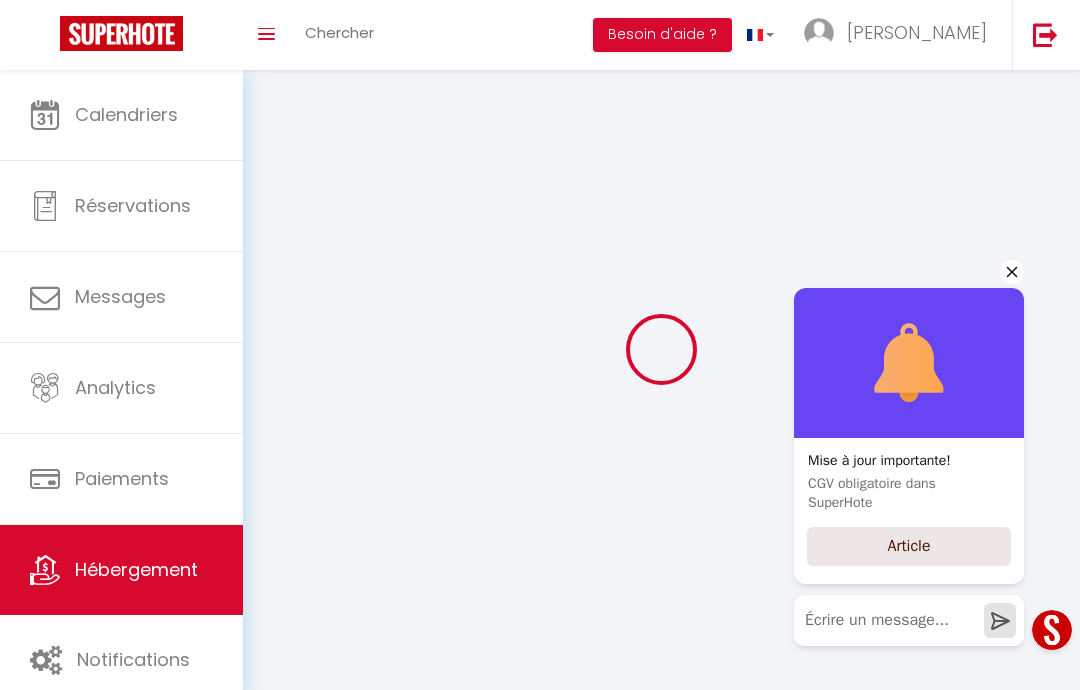 select 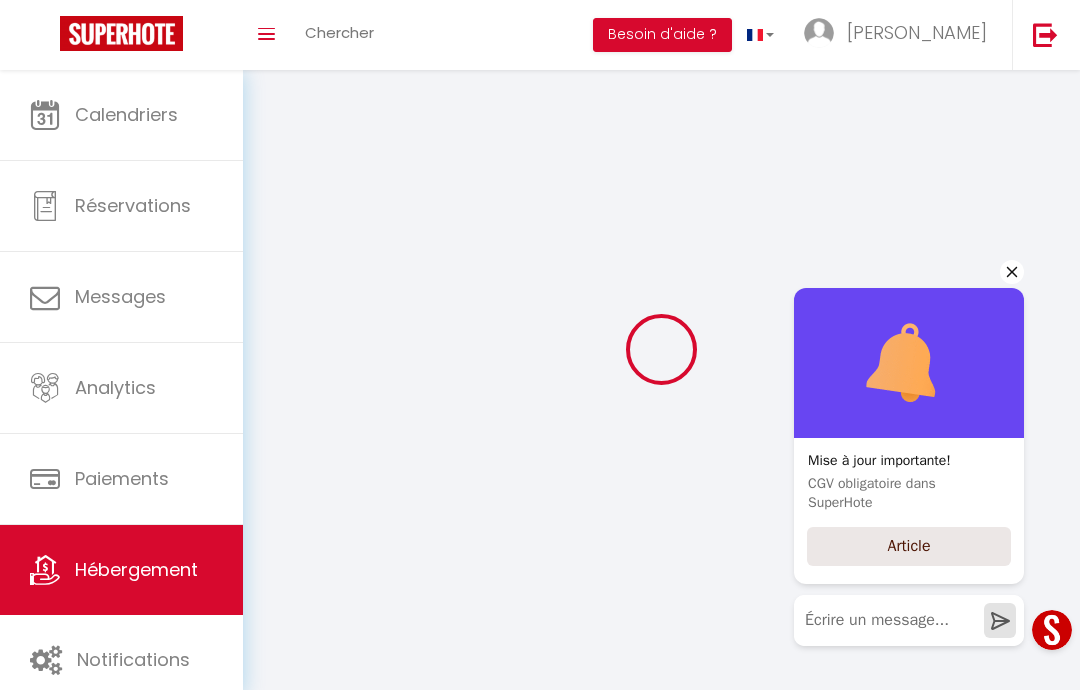 checkbox on "false" 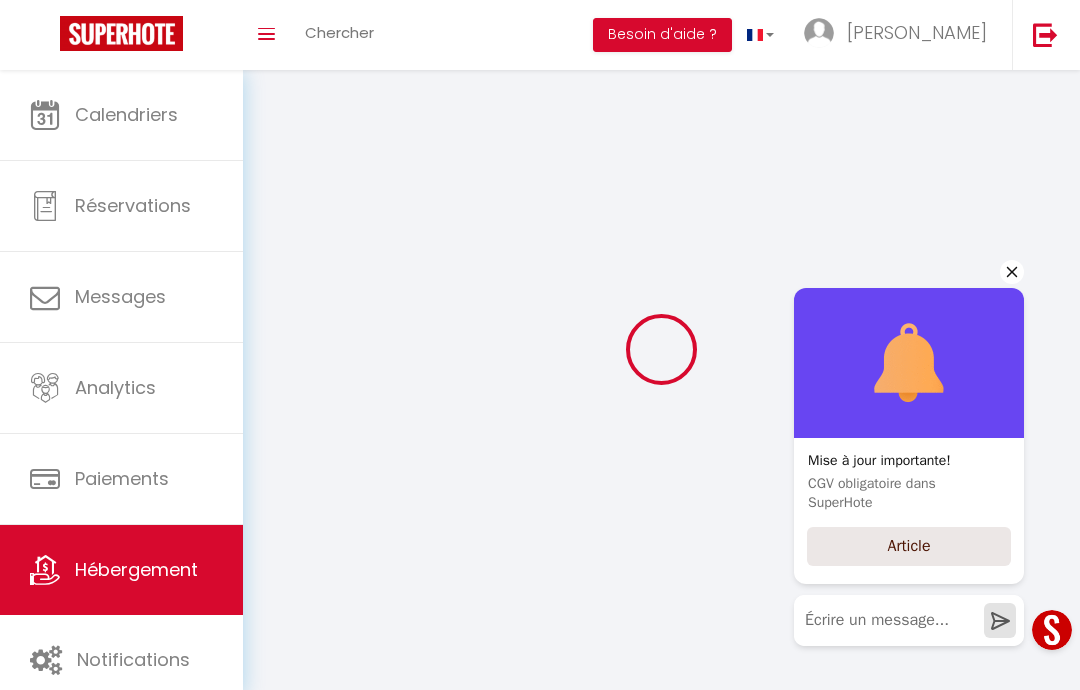 checkbox on "false" 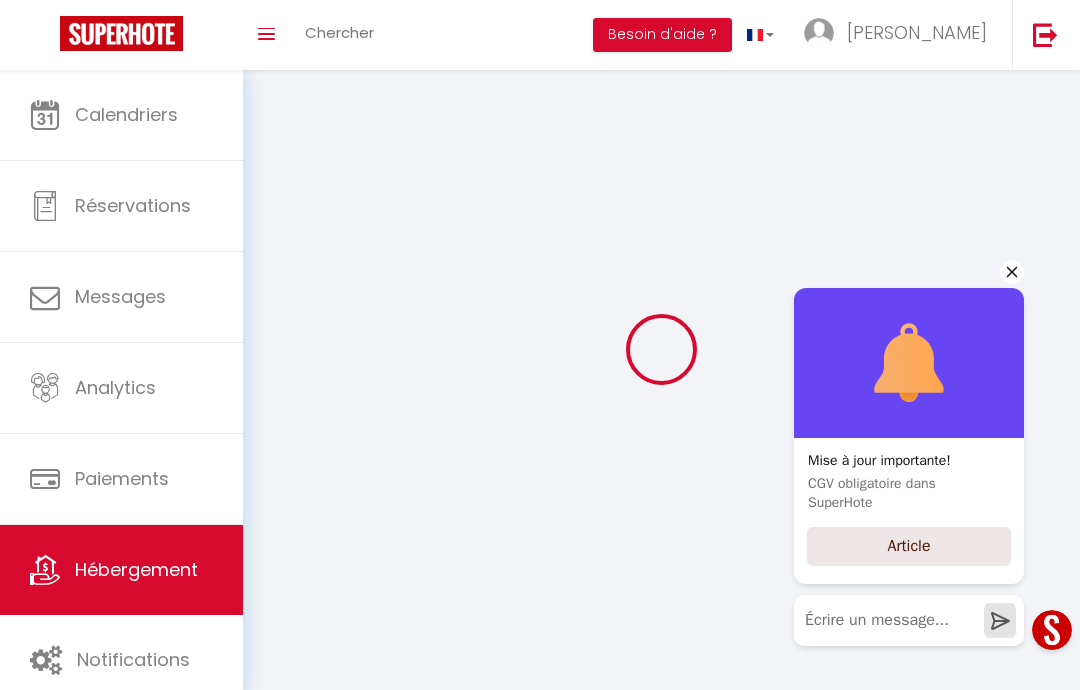 checkbox on "false" 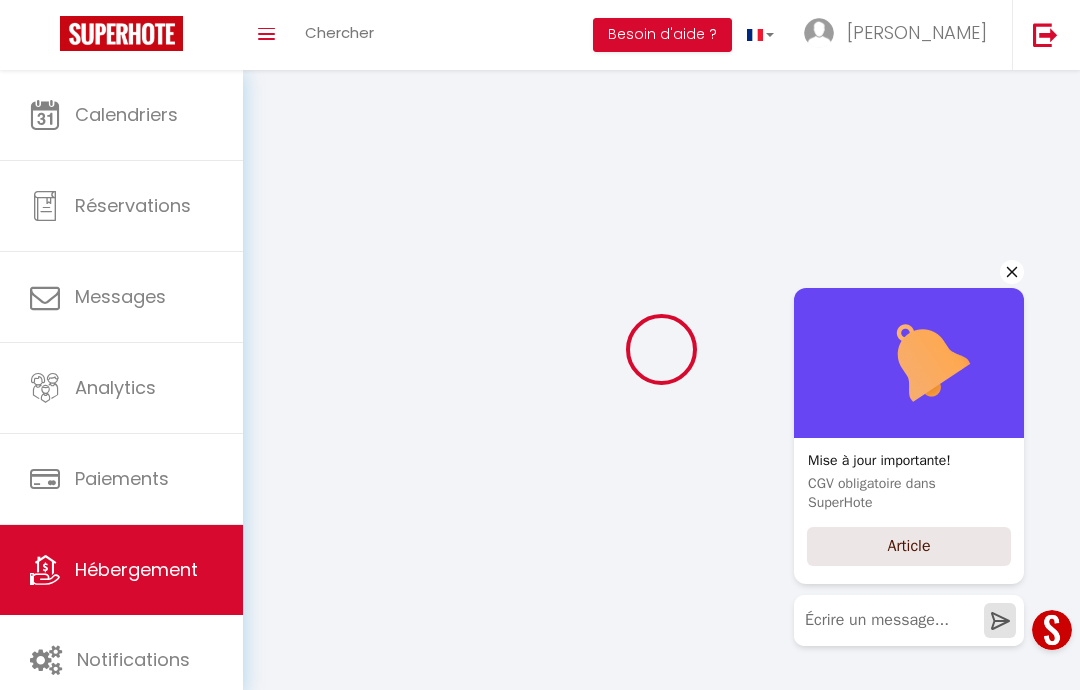 select 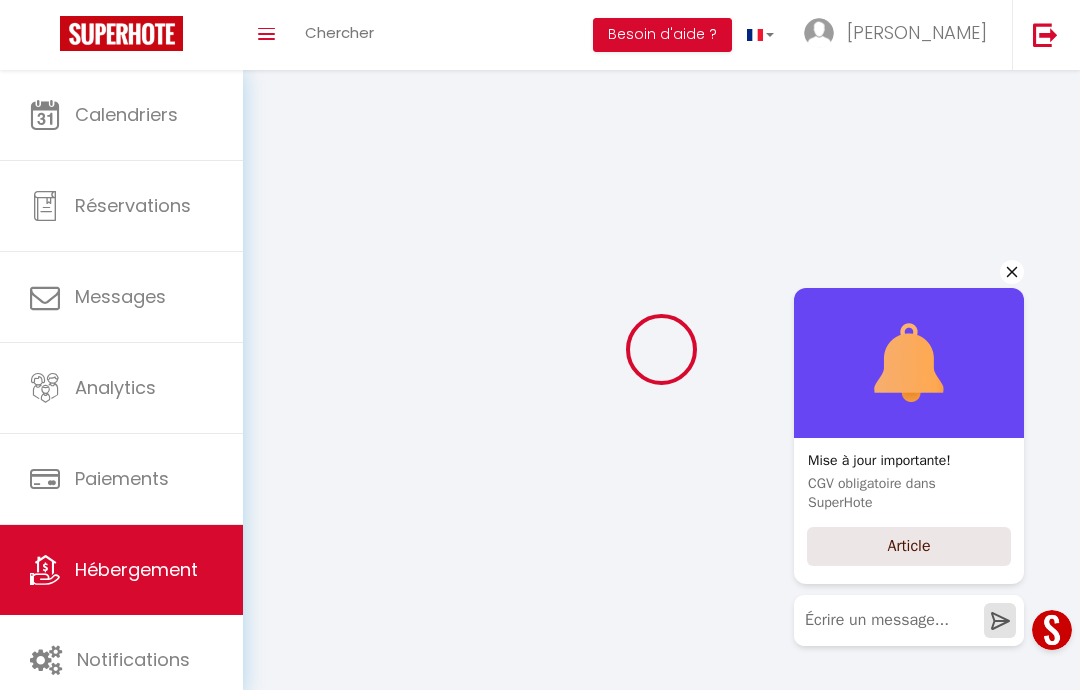 select 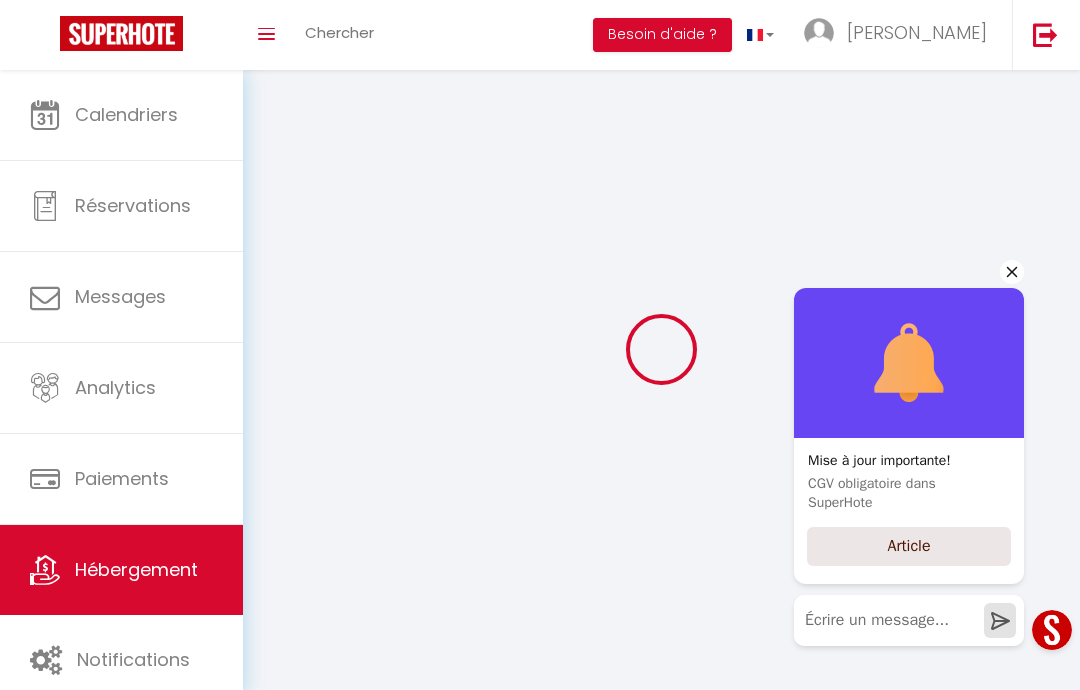 select 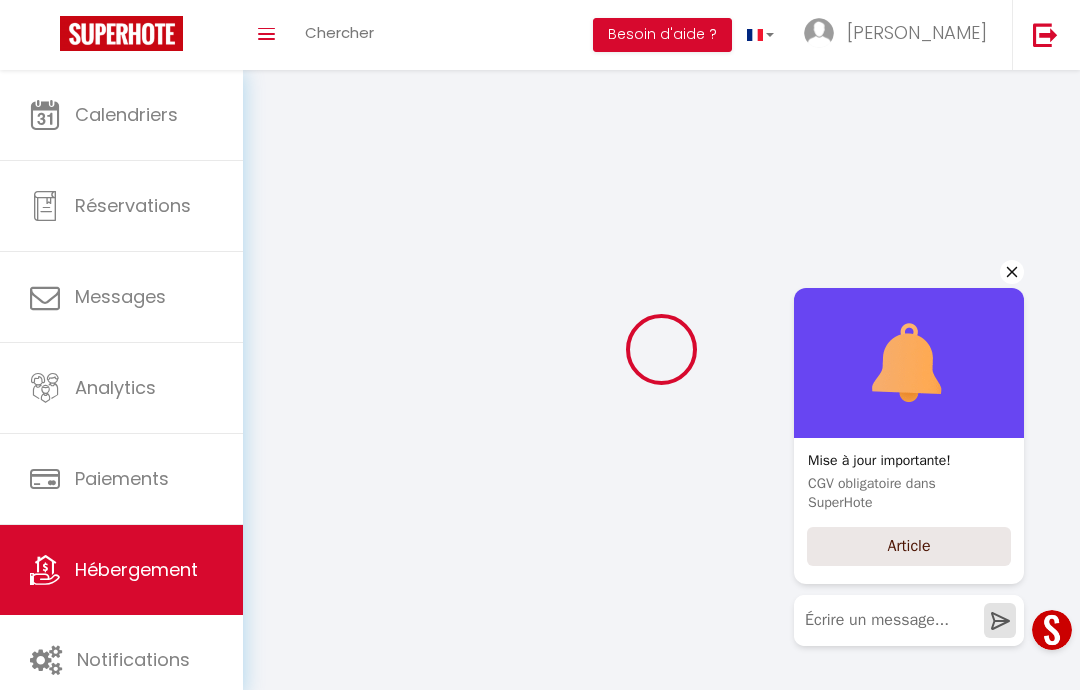 select 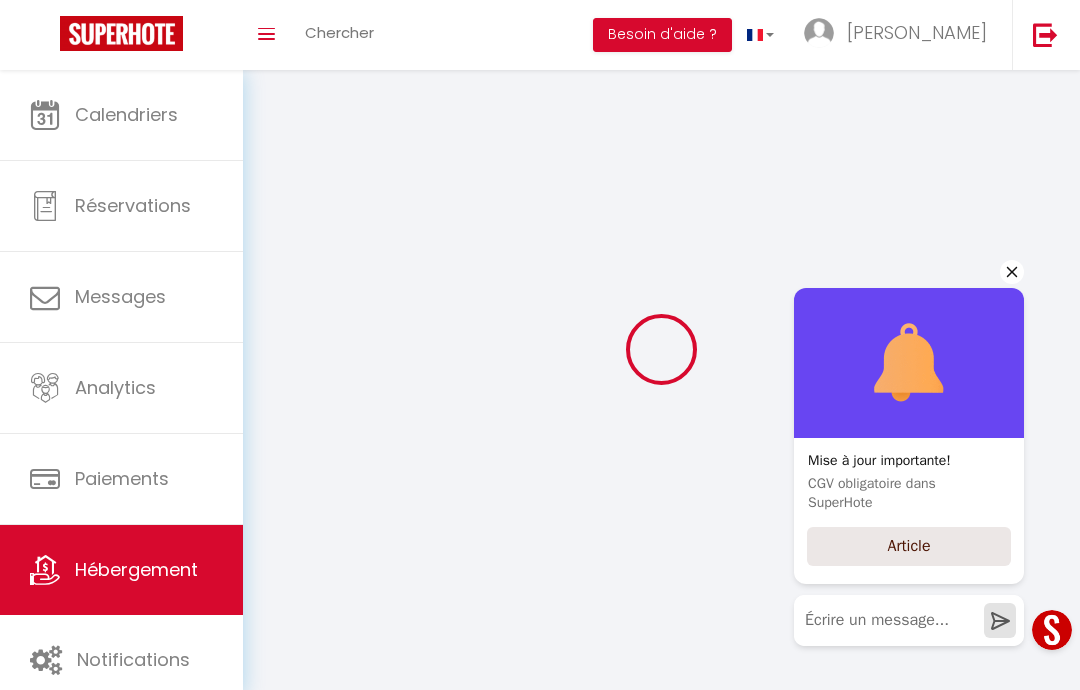 select 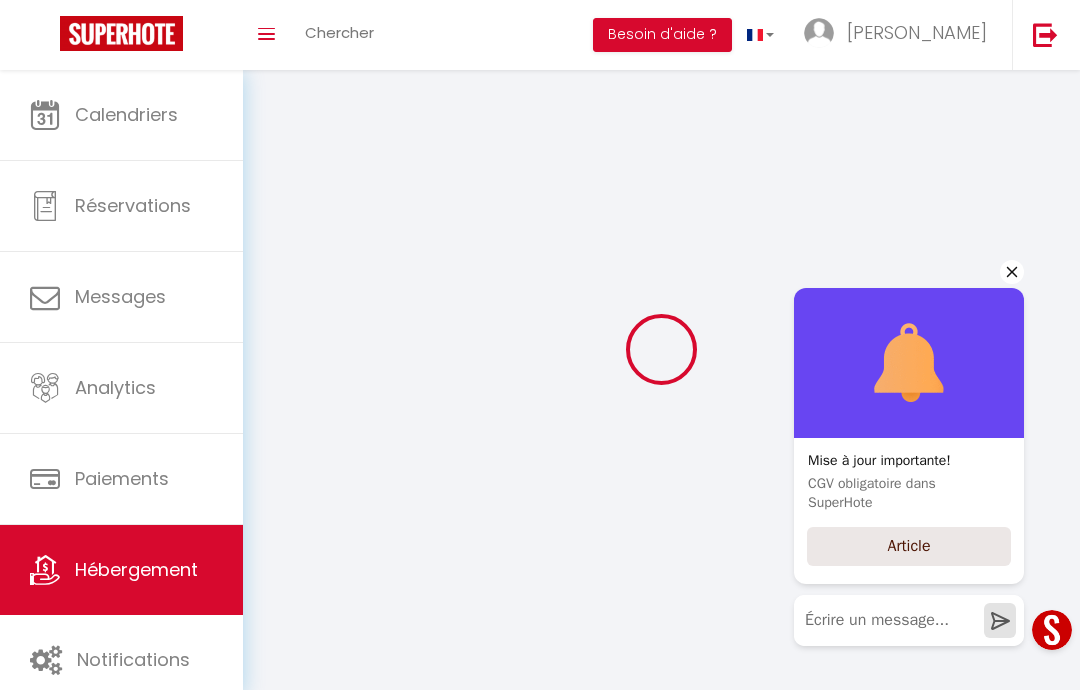 select 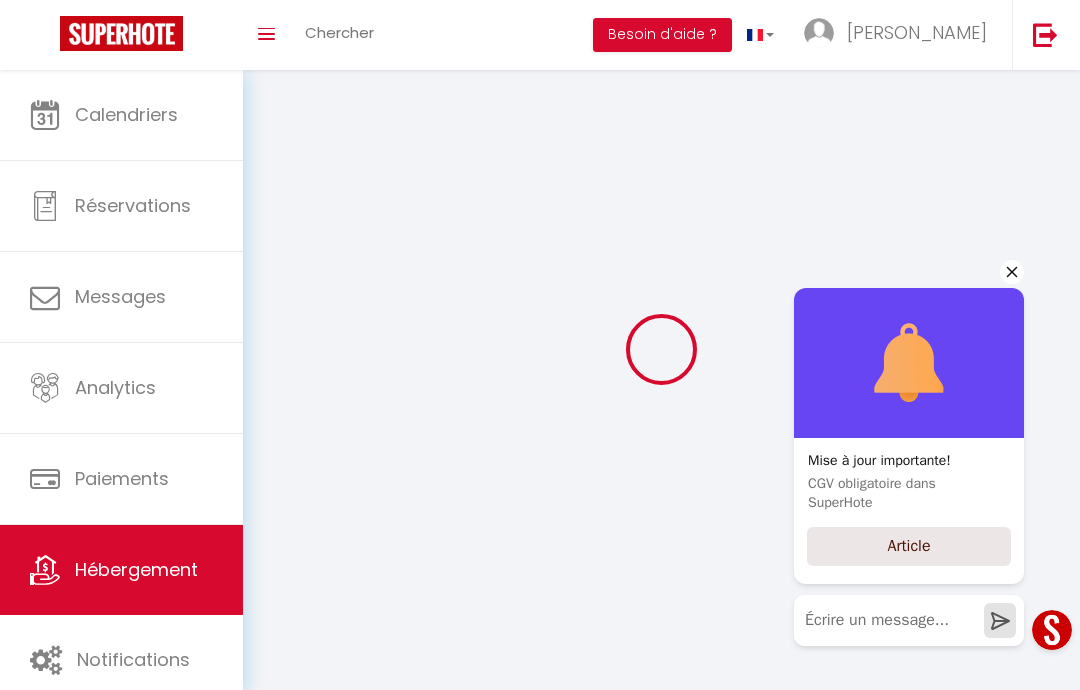 checkbox on "false" 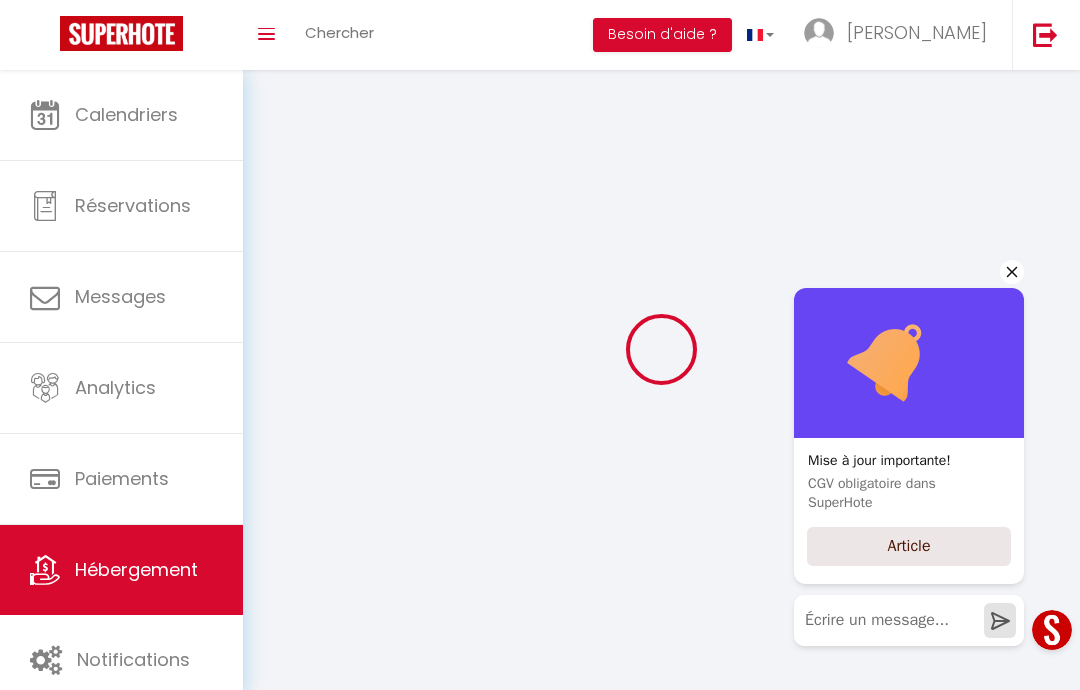 checkbox on "false" 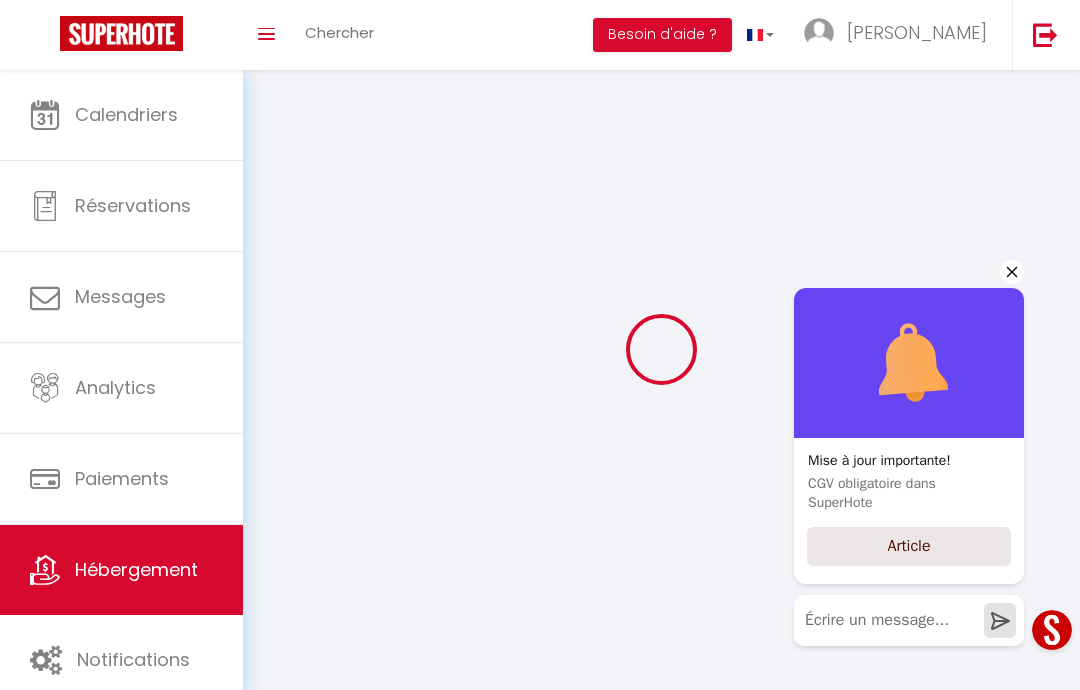 checkbox on "false" 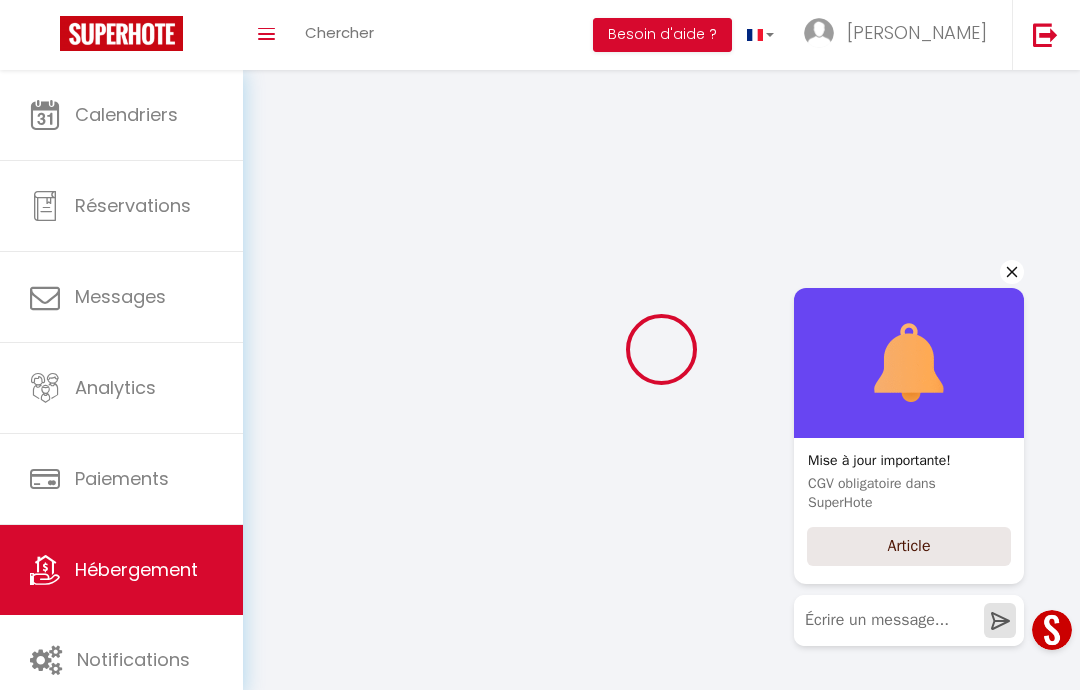 select 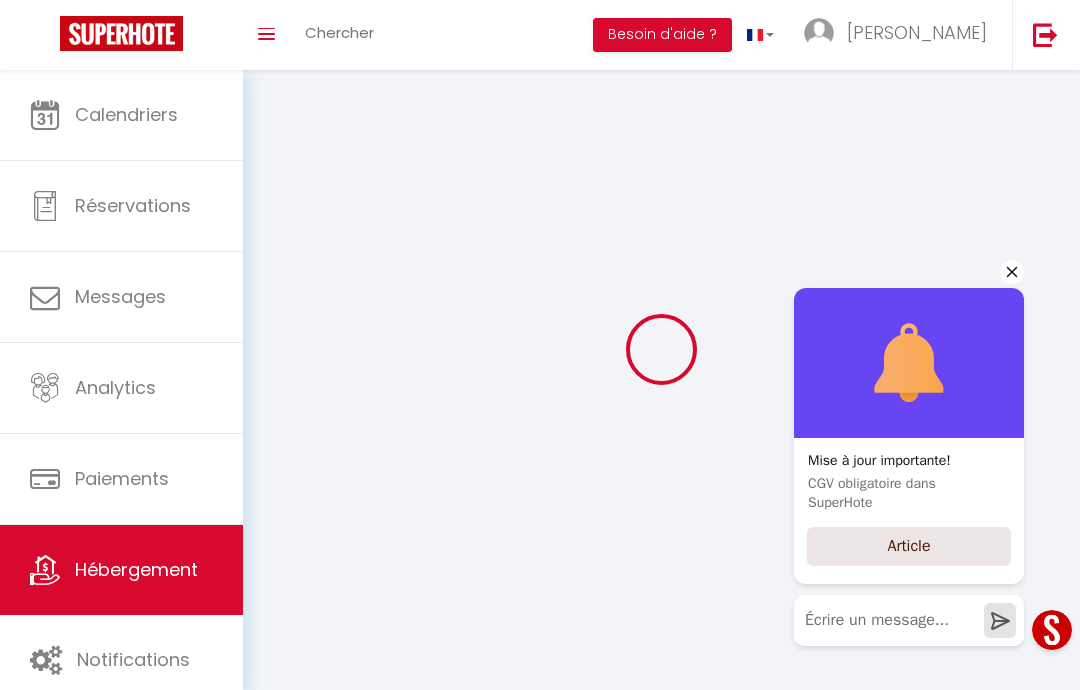 select 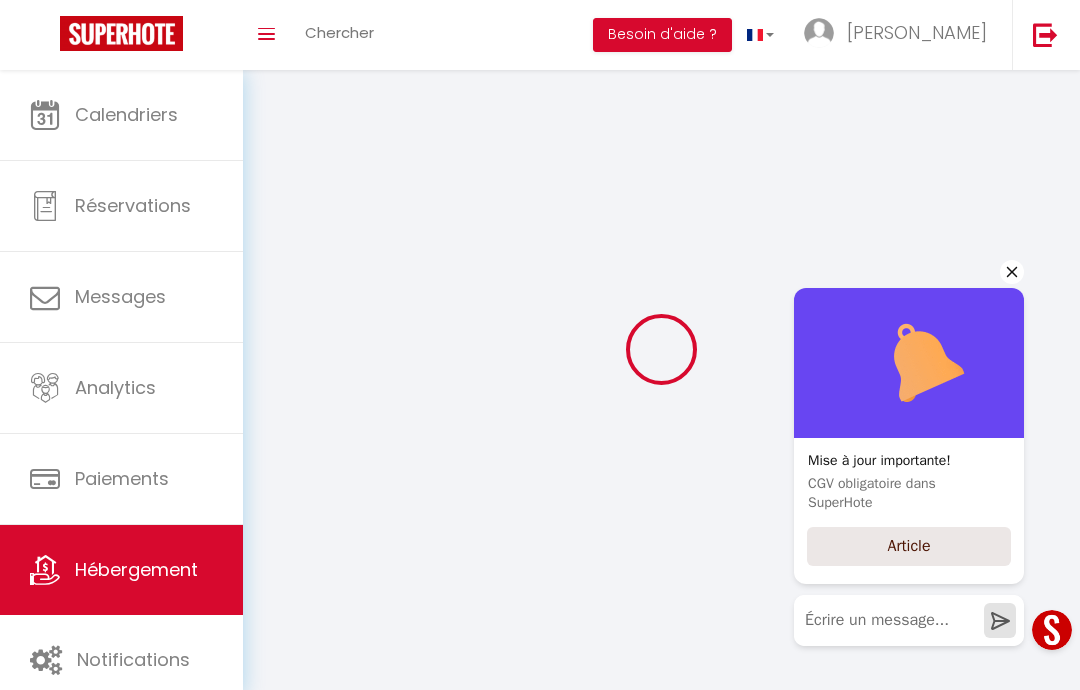 type on "[PERSON_NAME]" 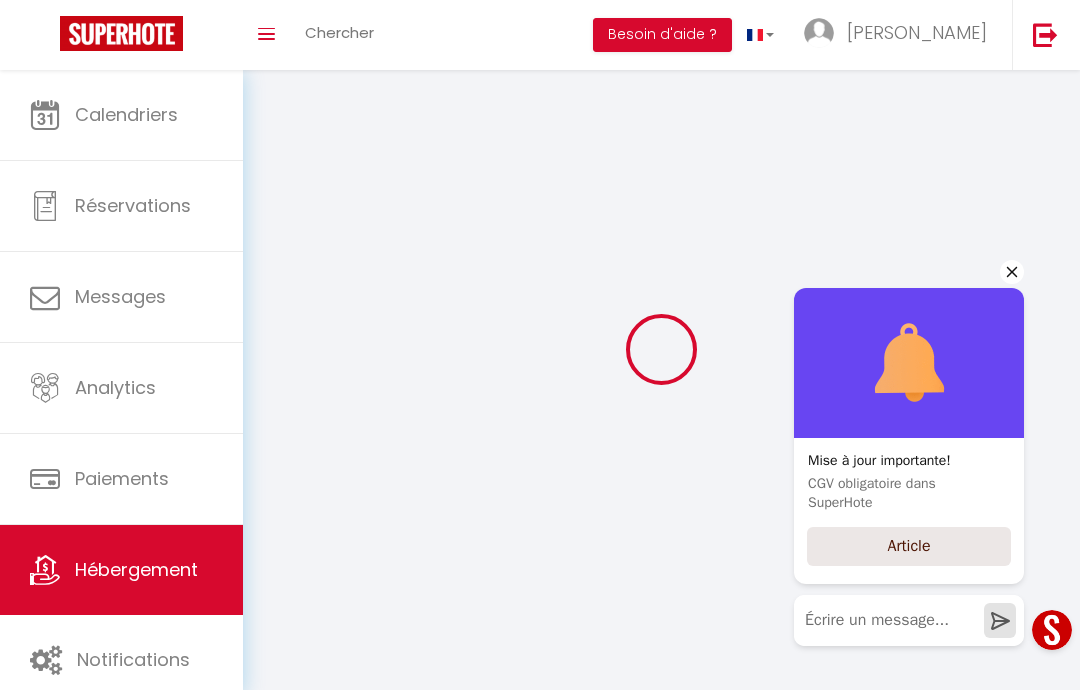 select on "2" 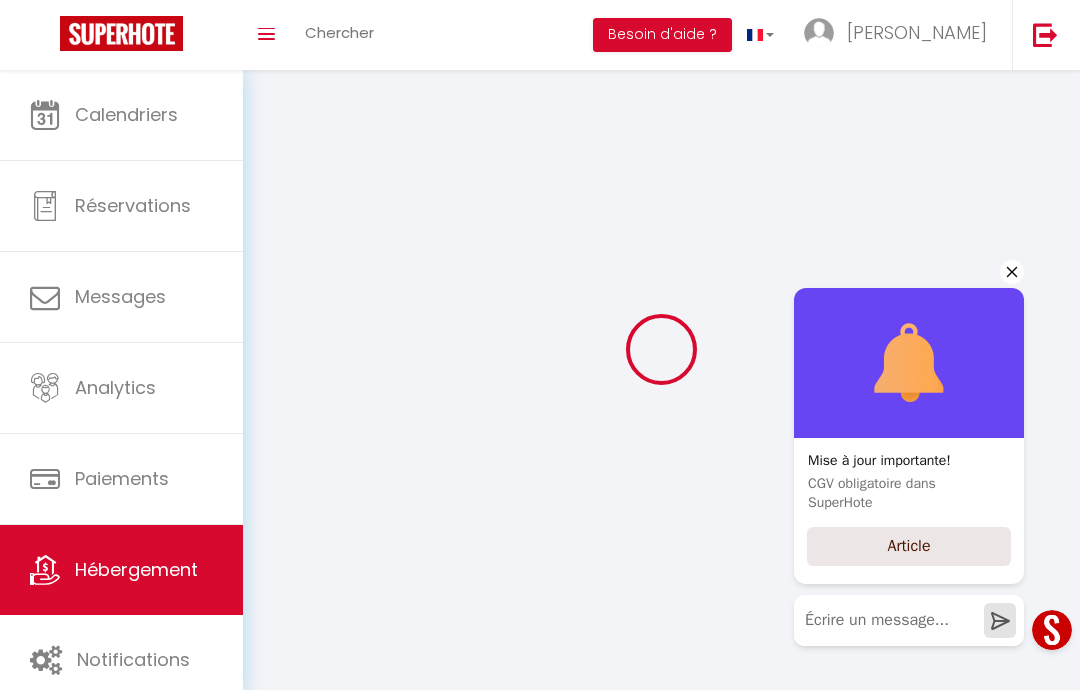 select on "0" 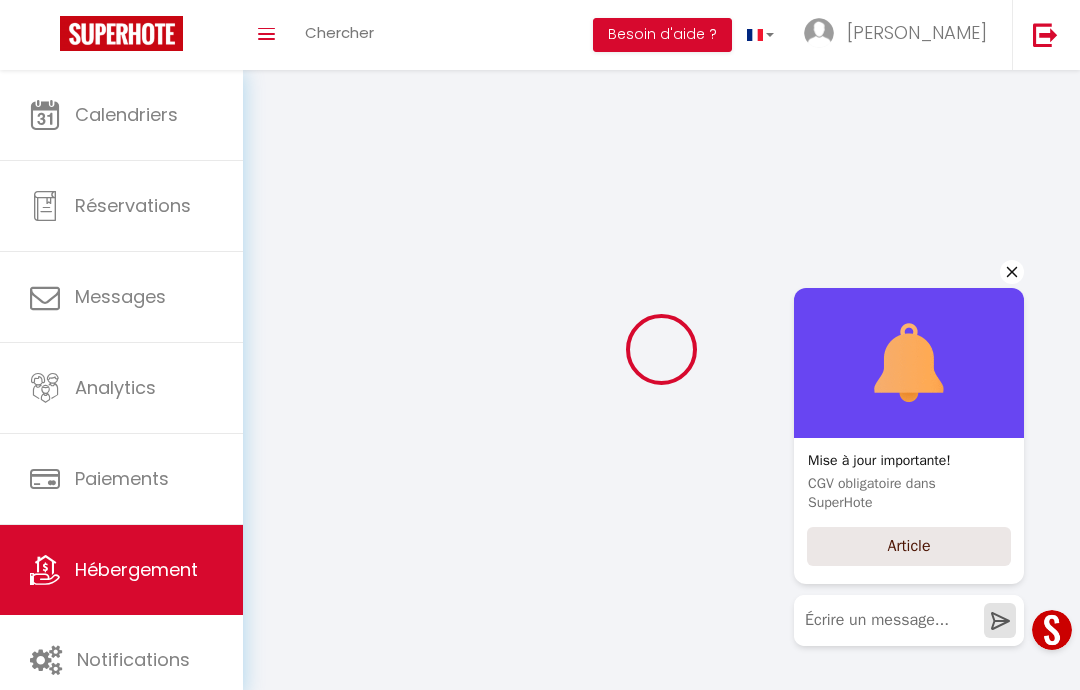 type on "60" 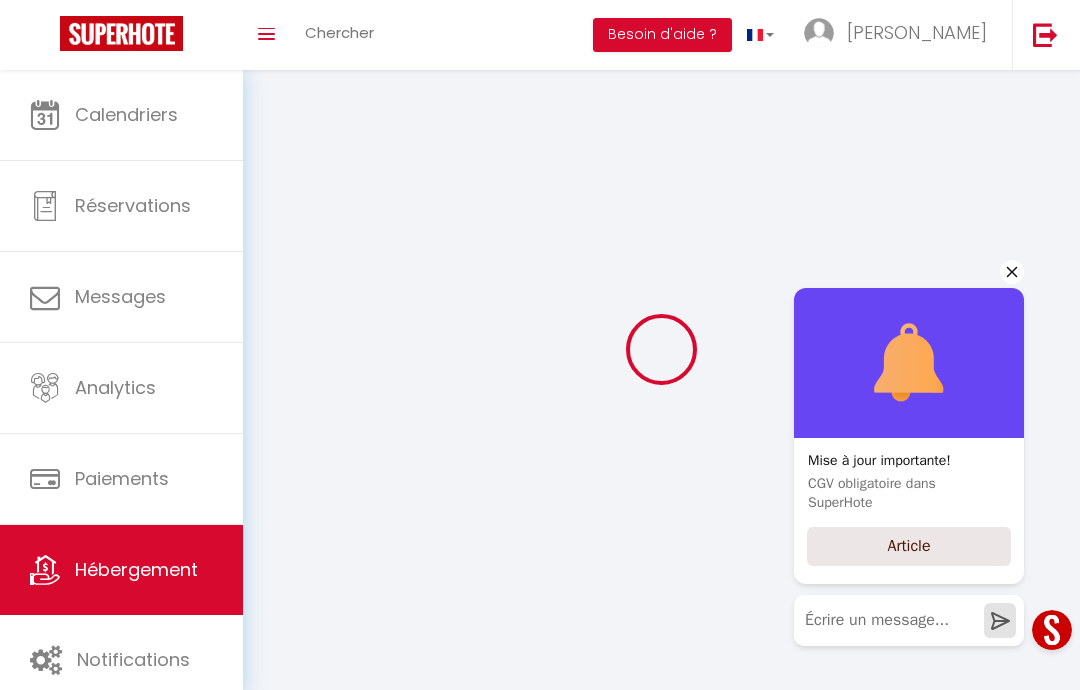 select 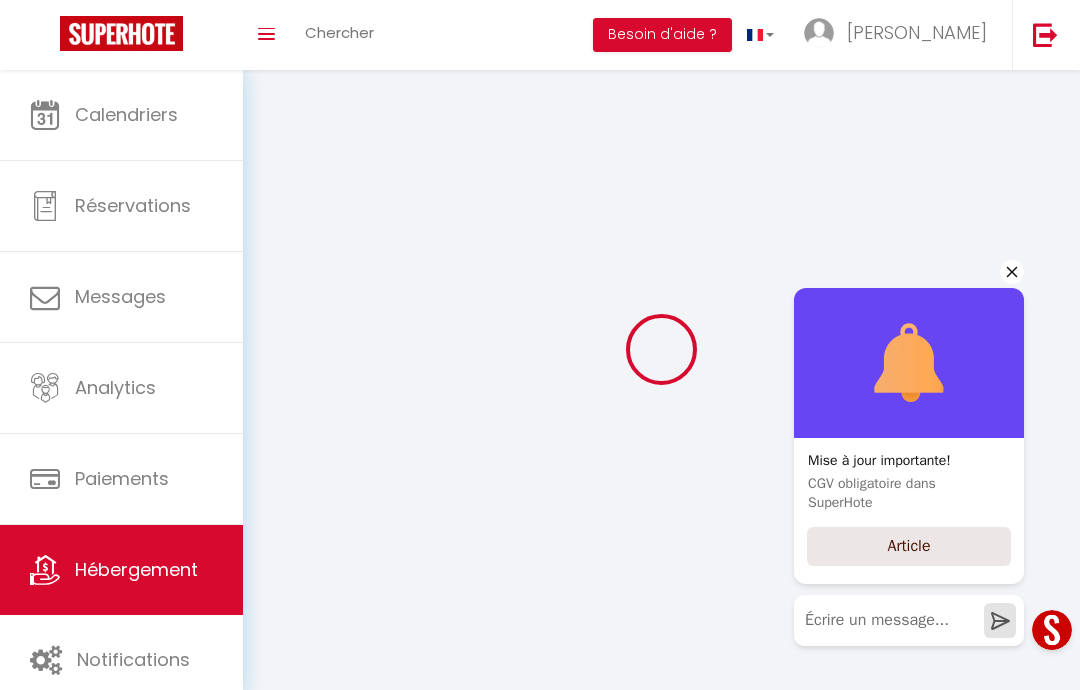 select 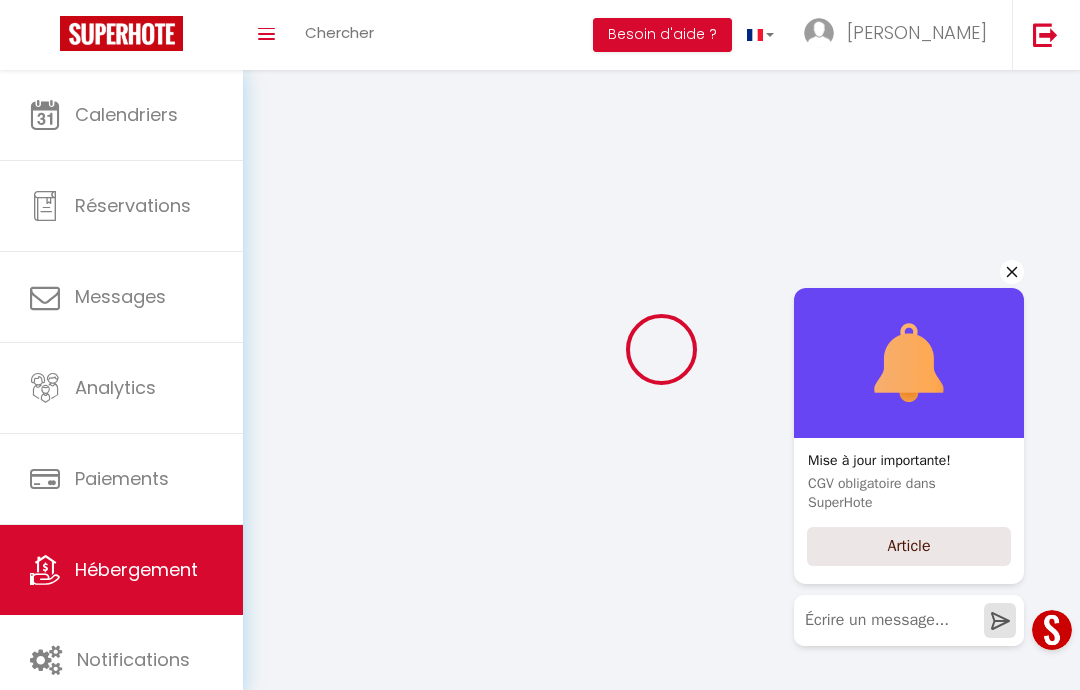 select 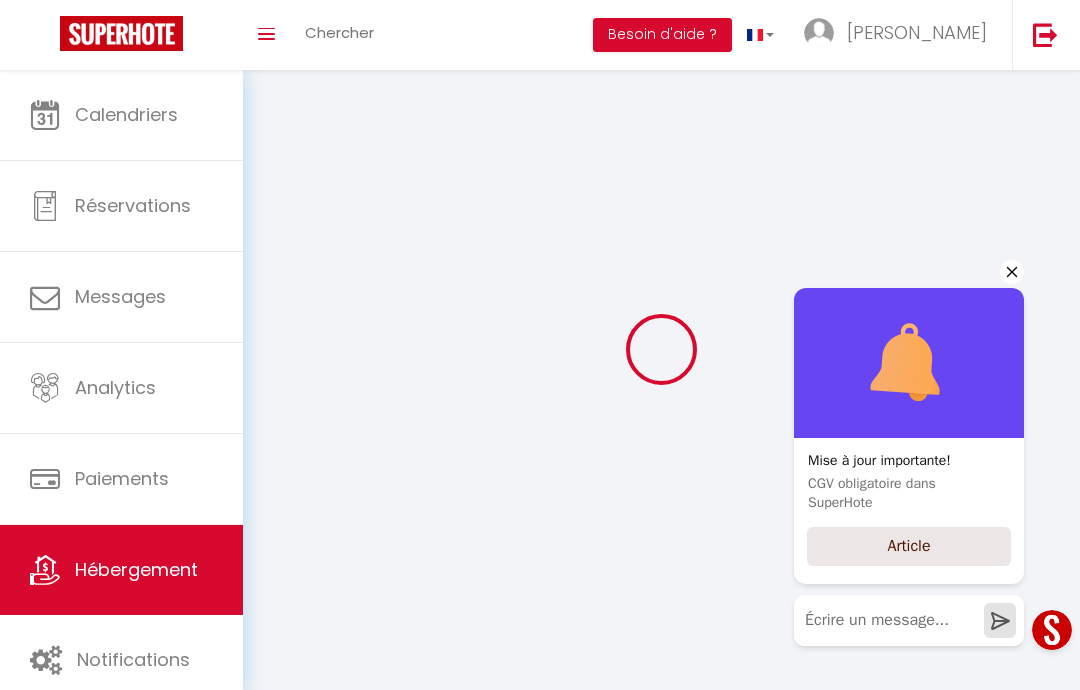 select 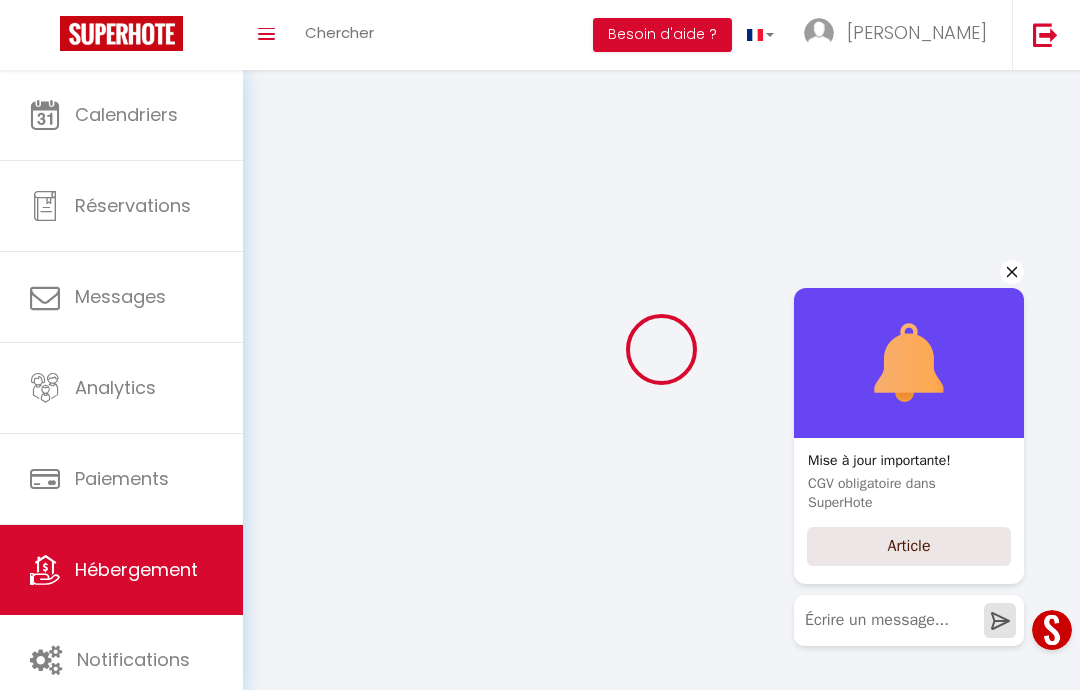 type on "77160" 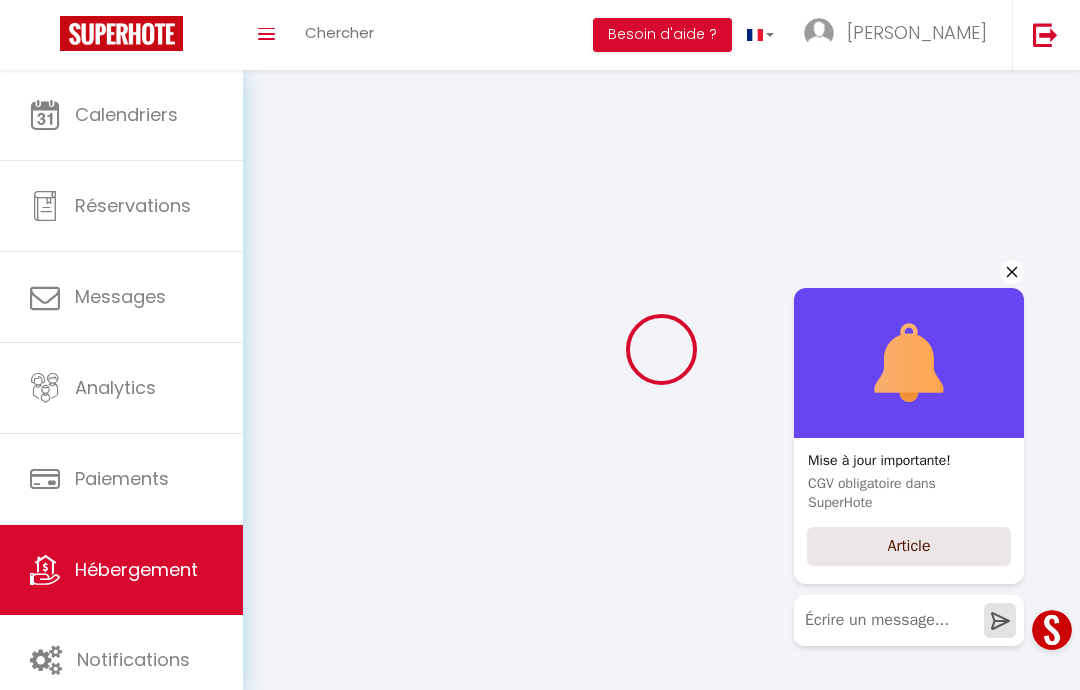 type on "[PERSON_NAME]" 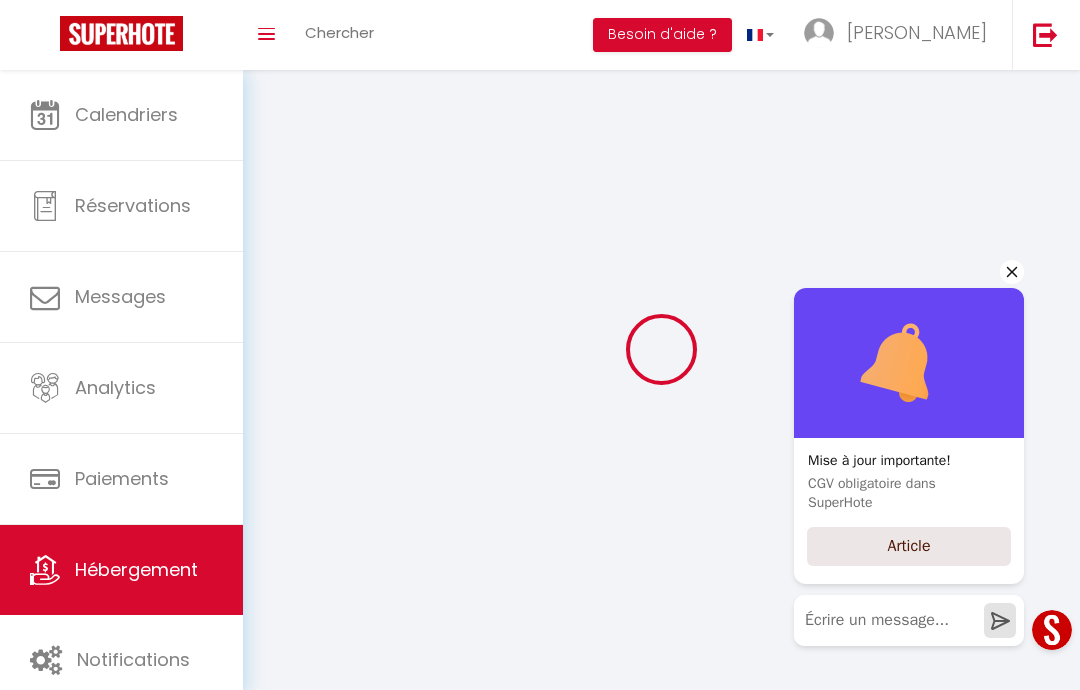 select 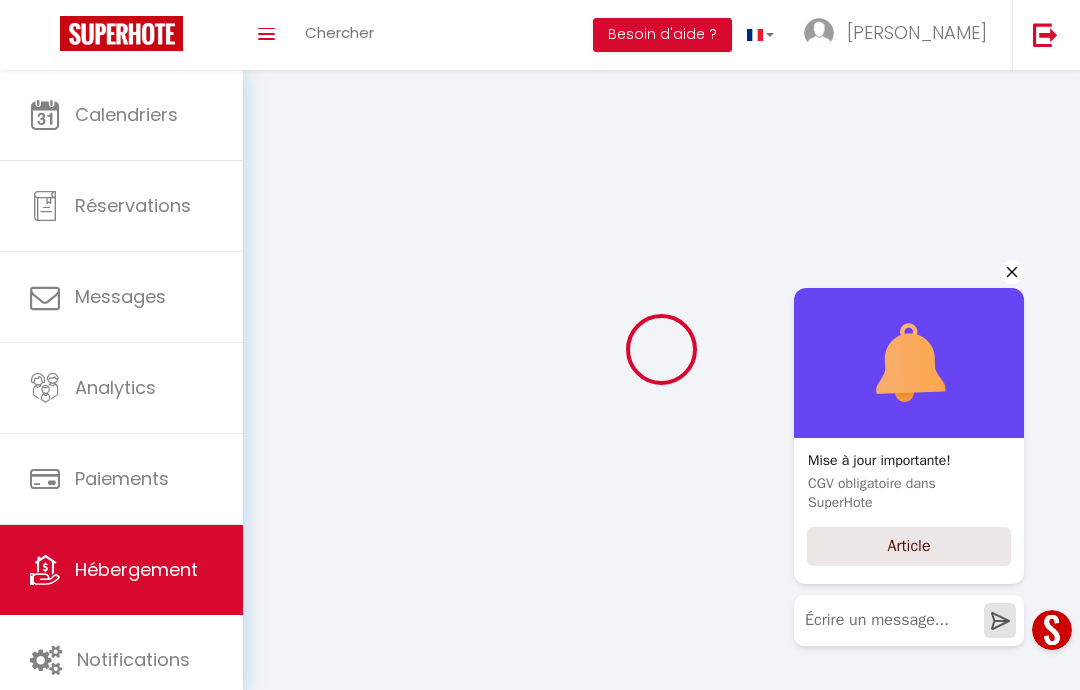 checkbox on "false" 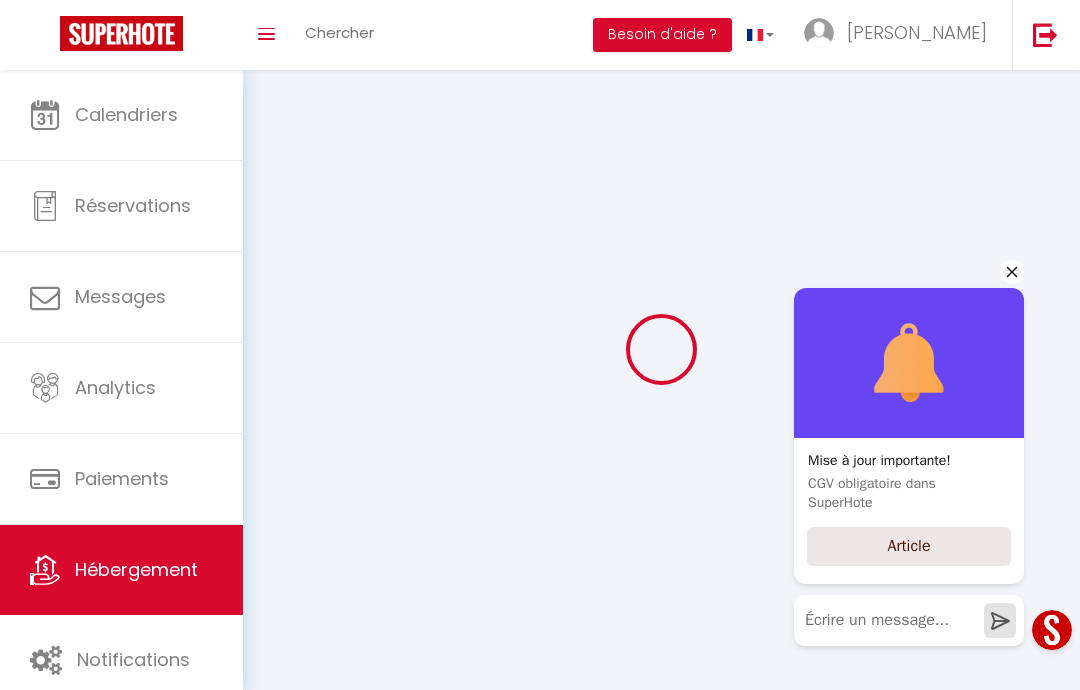 checkbox on "false" 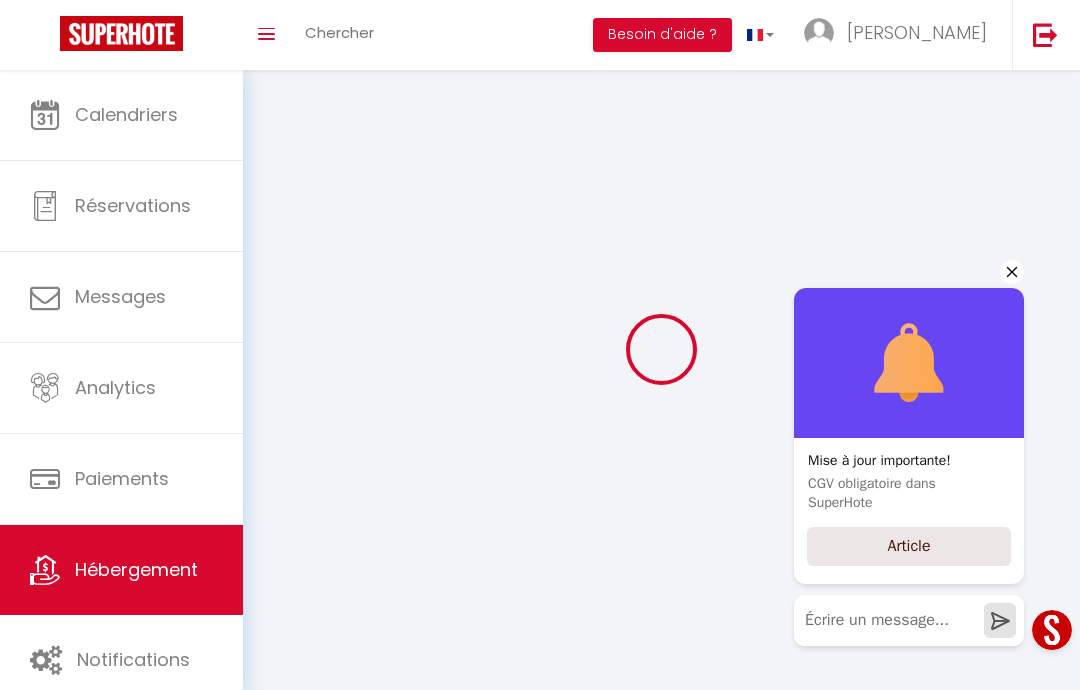 checkbox on "false" 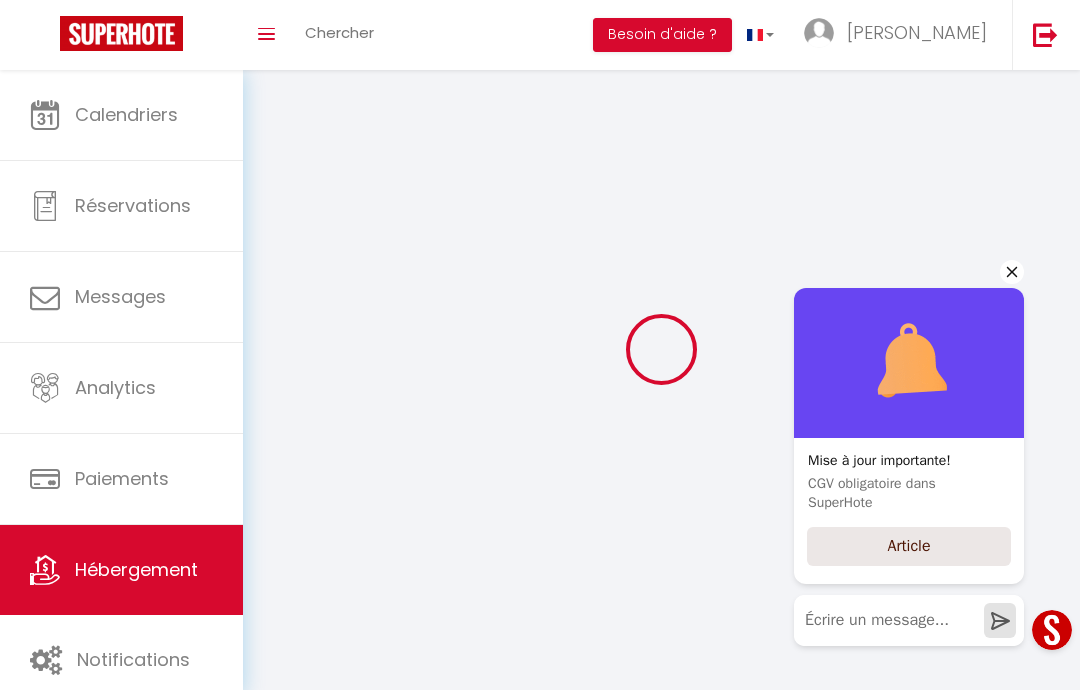 type on "0" 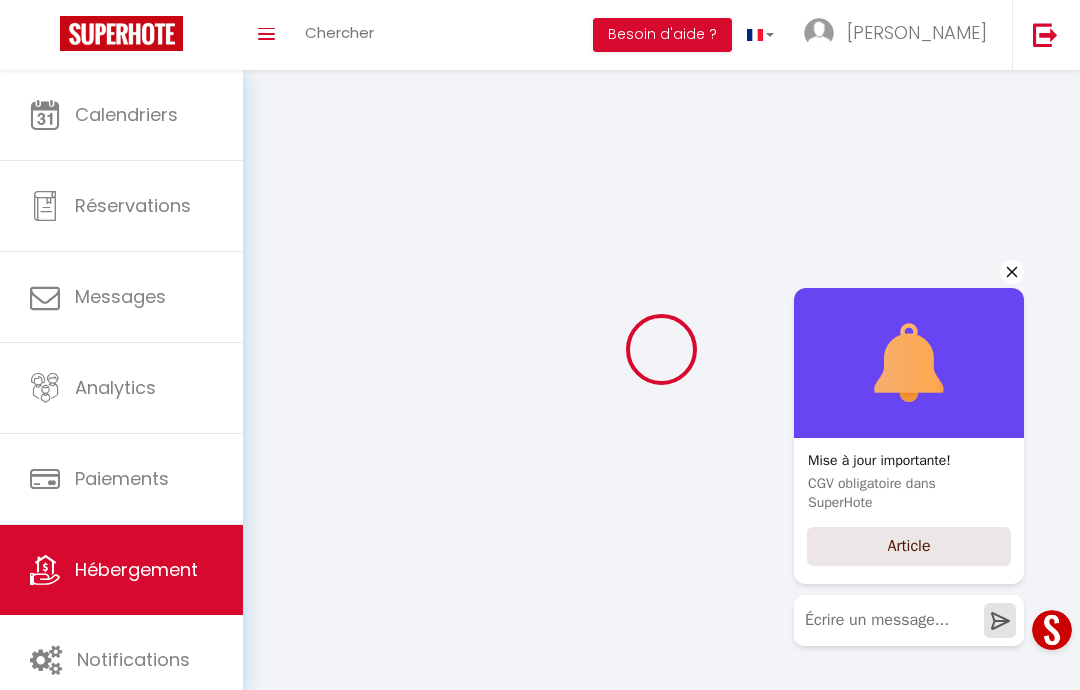 type on "0" 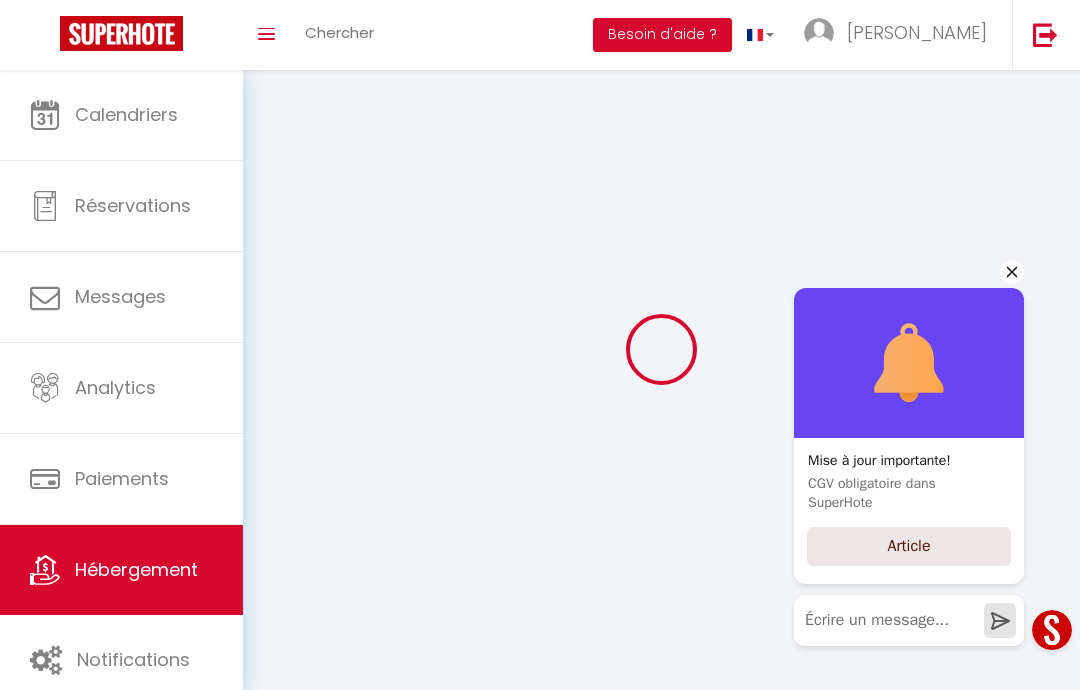 type on "0" 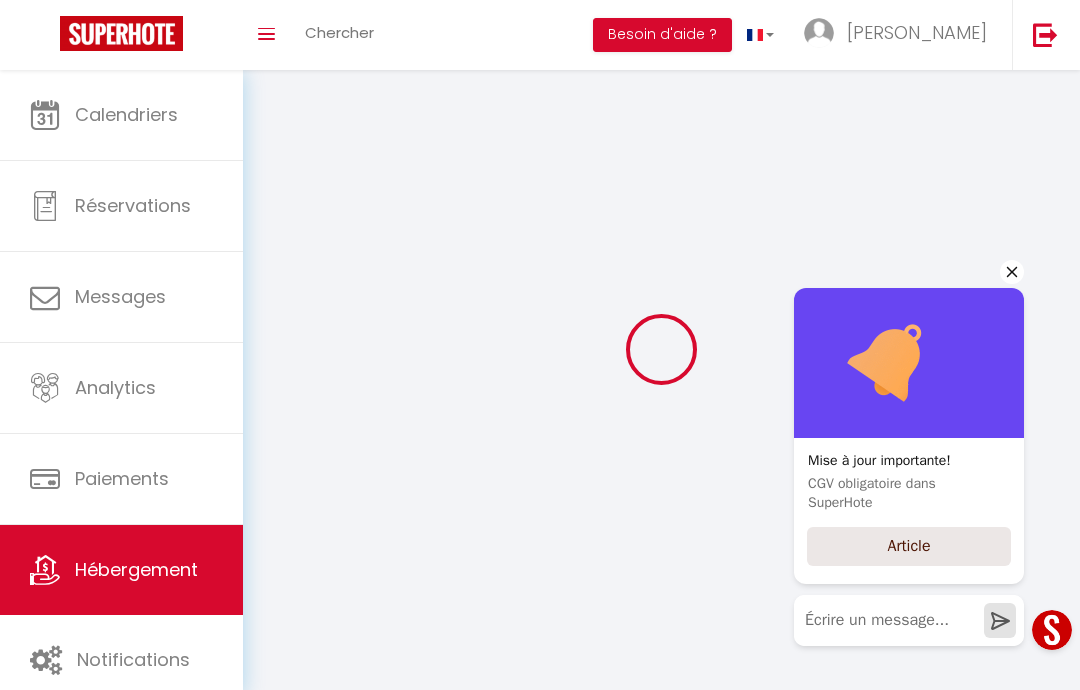 select 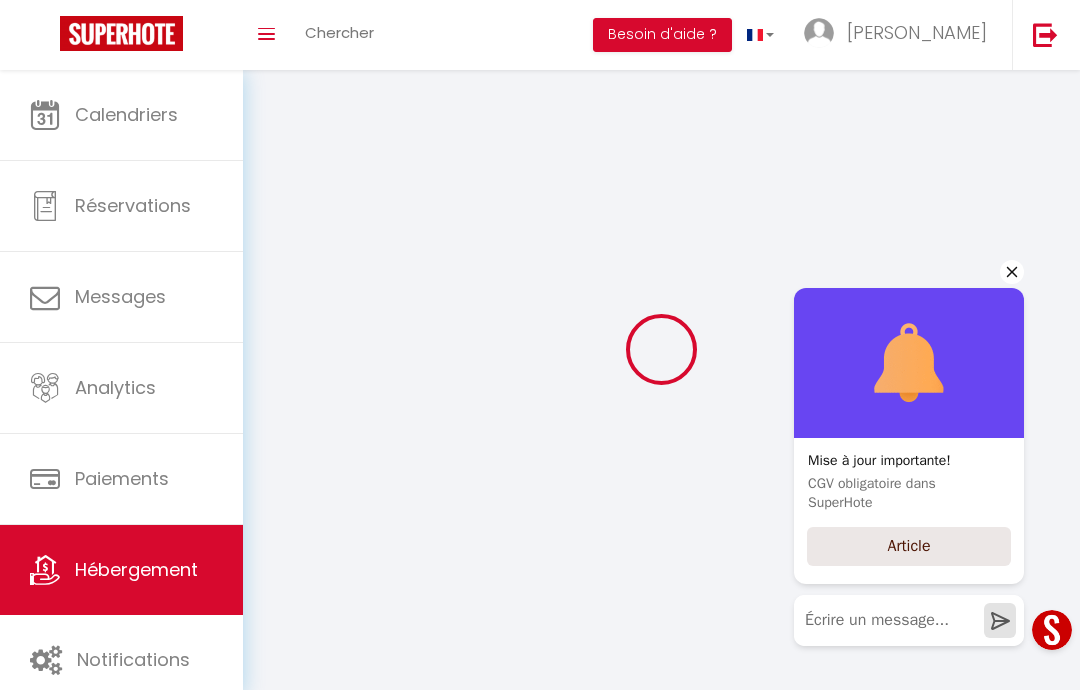 select 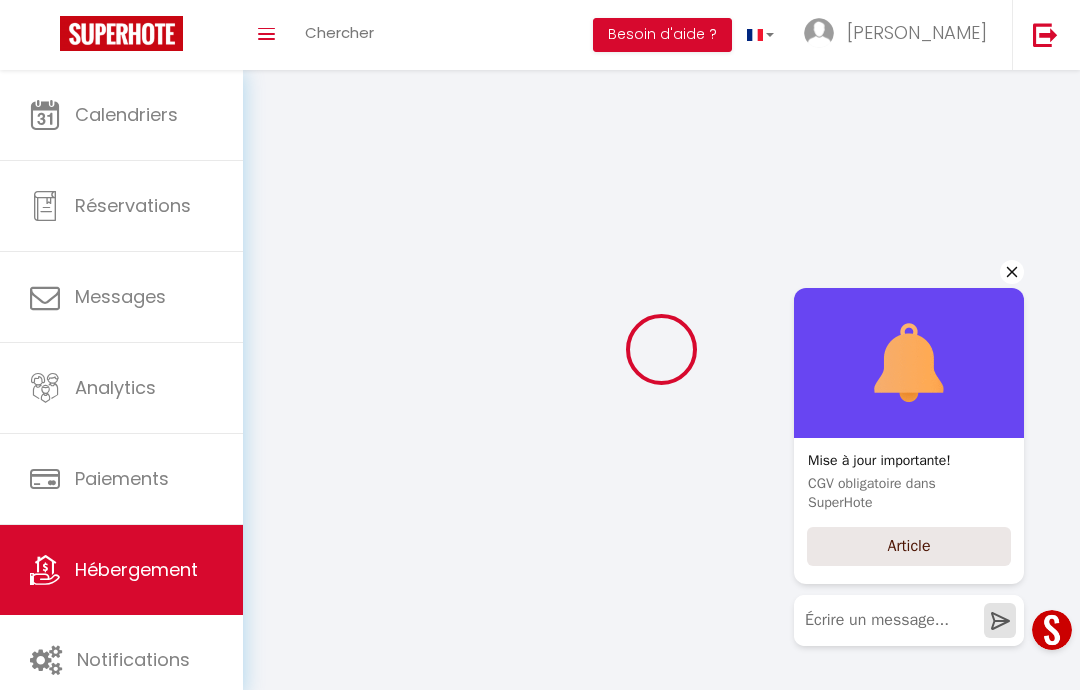 select 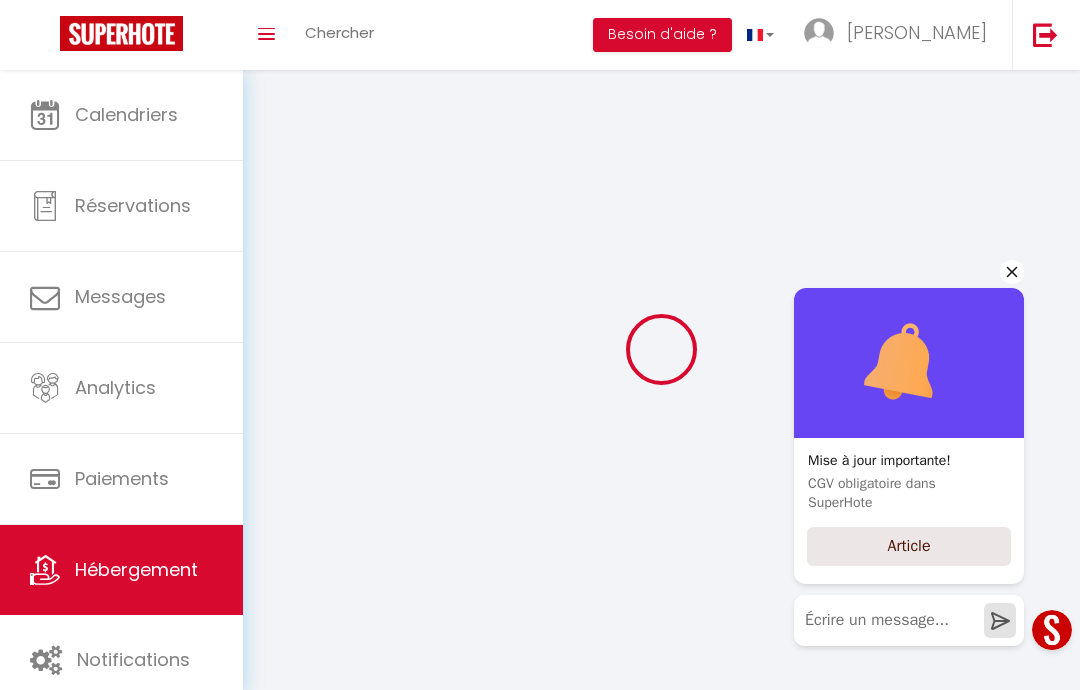 select 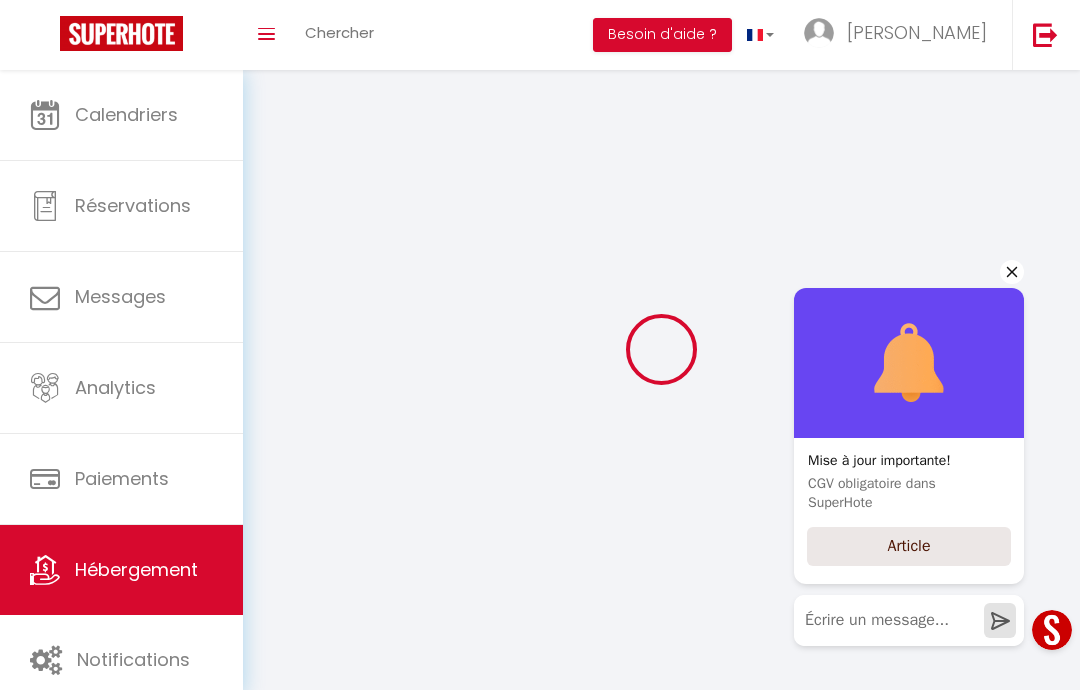 checkbox on "false" 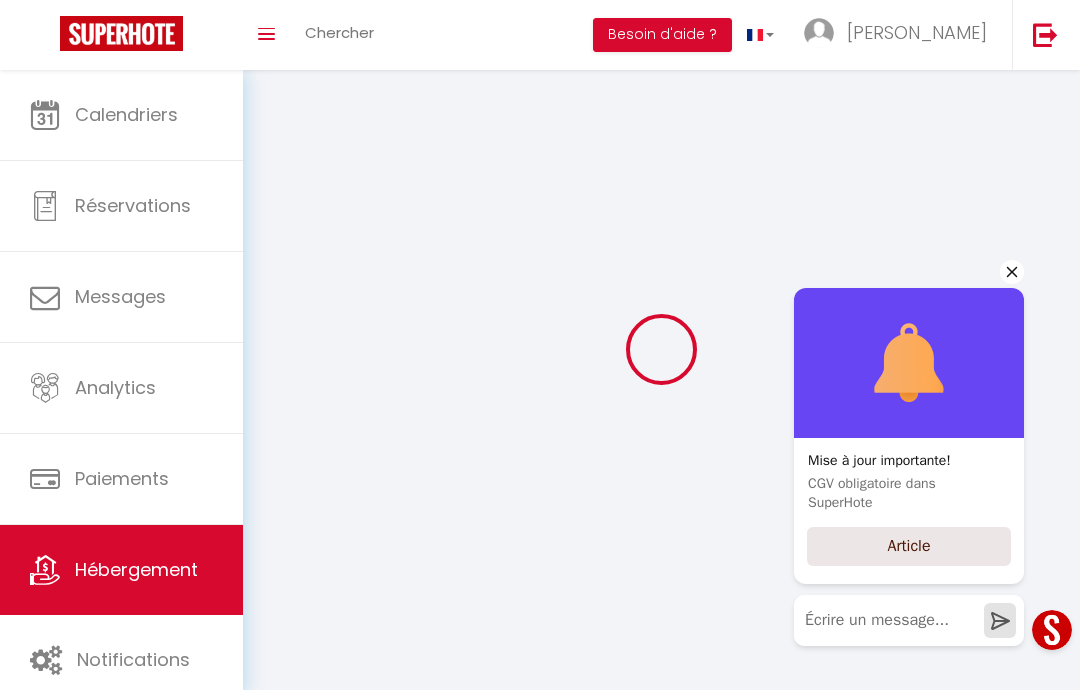checkbox on "false" 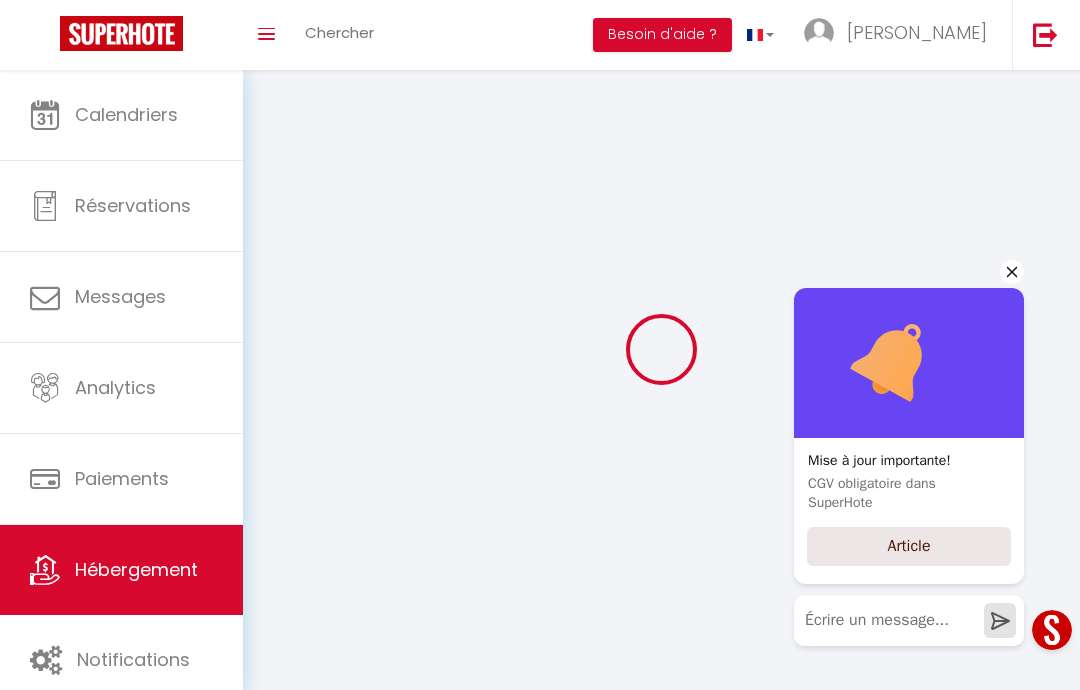 checkbox on "false" 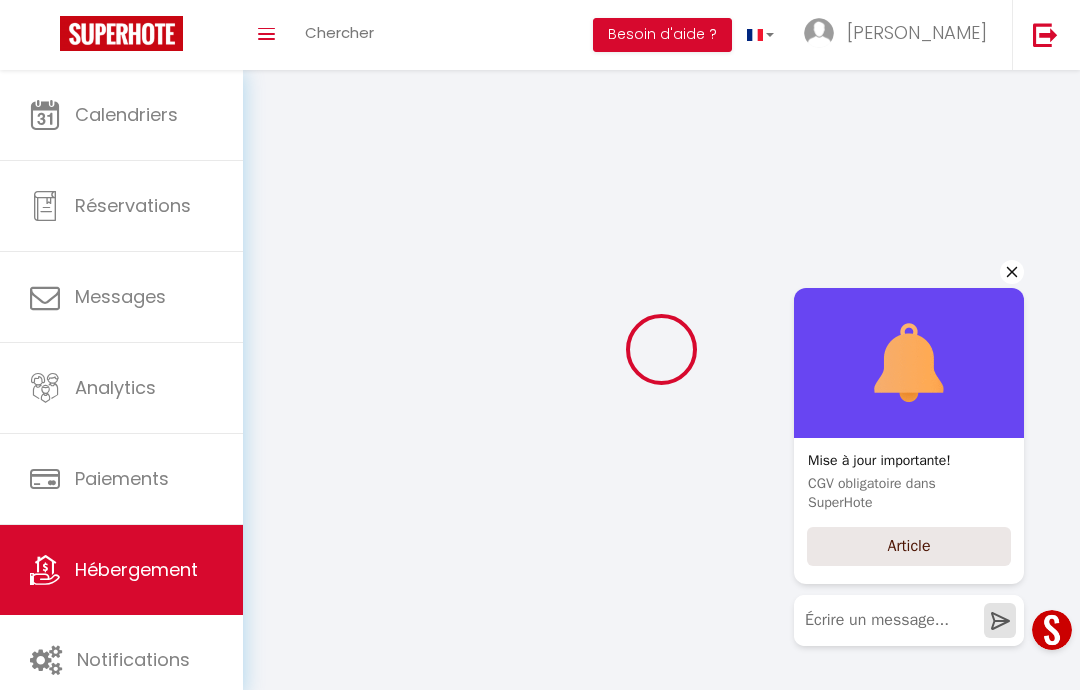 select 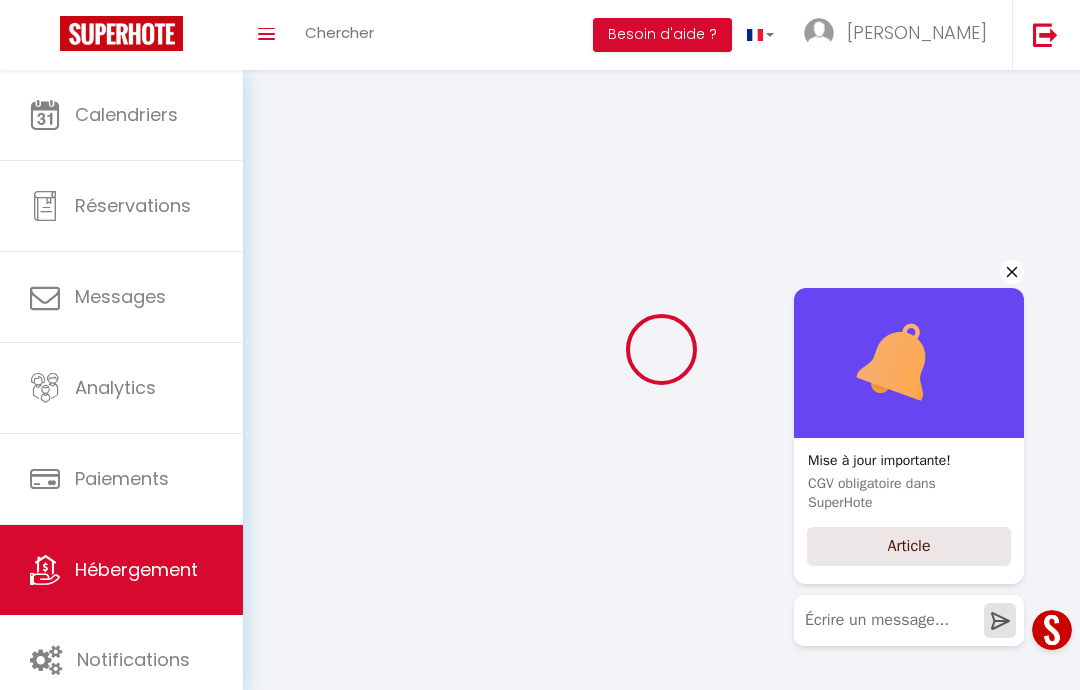 checkbox on "false" 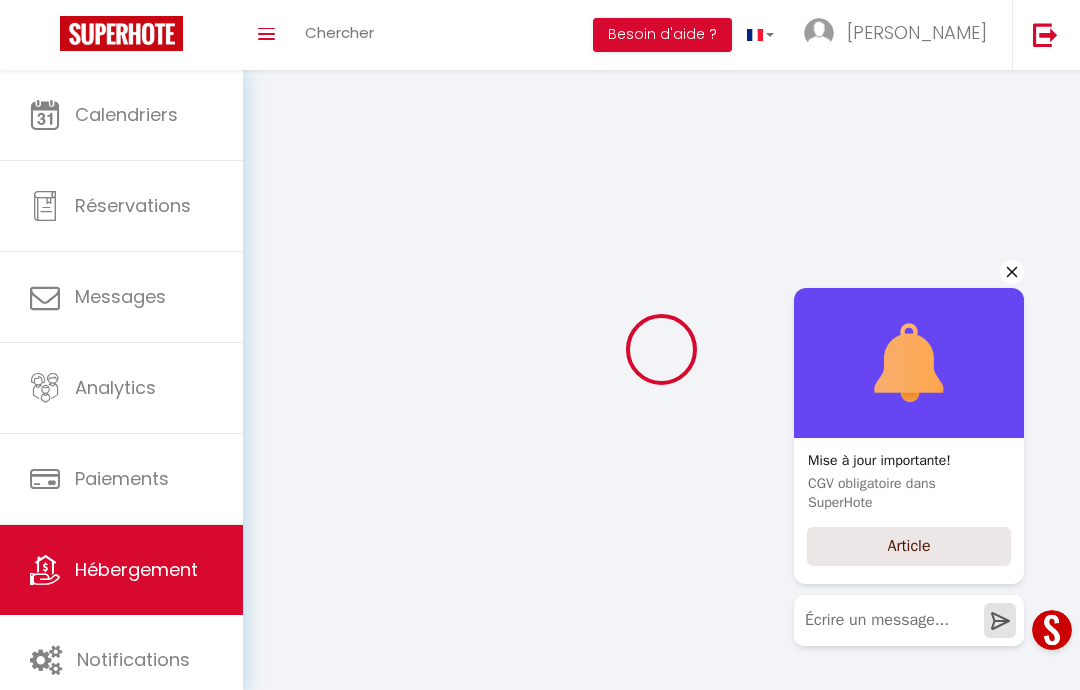 checkbox on "false" 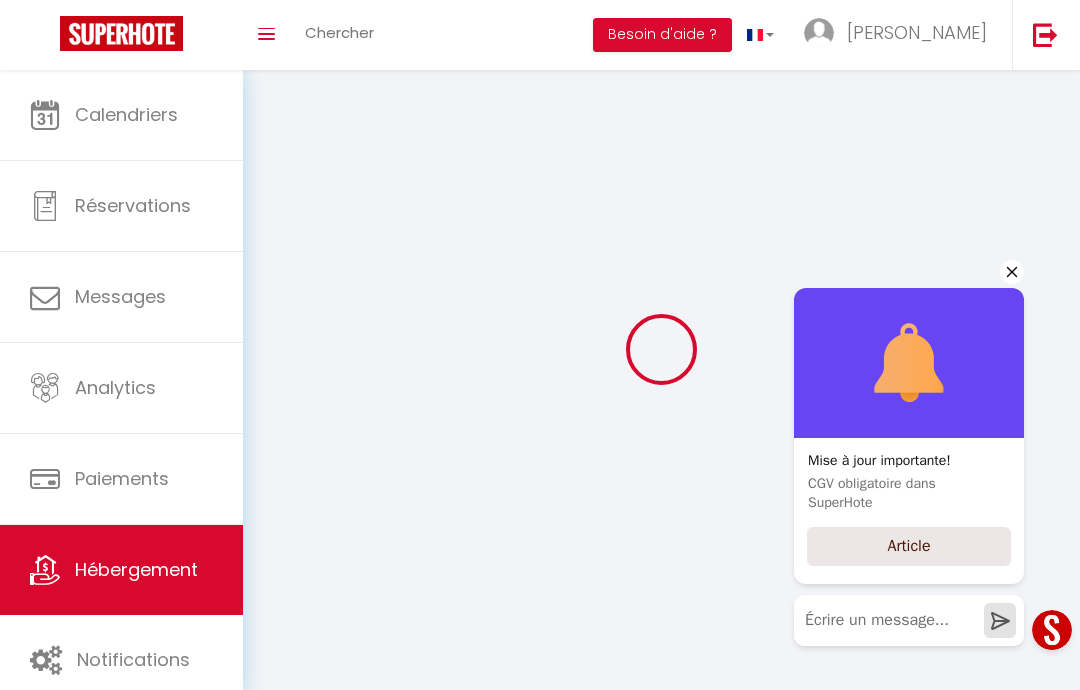 checkbox on "false" 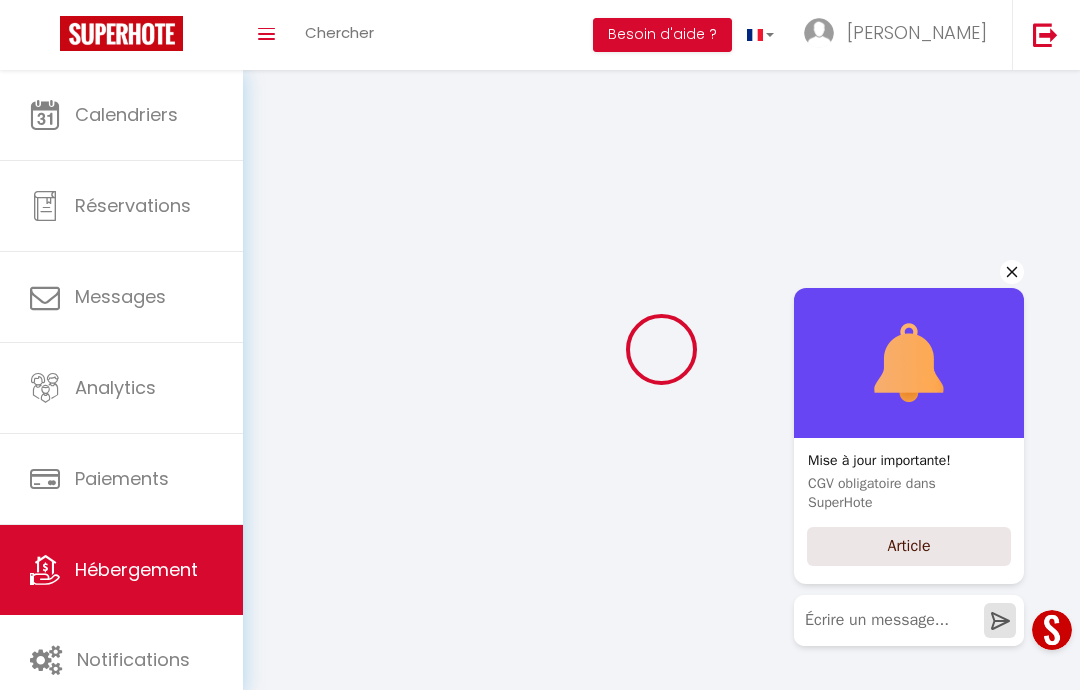 select 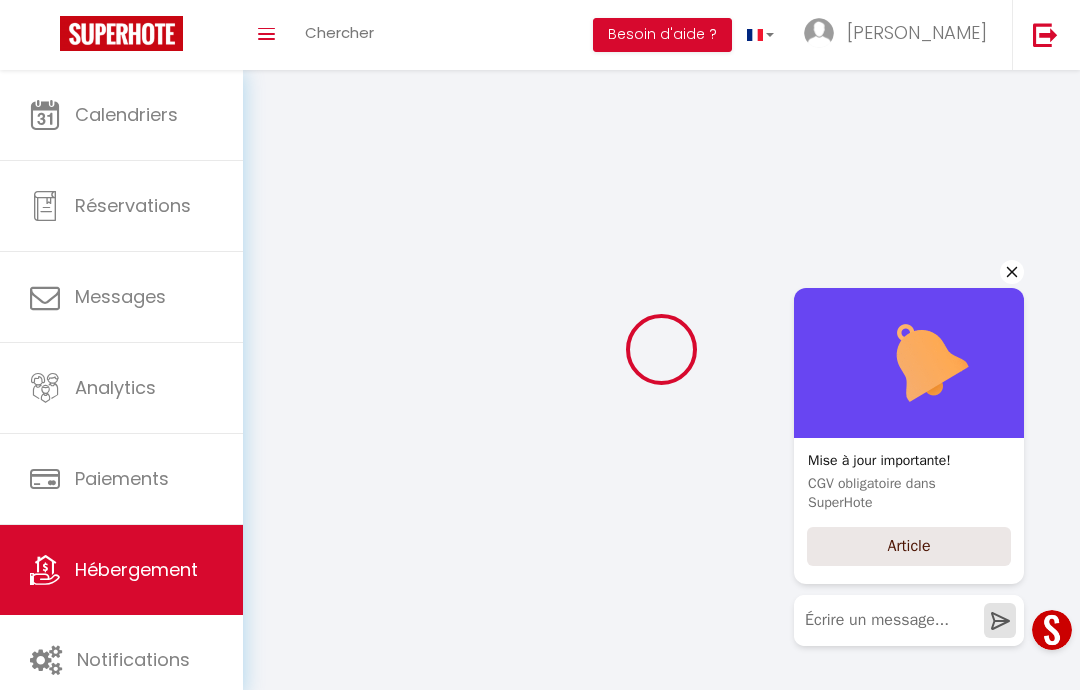 select 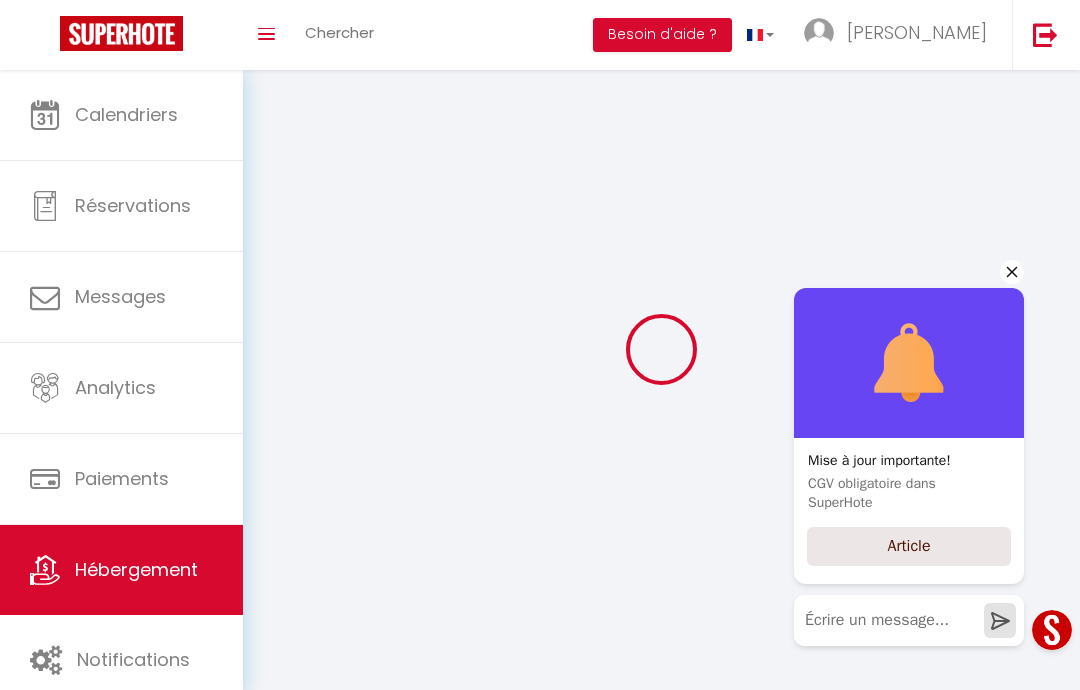 checkbox on "false" 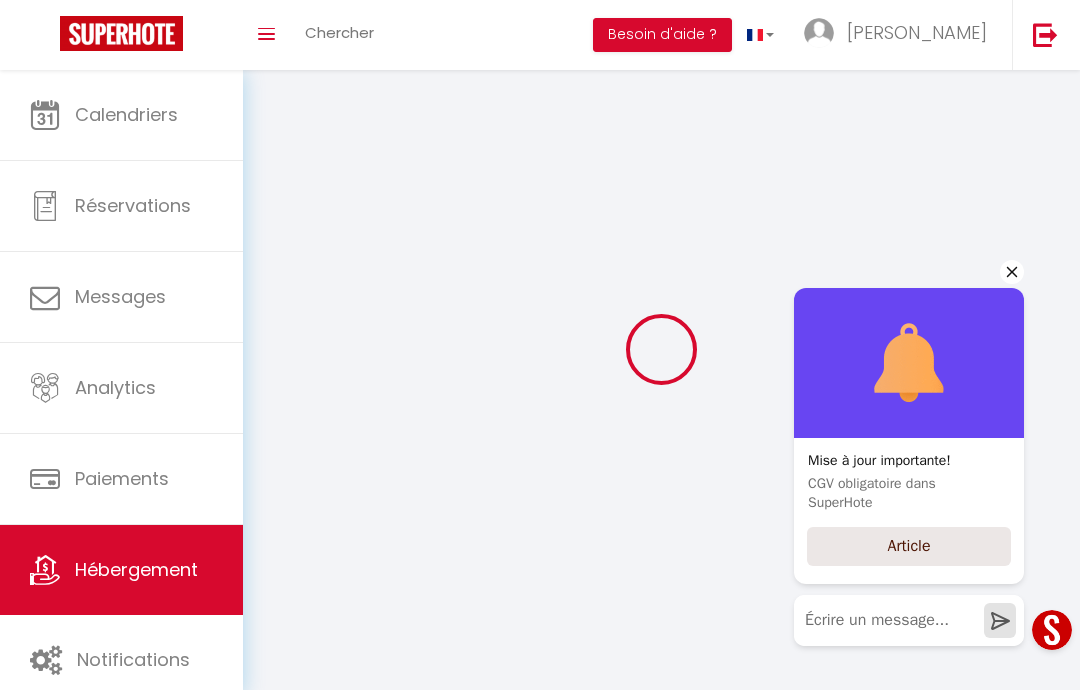 checkbox on "false" 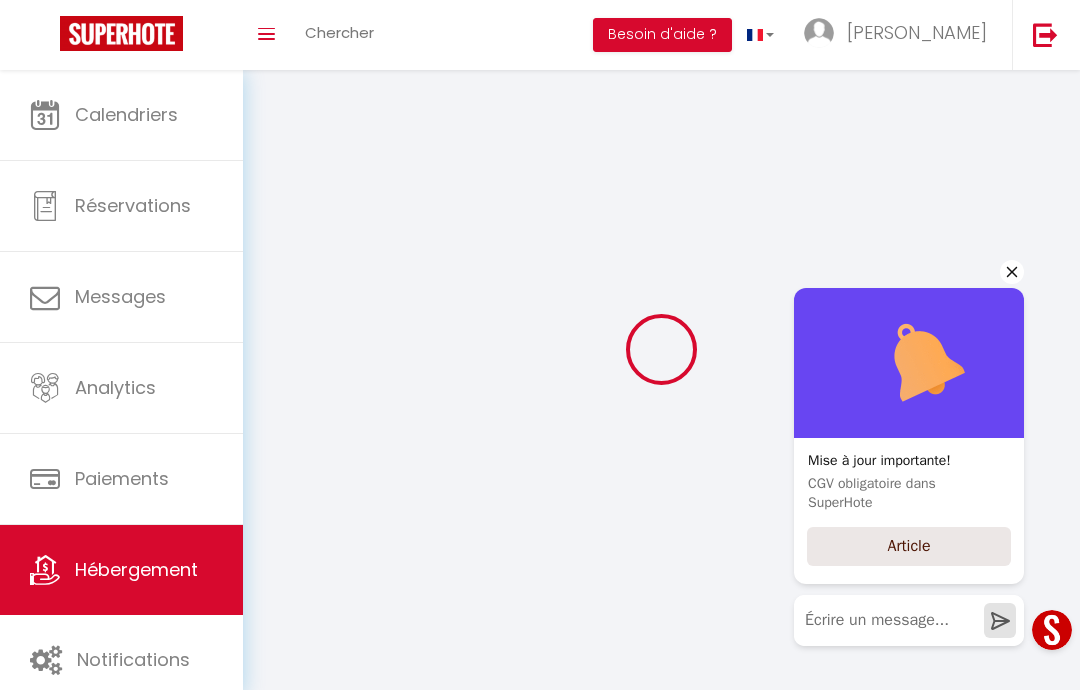 checkbox on "false" 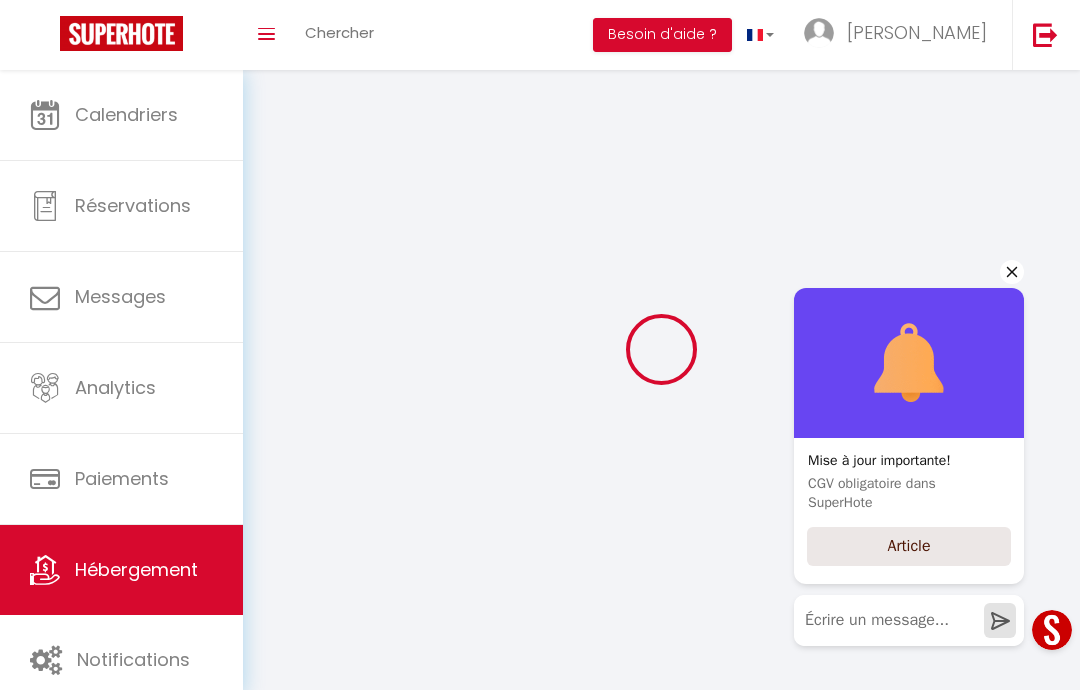 checkbox on "false" 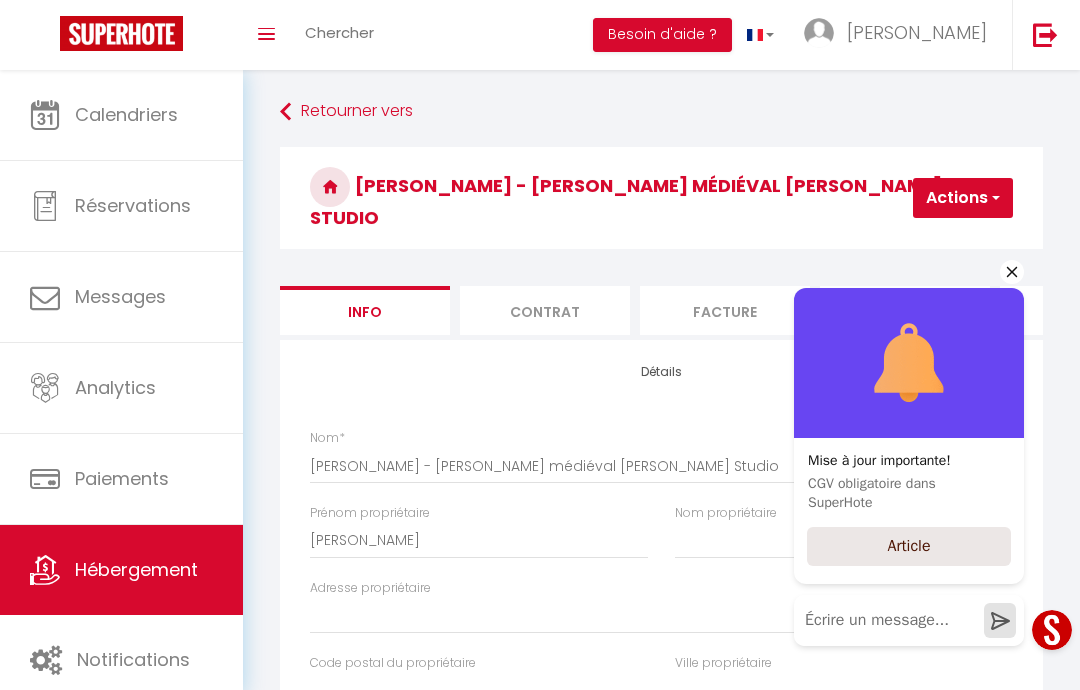 select 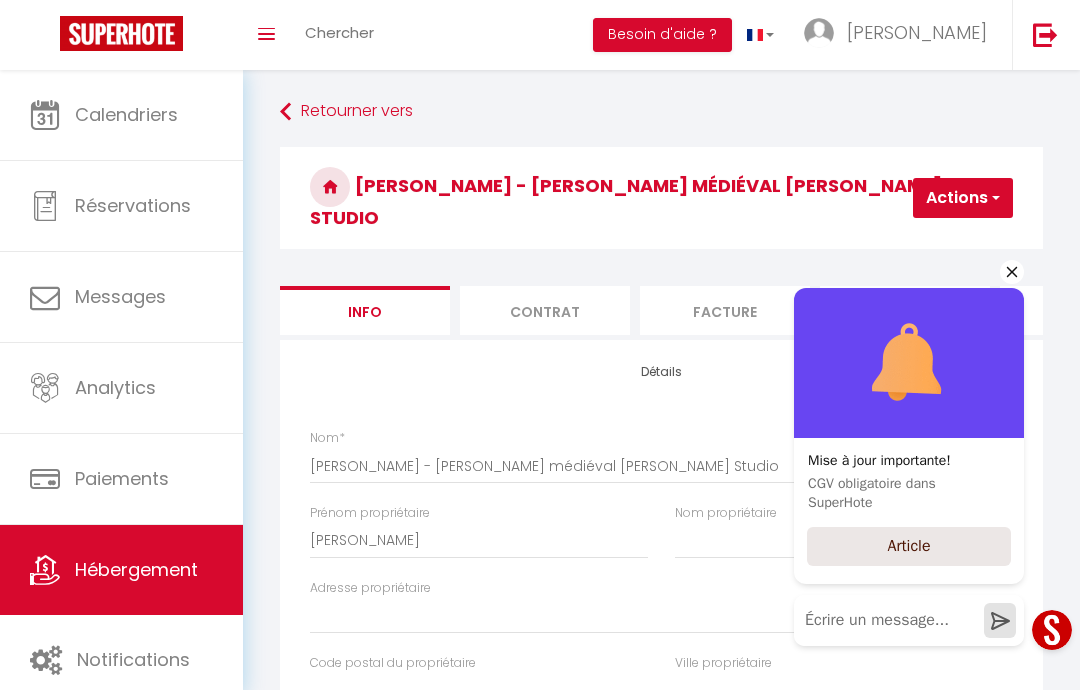select 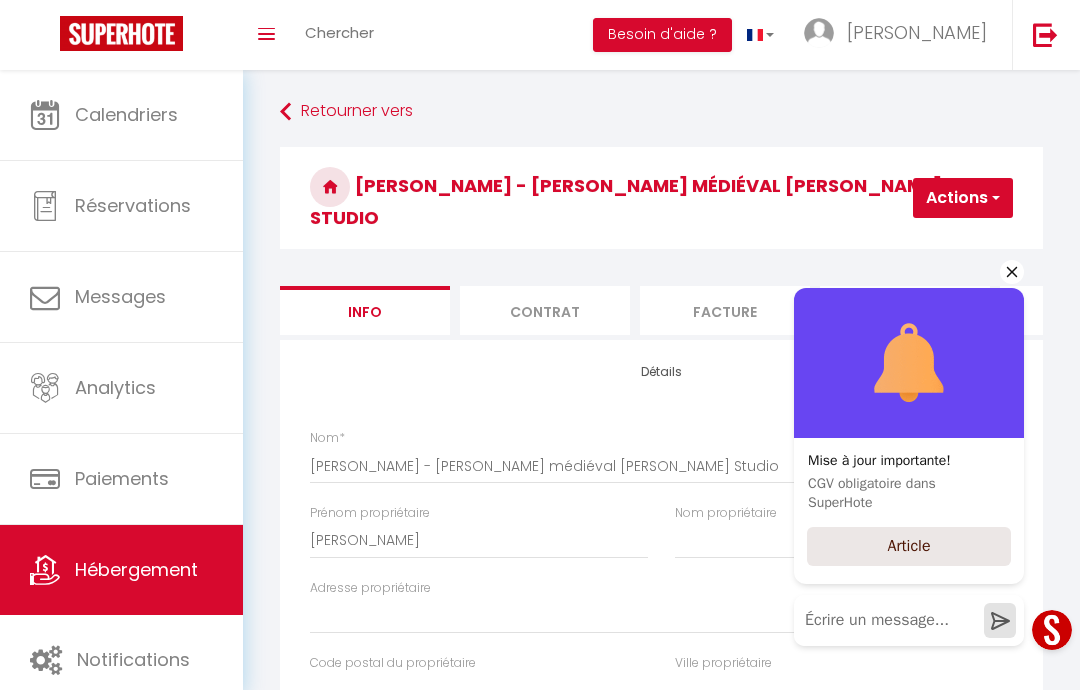 checkbox on "false" 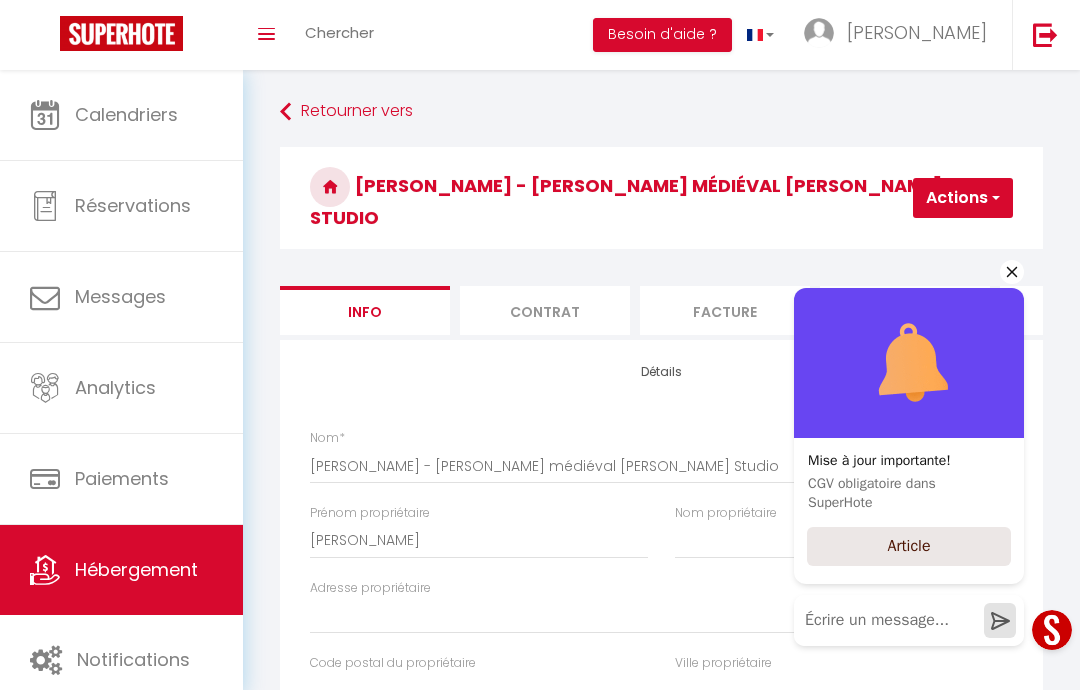 checkbox on "false" 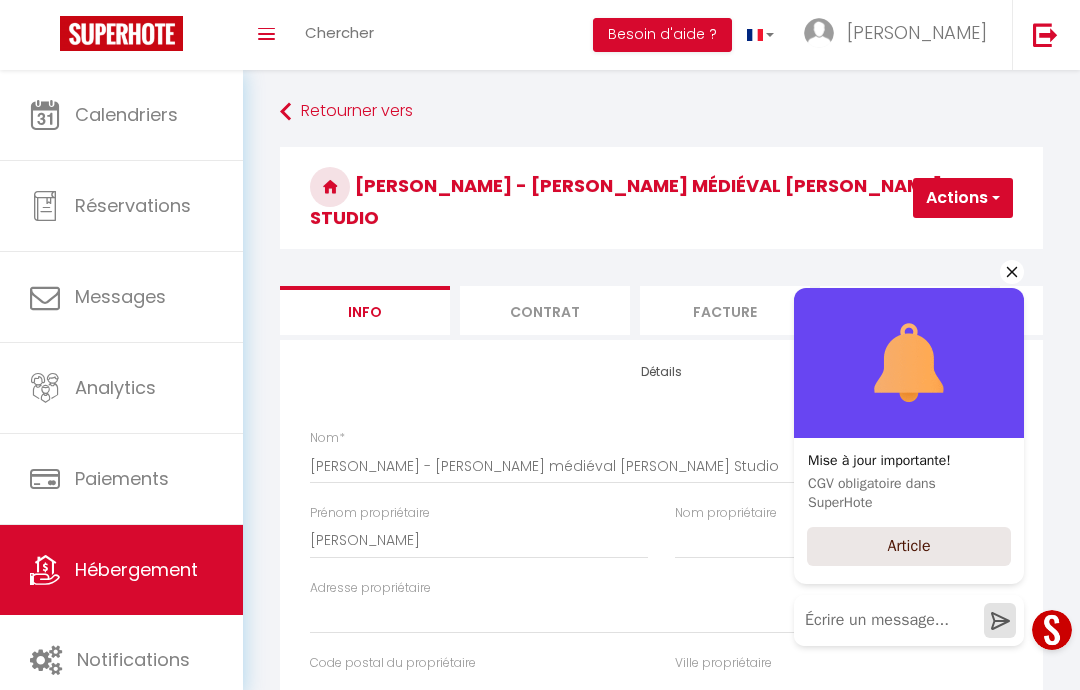 checkbox on "false" 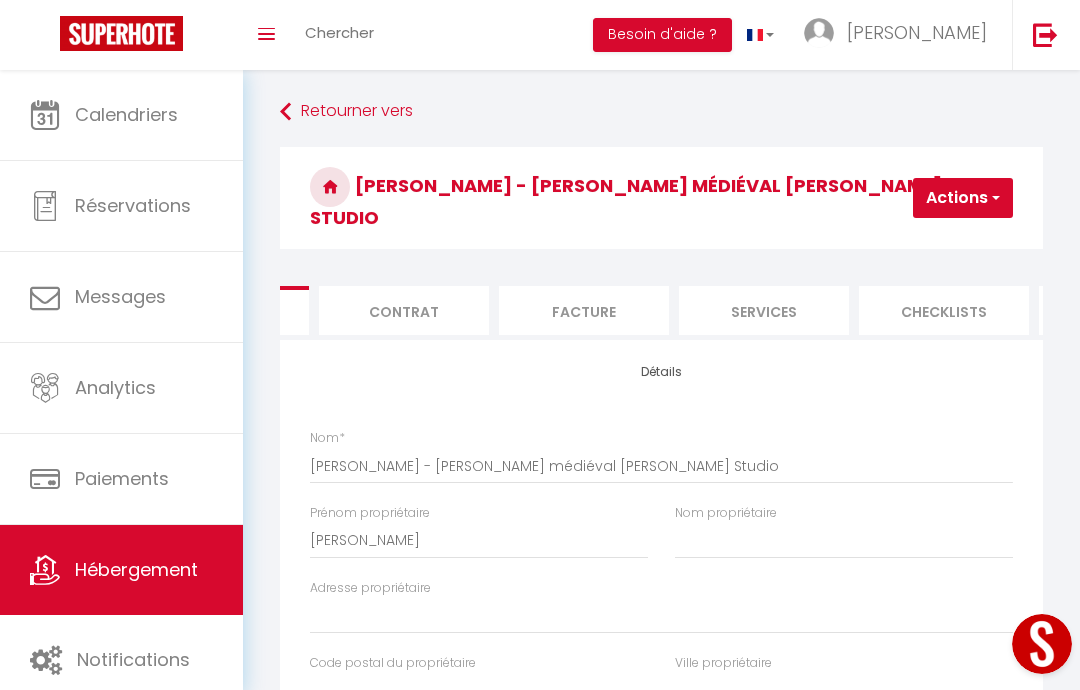 scroll, scrollTop: 0, scrollLeft: 143, axis: horizontal 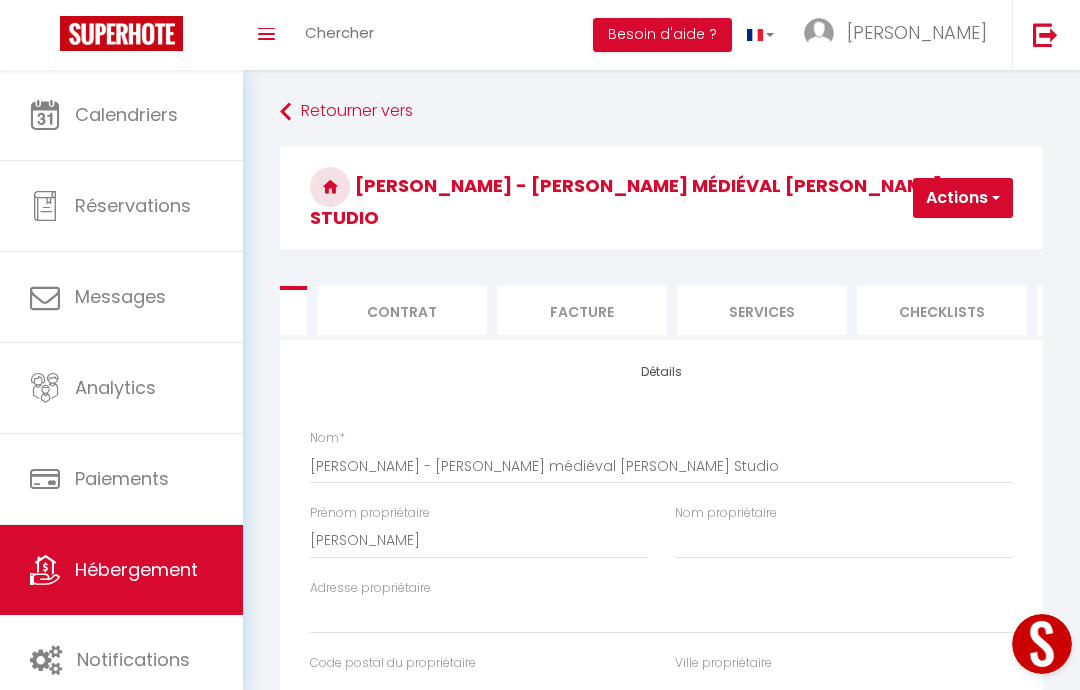 click on "Services" at bounding box center [762, 310] 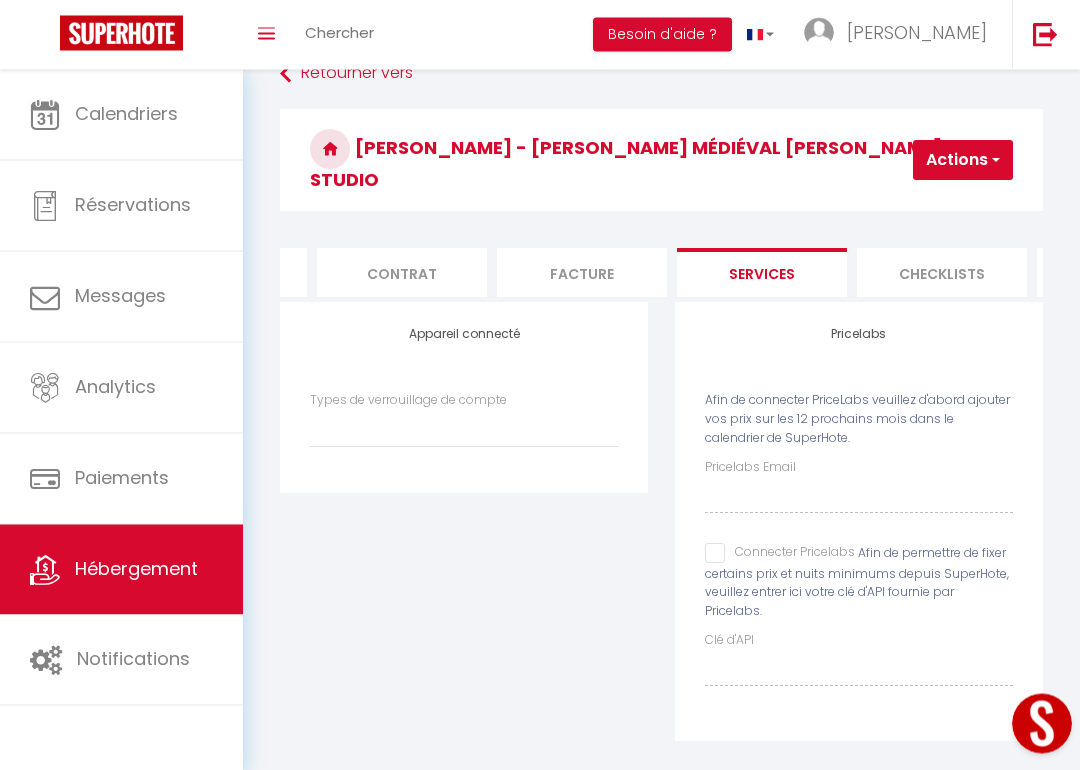 scroll, scrollTop: 38, scrollLeft: 0, axis: vertical 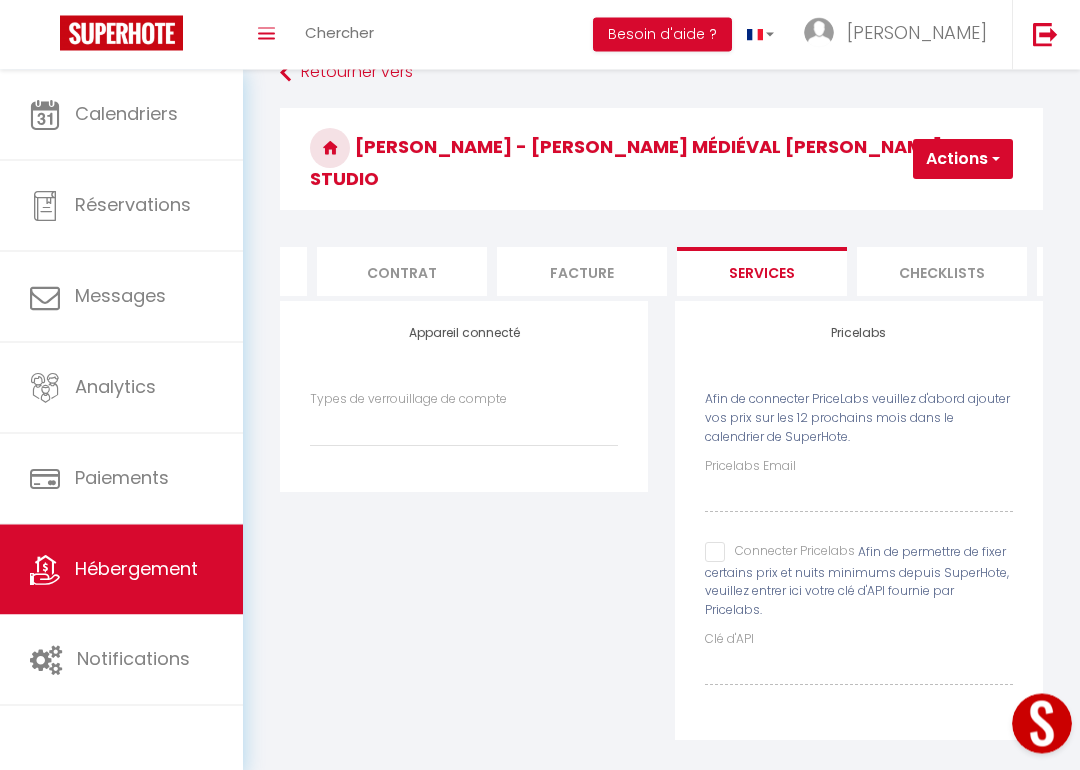 click on "Pricelabs Email
Connecter Pricelabs
Afin de permettre de fixer certains prix et nuits minimums depuis SuperHote, veuillez entrer ici votre clé d'API fournie par Pricelabs.
Clé d'API" at bounding box center [859, 572] 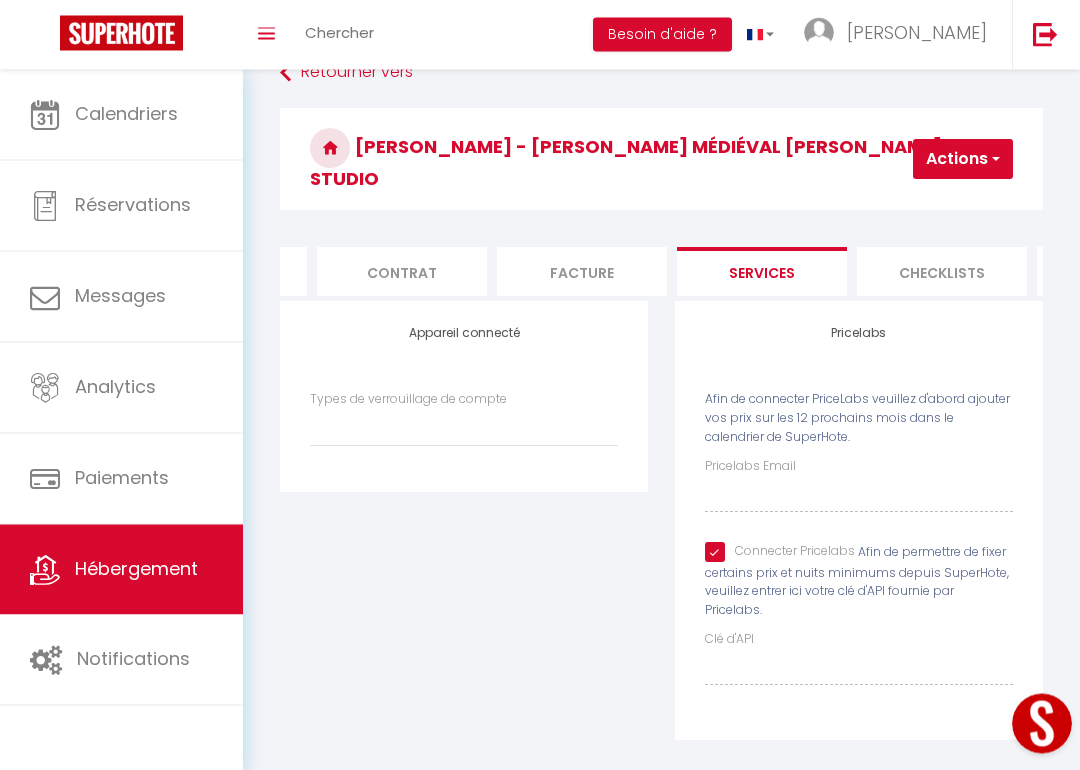 select 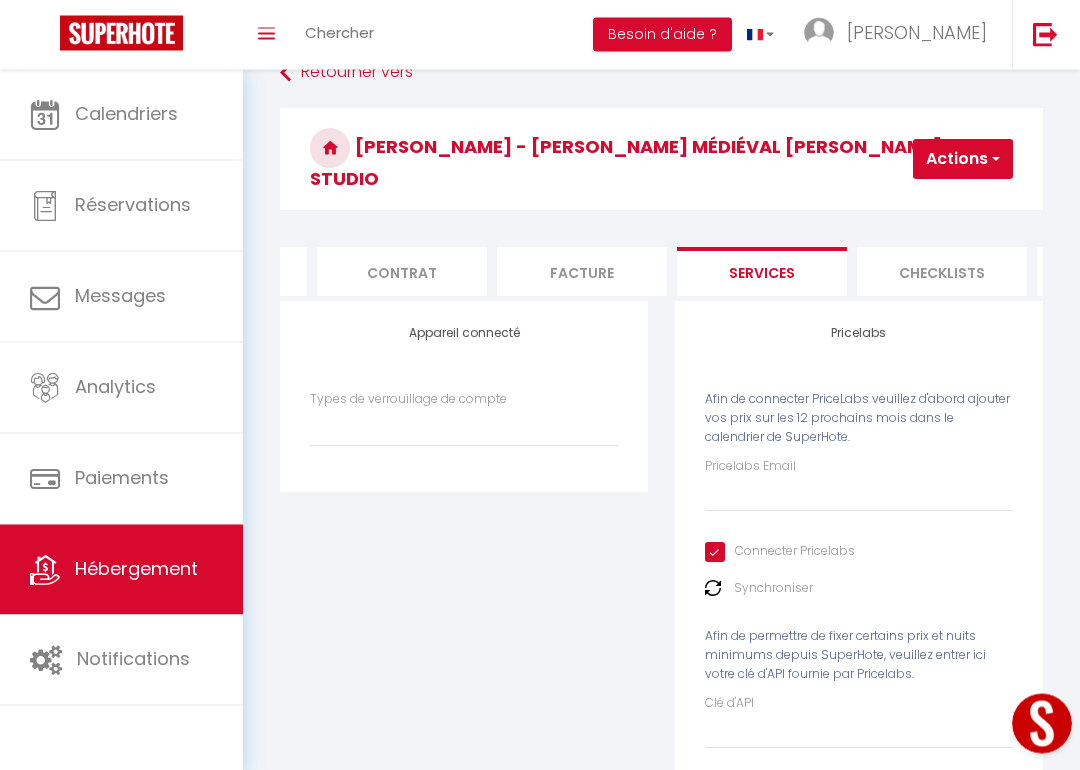 scroll, scrollTop: 39, scrollLeft: 0, axis: vertical 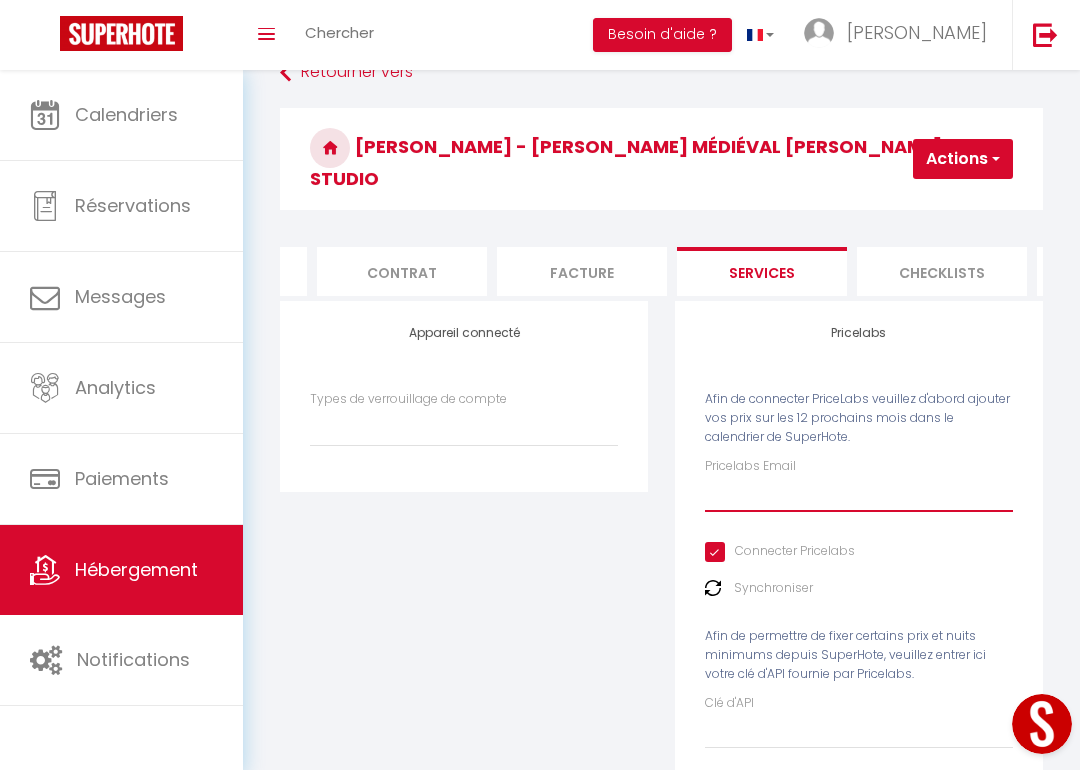 click on "Pricelabs Email" at bounding box center [859, 494] 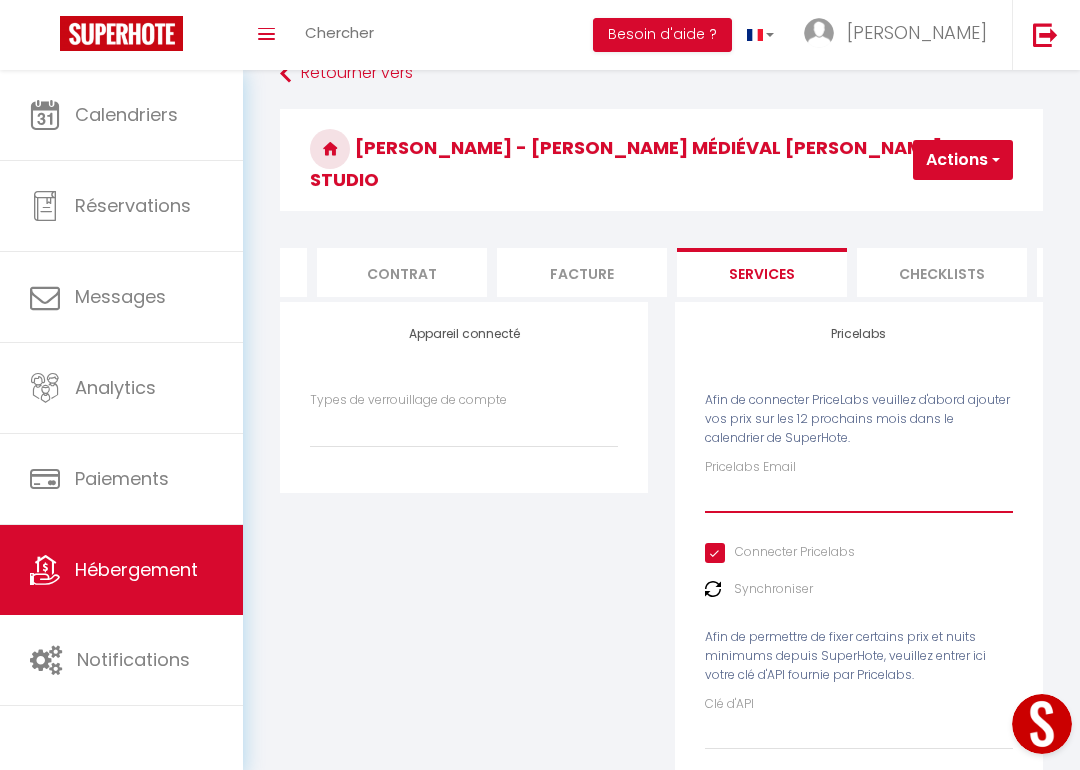 type on "[EMAIL_ADDRESS][DOMAIN_NAME]" 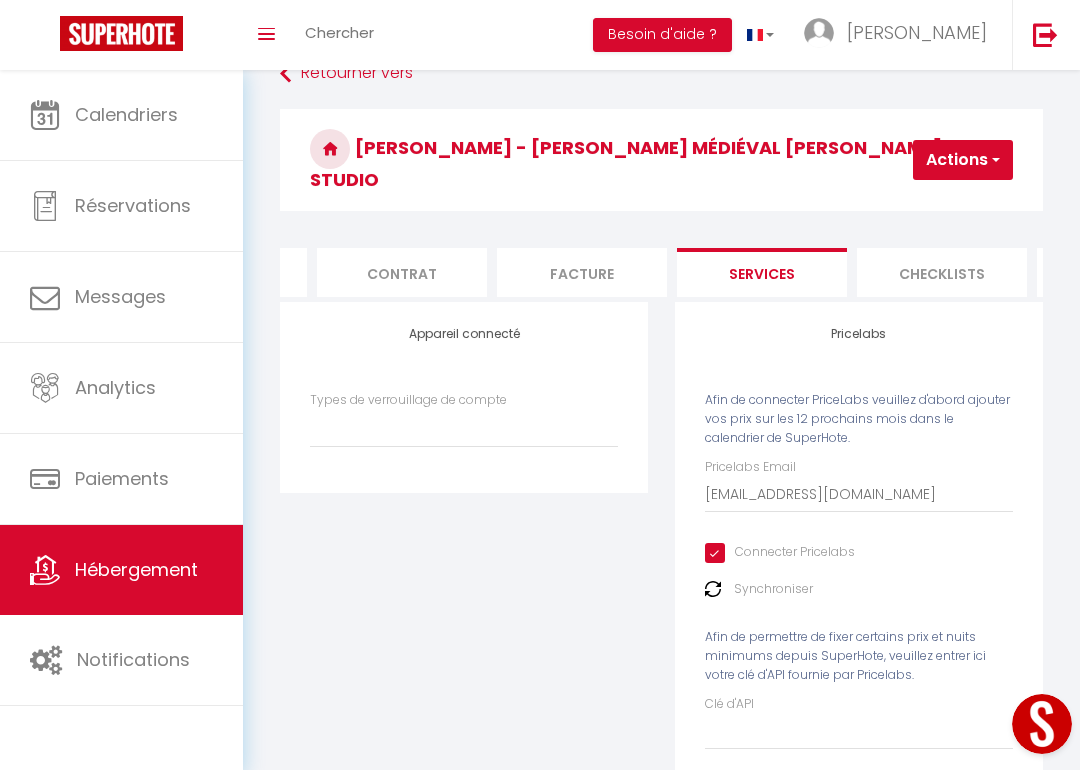 select 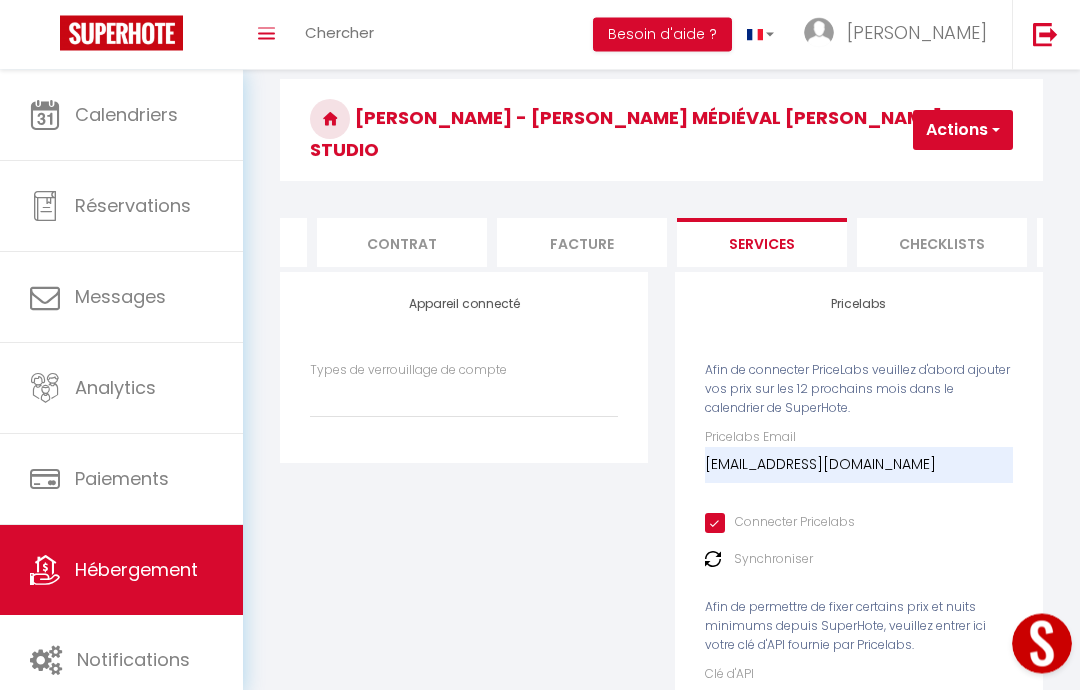 scroll, scrollTop: 0, scrollLeft: 0, axis: both 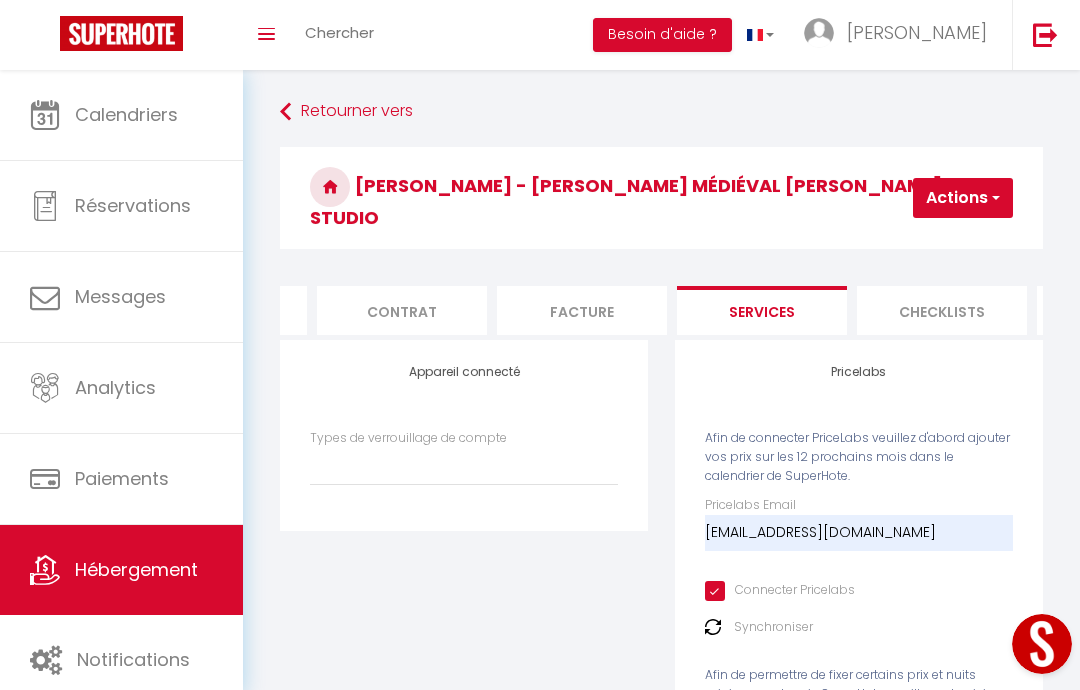 click on "Actions" at bounding box center (963, 198) 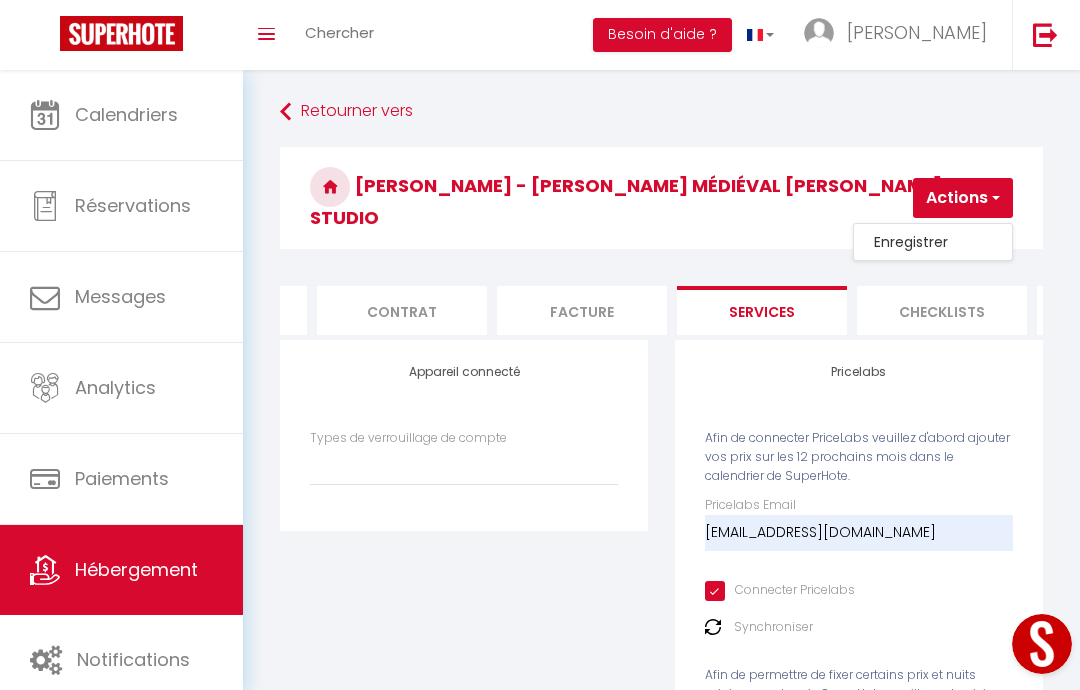 click on "Enregistrer" at bounding box center (933, 242) 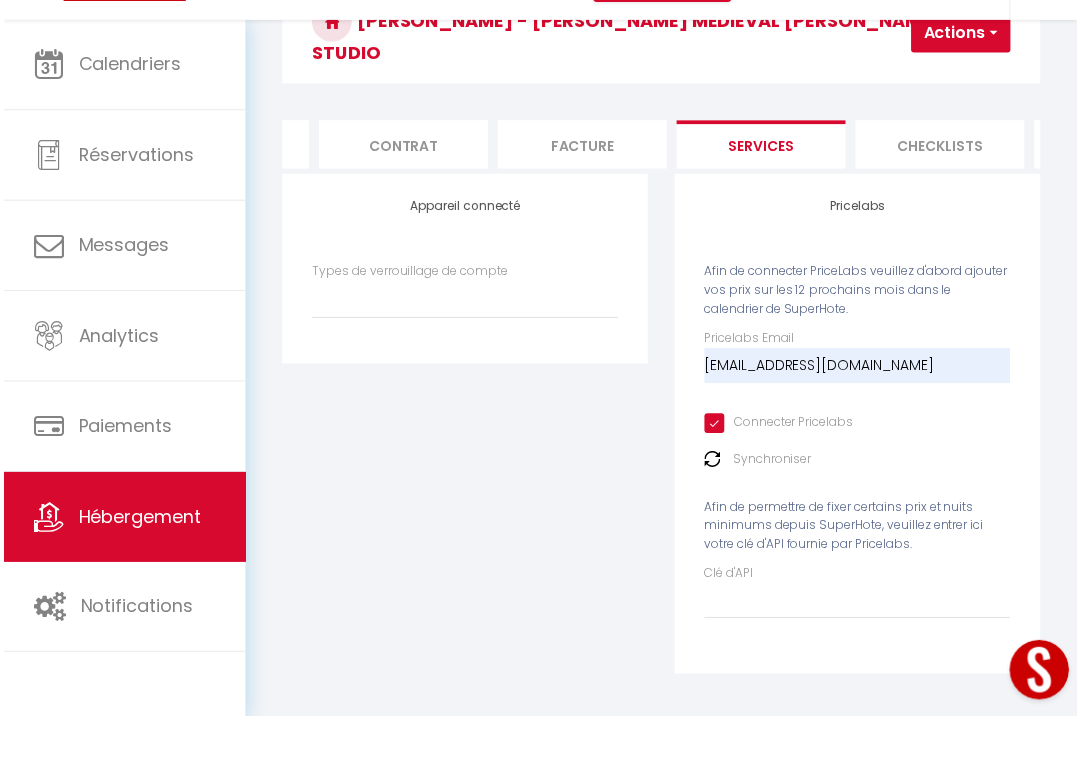 scroll, scrollTop: 120, scrollLeft: 0, axis: vertical 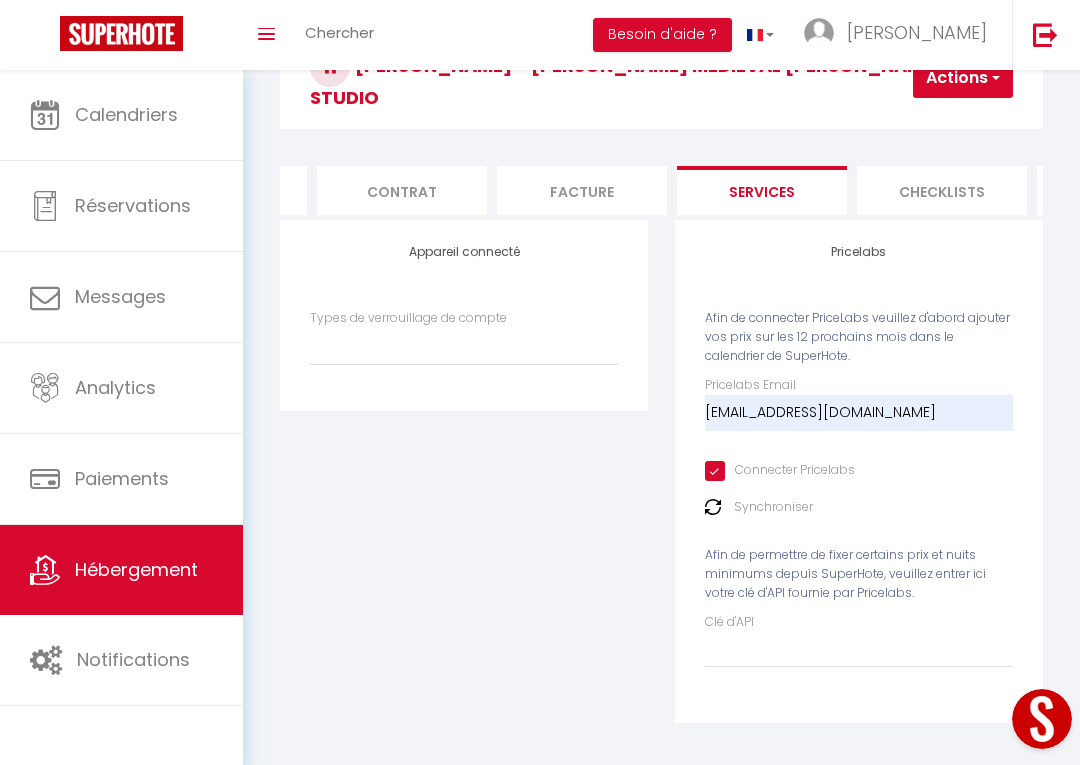 click on "[EMAIL_ADDRESS][DOMAIN_NAME]" at bounding box center (859, 413) 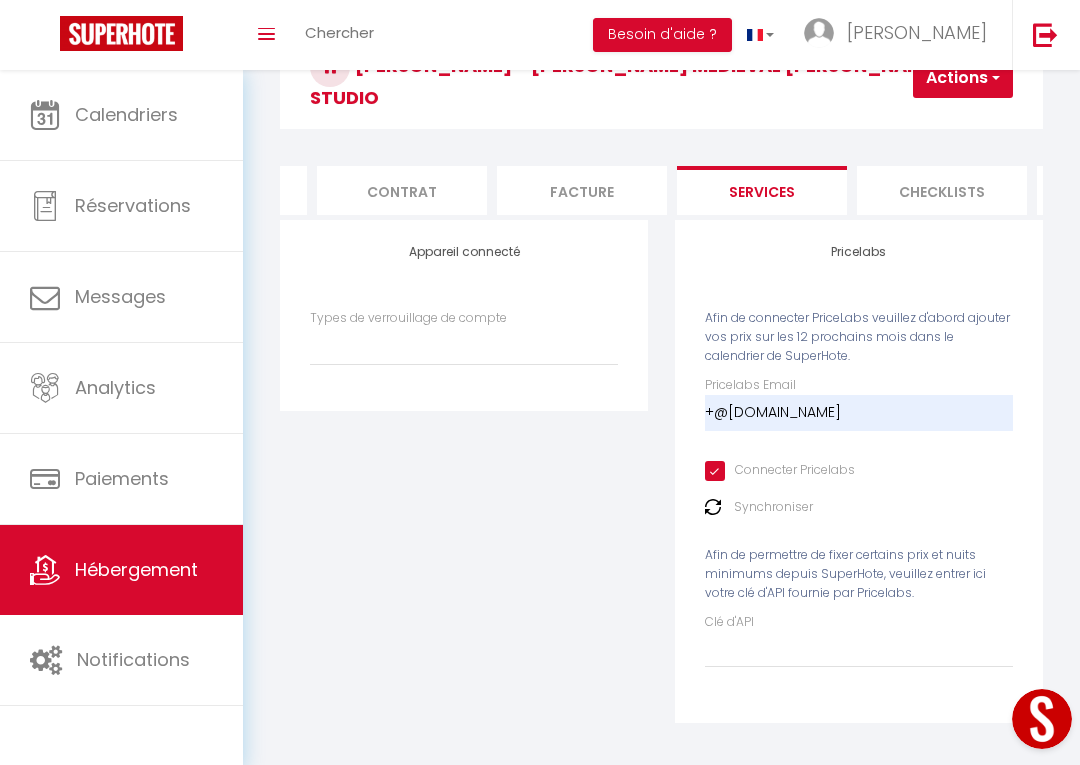 select 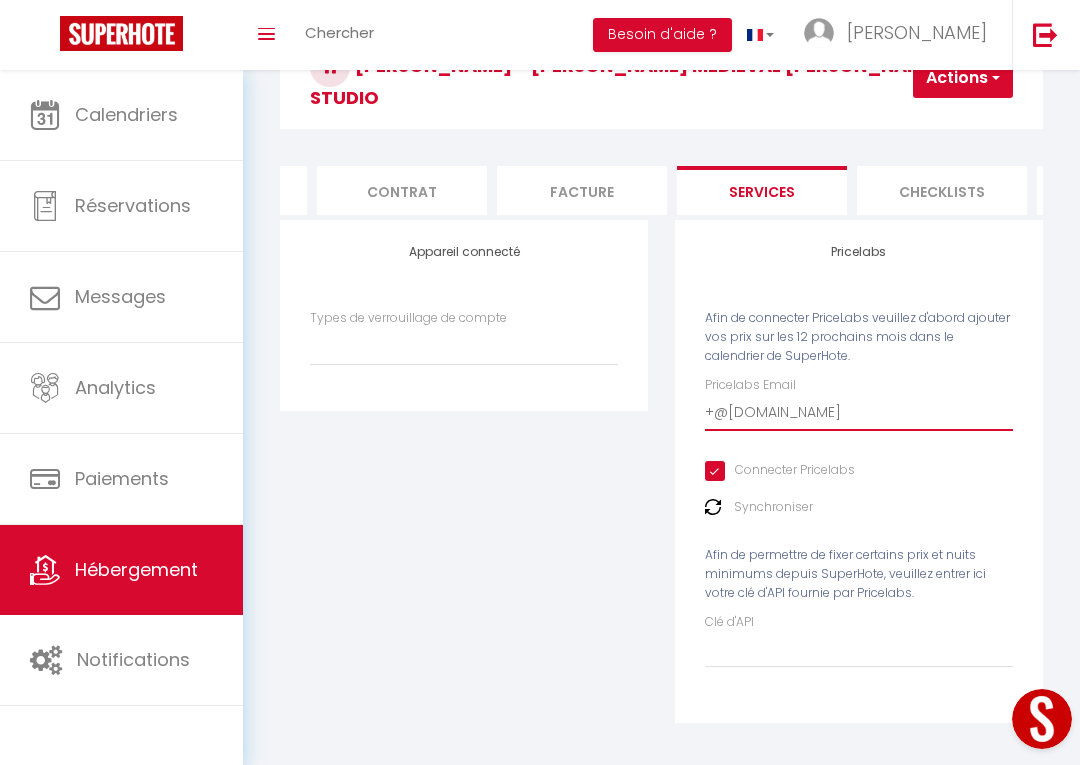 type on "@[DOMAIN_NAME]" 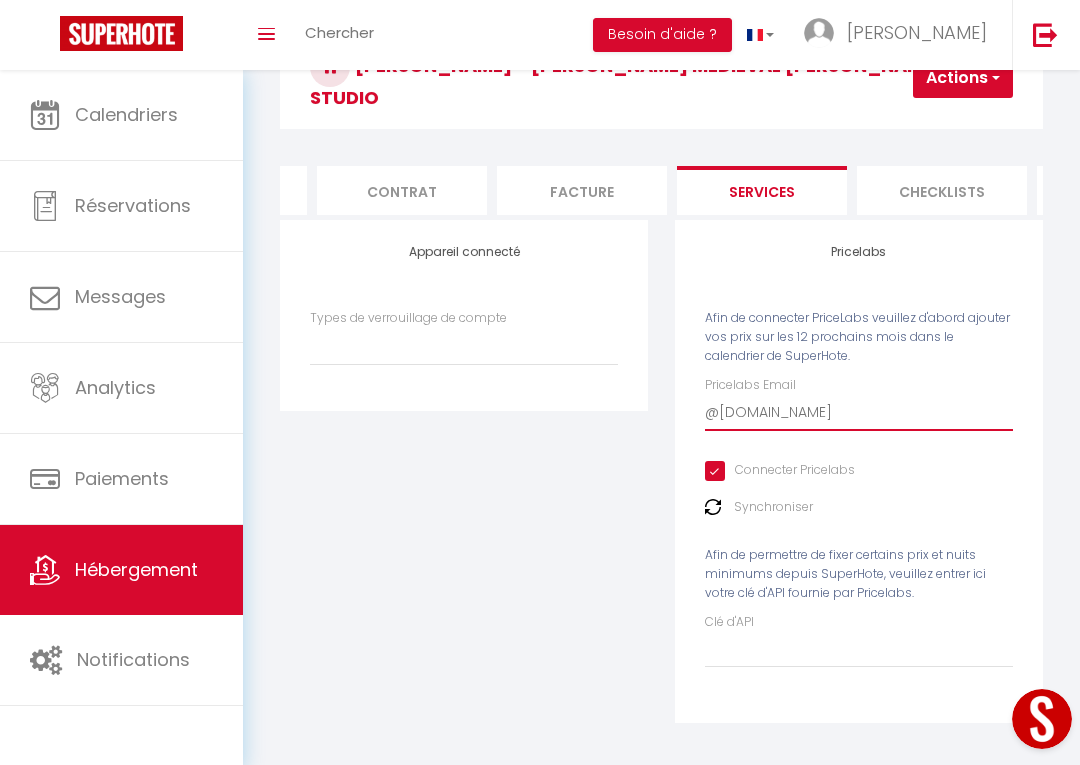 select 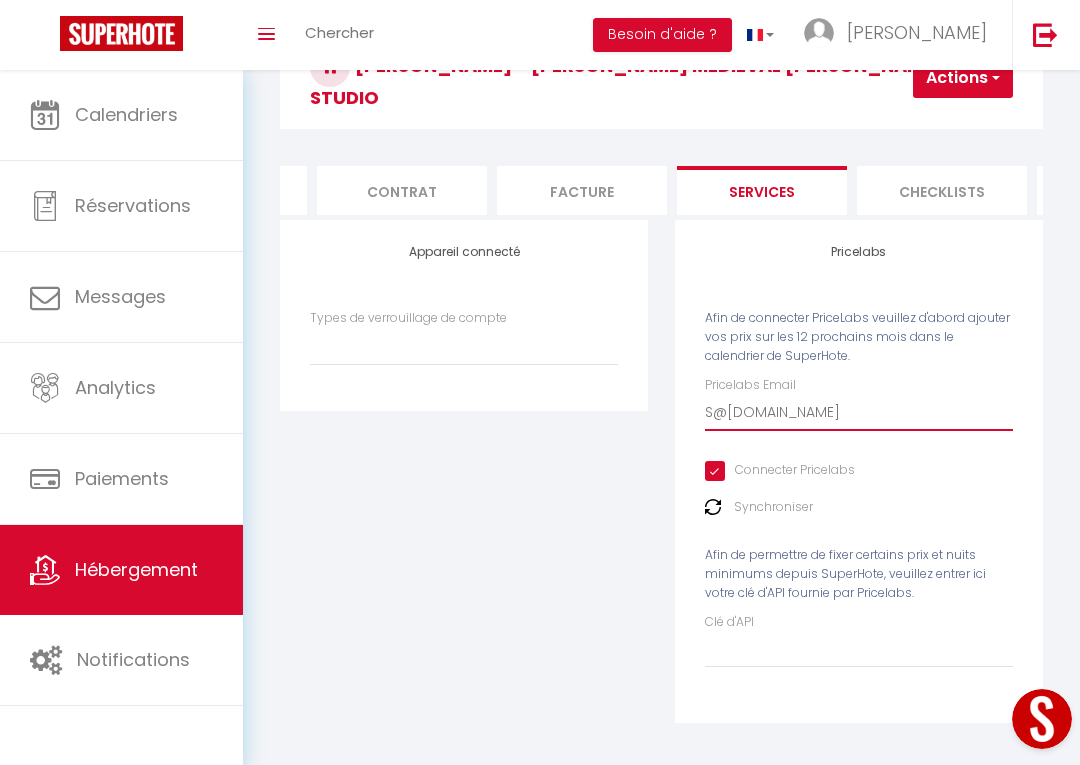 select 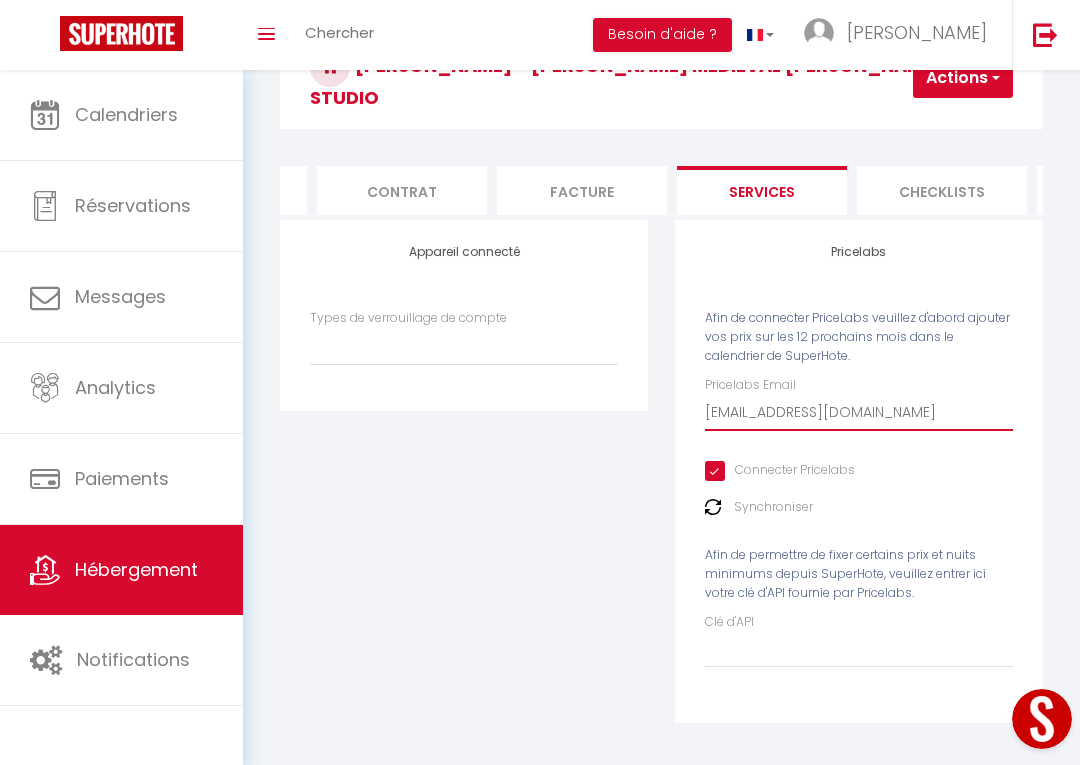 select 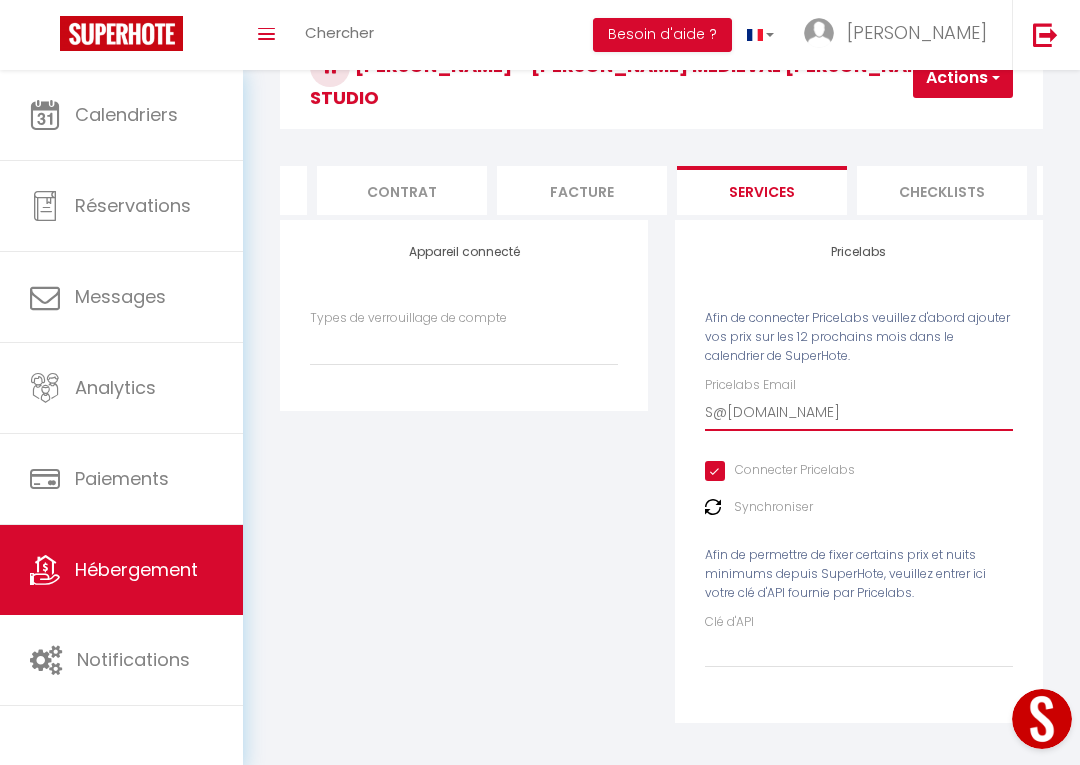 select 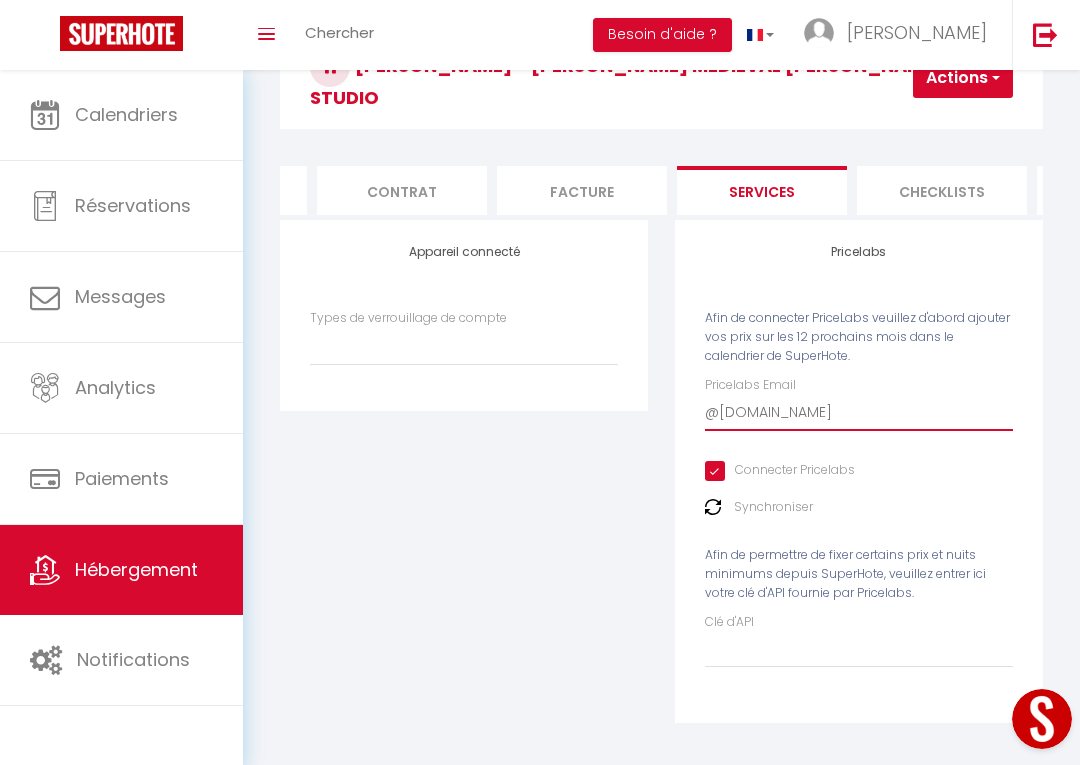 select 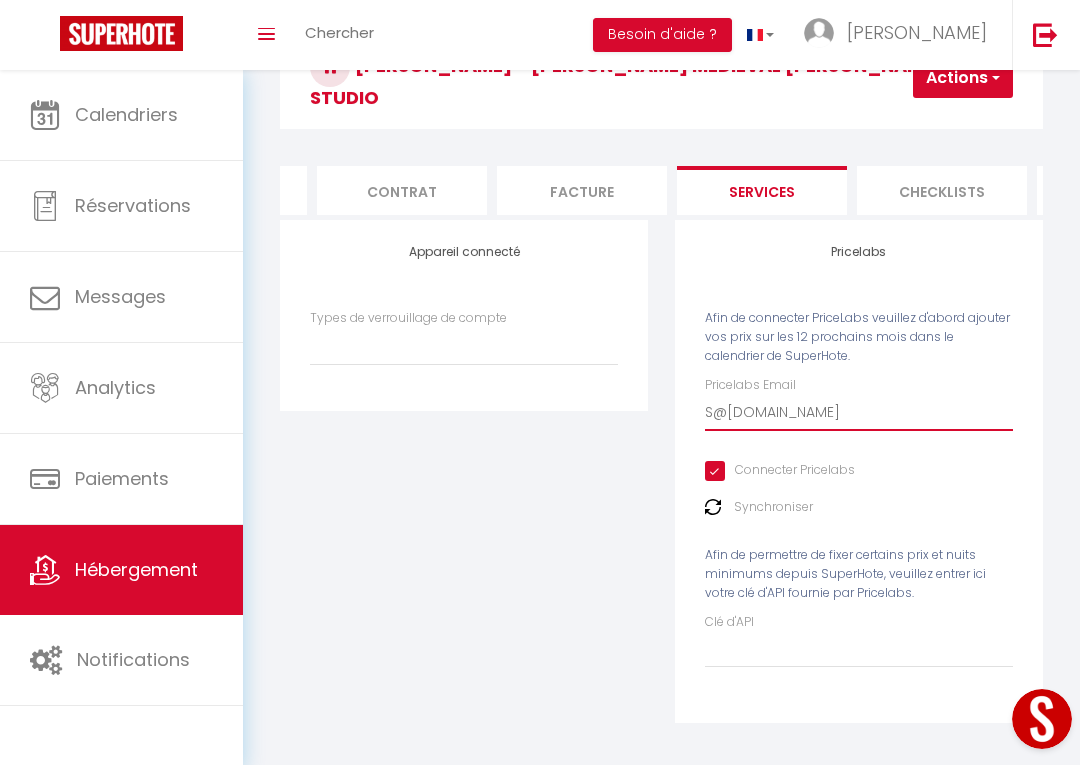 select 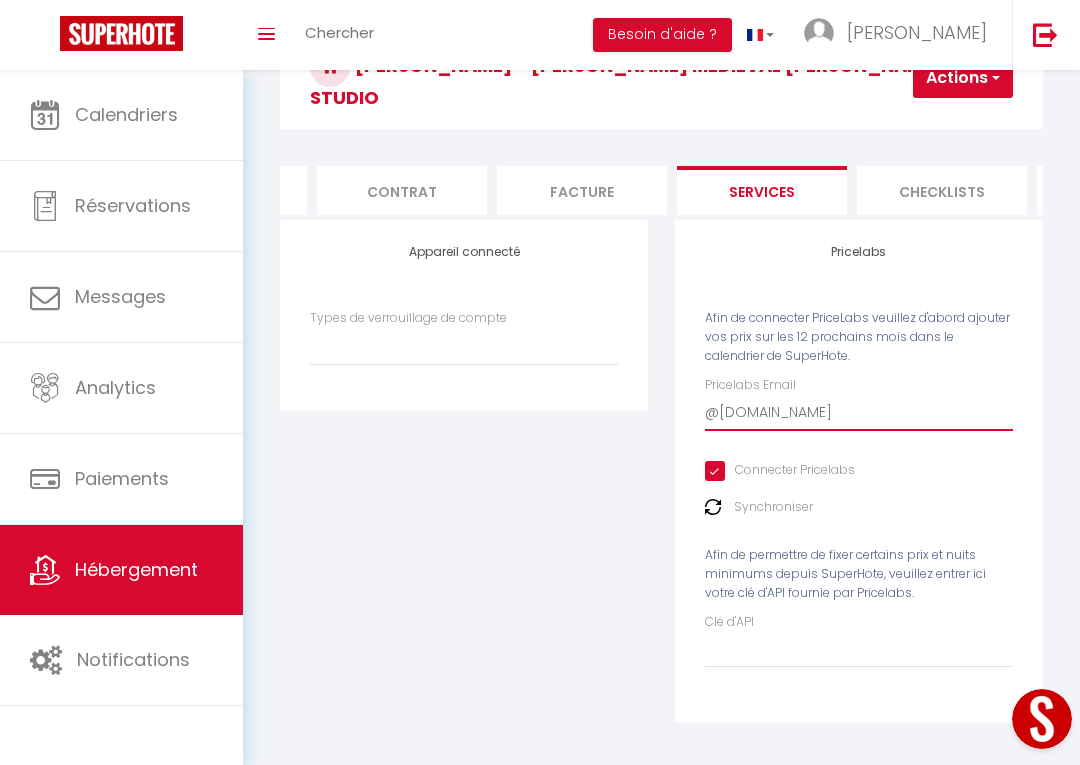 select 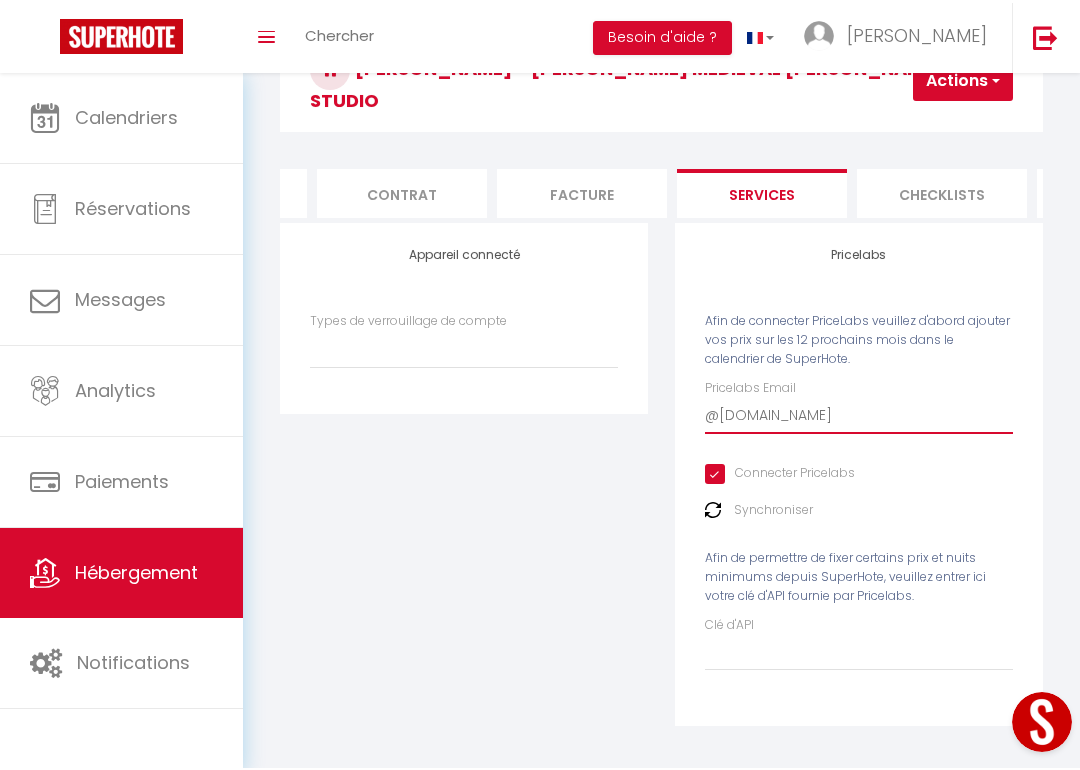 scroll, scrollTop: 115, scrollLeft: 0, axis: vertical 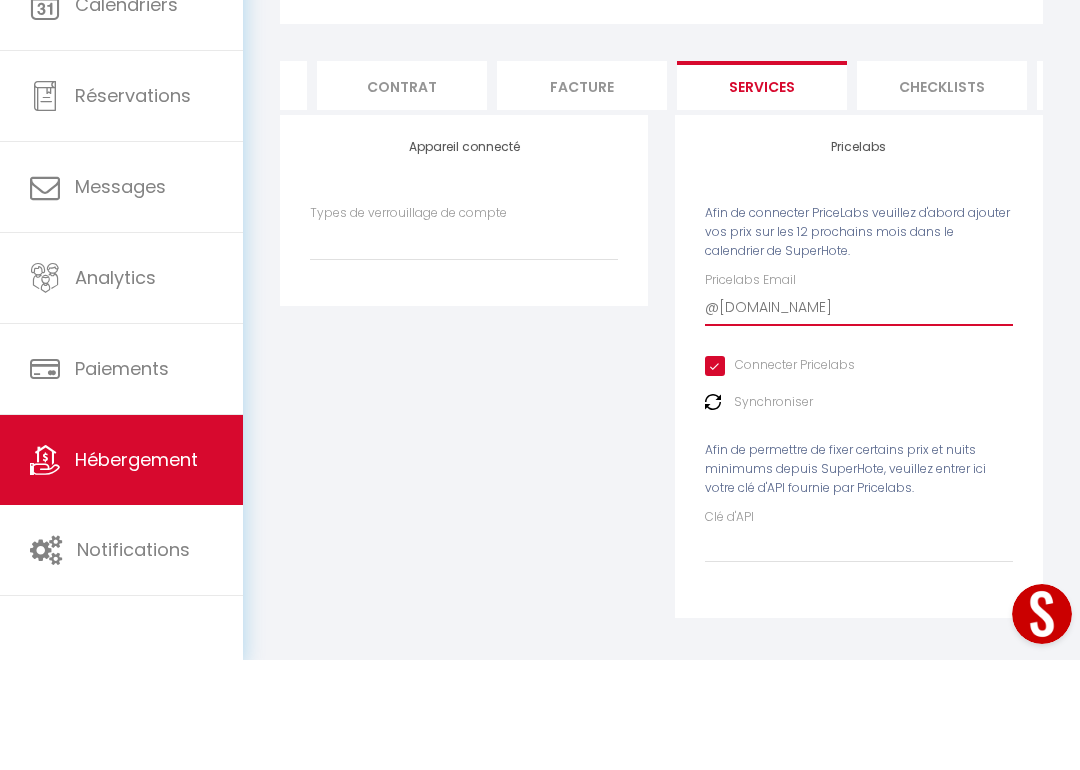 type on "s@[DOMAIN_NAME]" 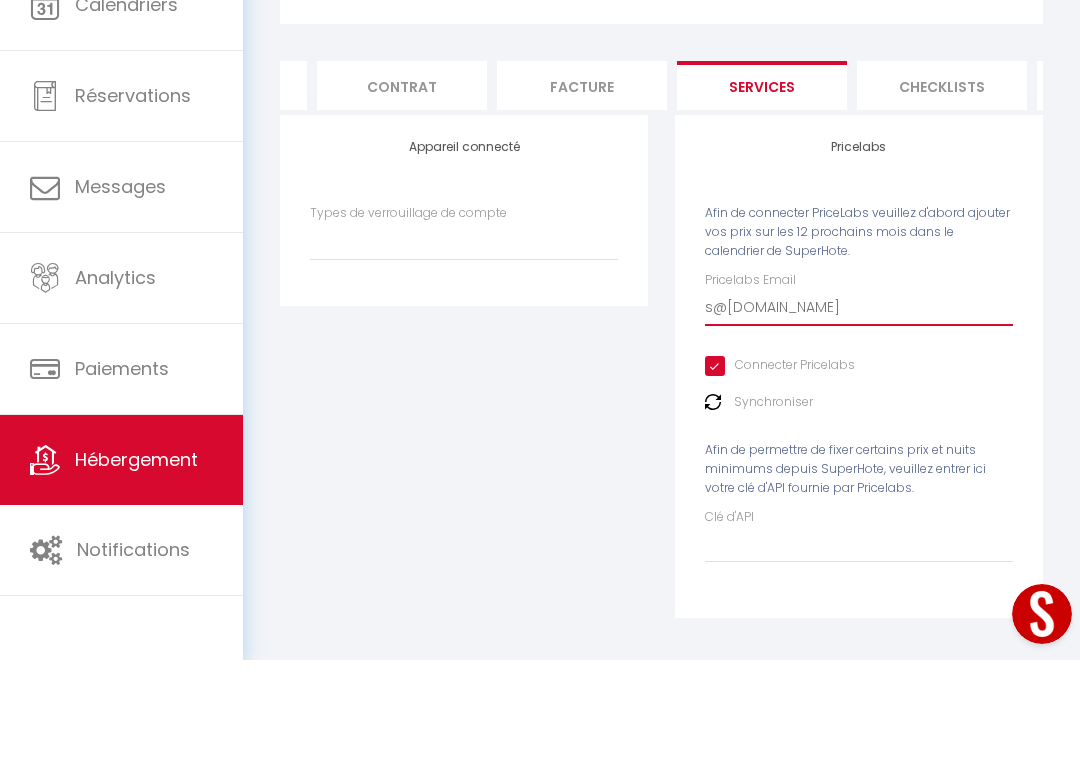 select 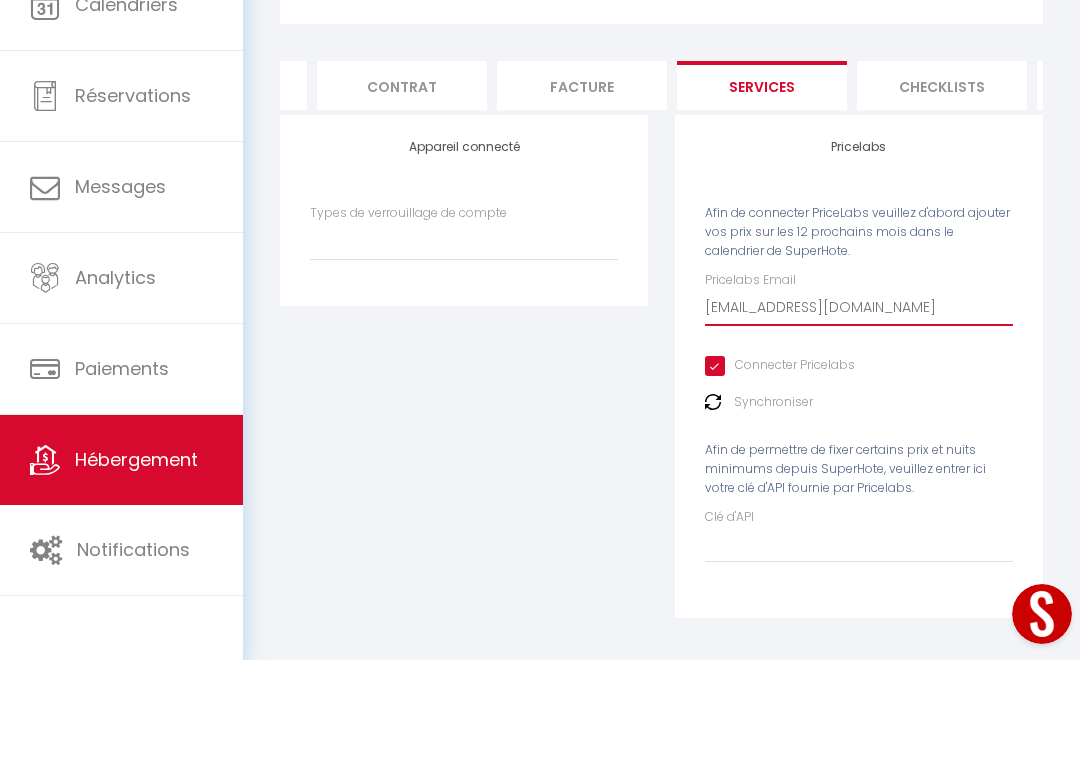 select 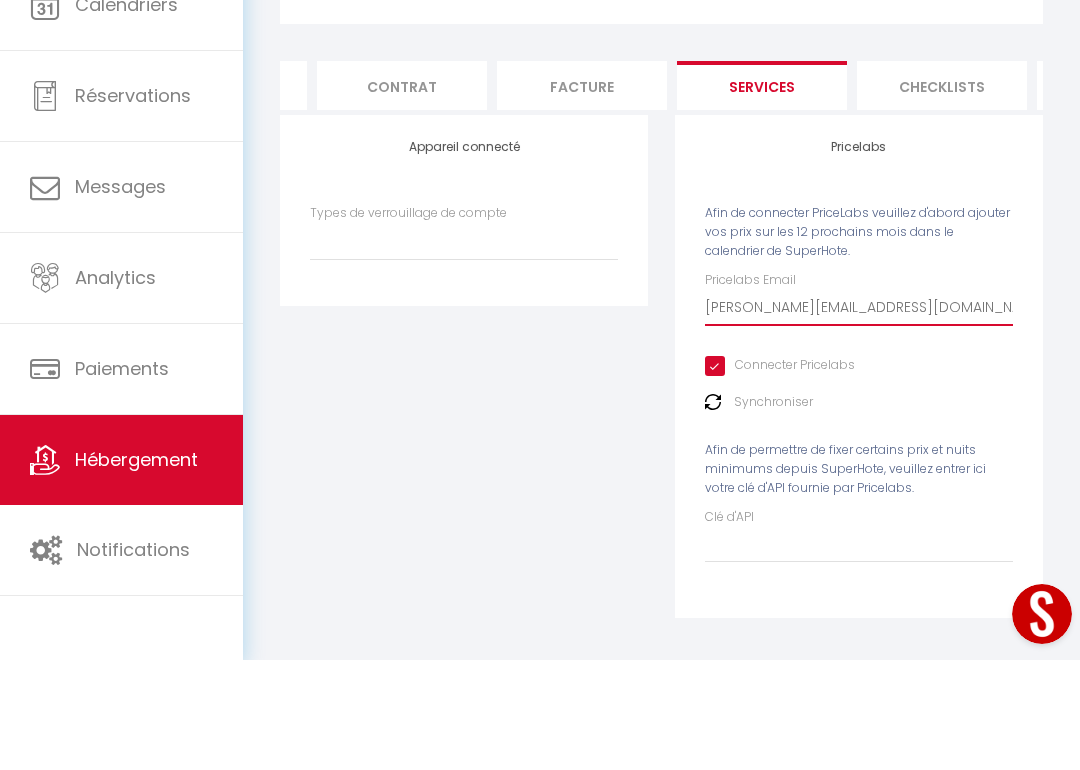 select 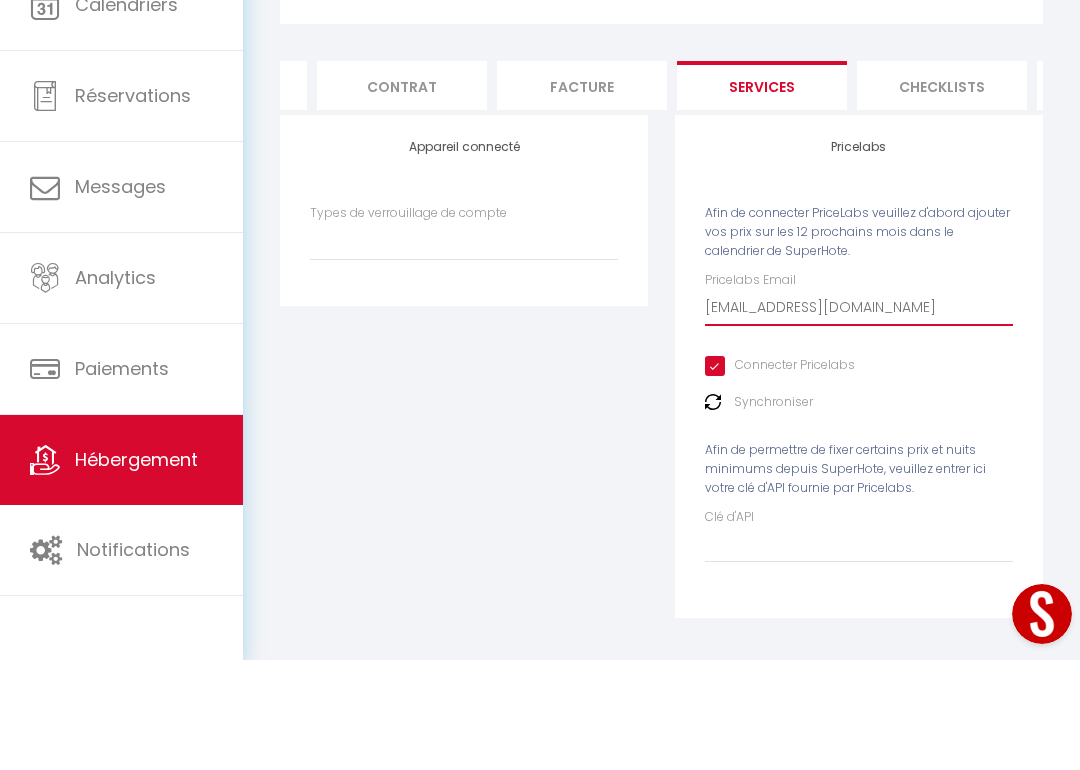 select 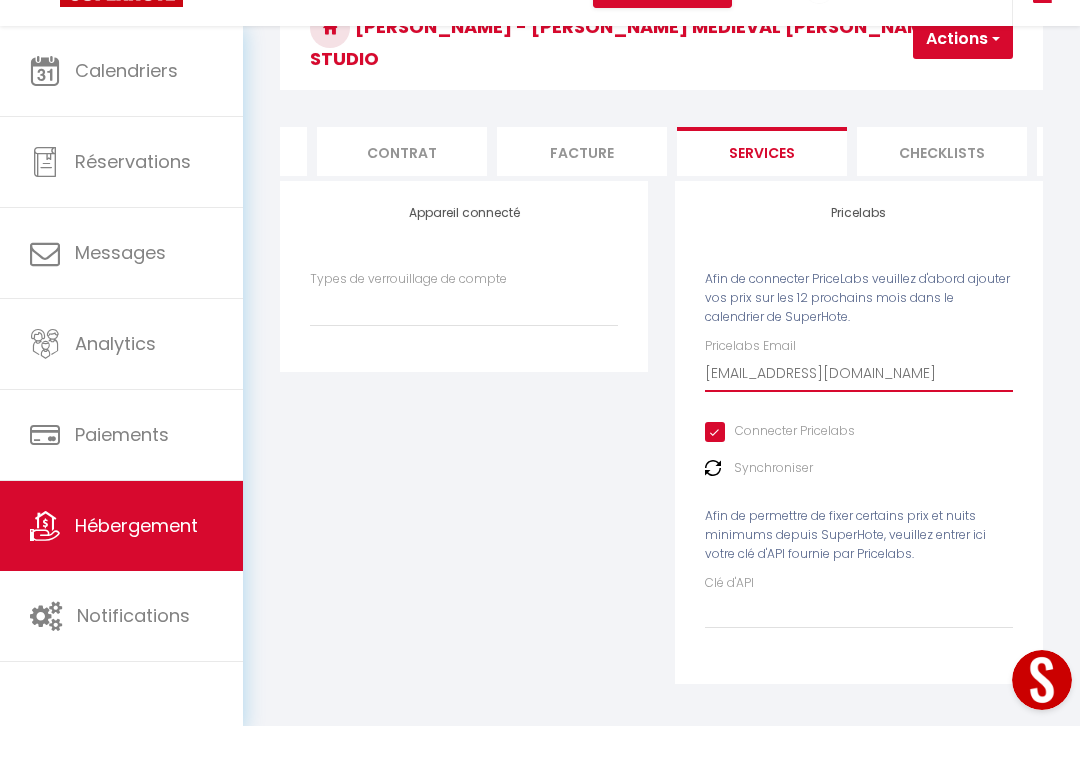 type on "[EMAIL_ADDRESS][DOMAIN_NAME]" 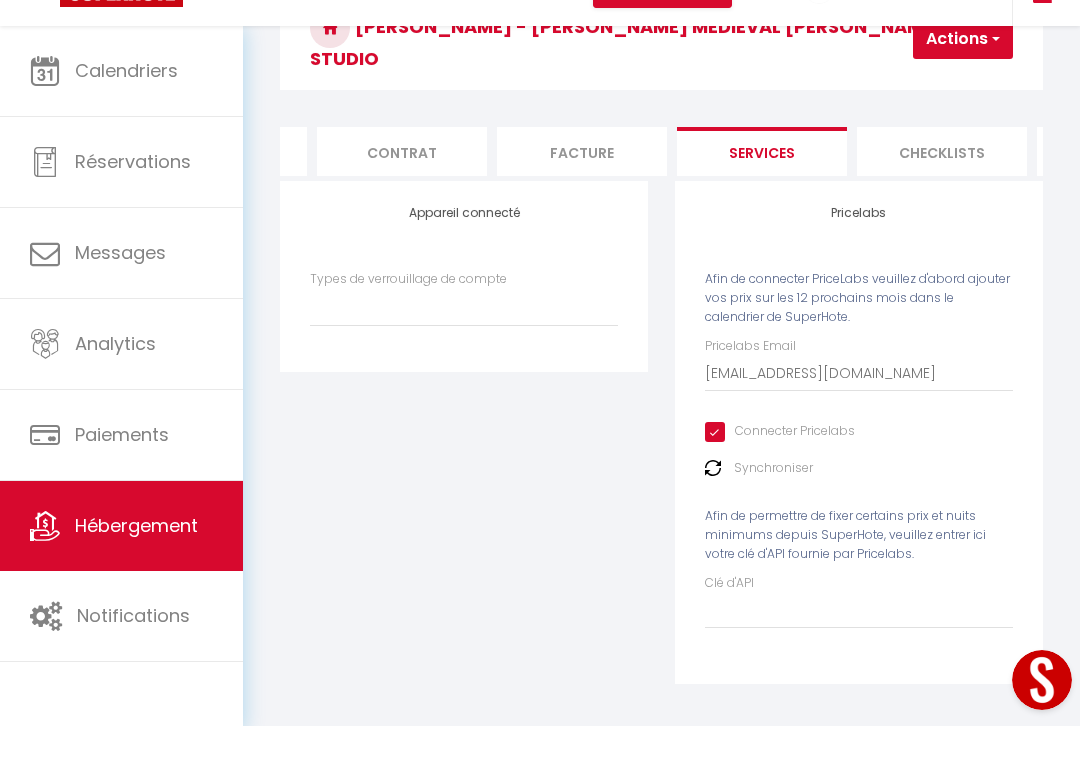 click on "Actions" at bounding box center (963, 83) 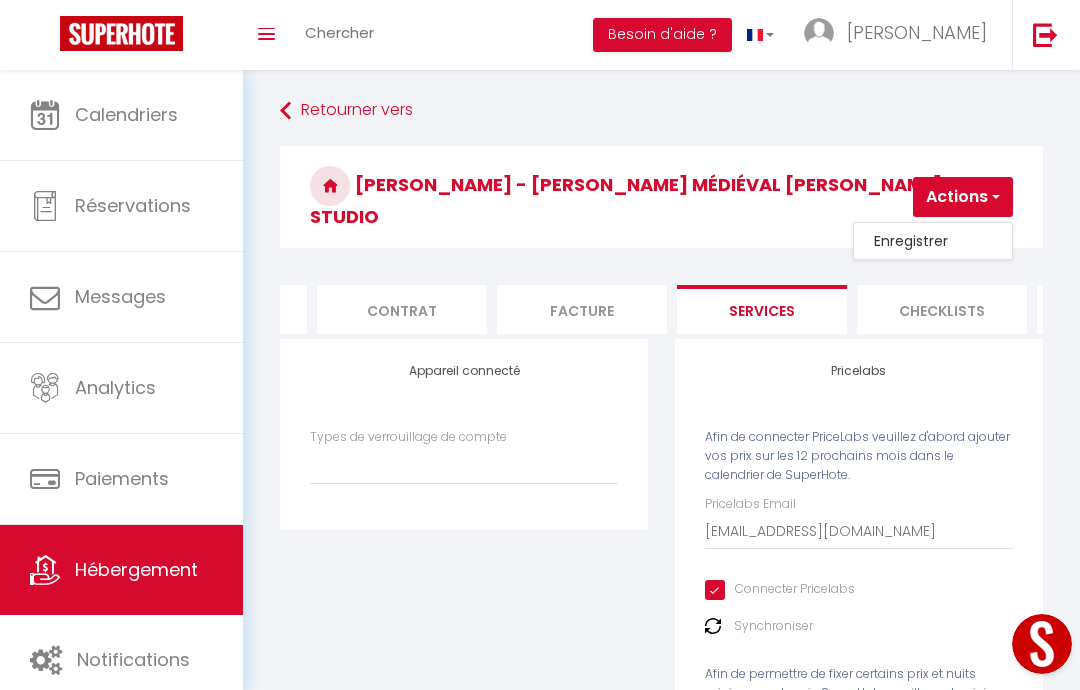 scroll, scrollTop: 0, scrollLeft: 0, axis: both 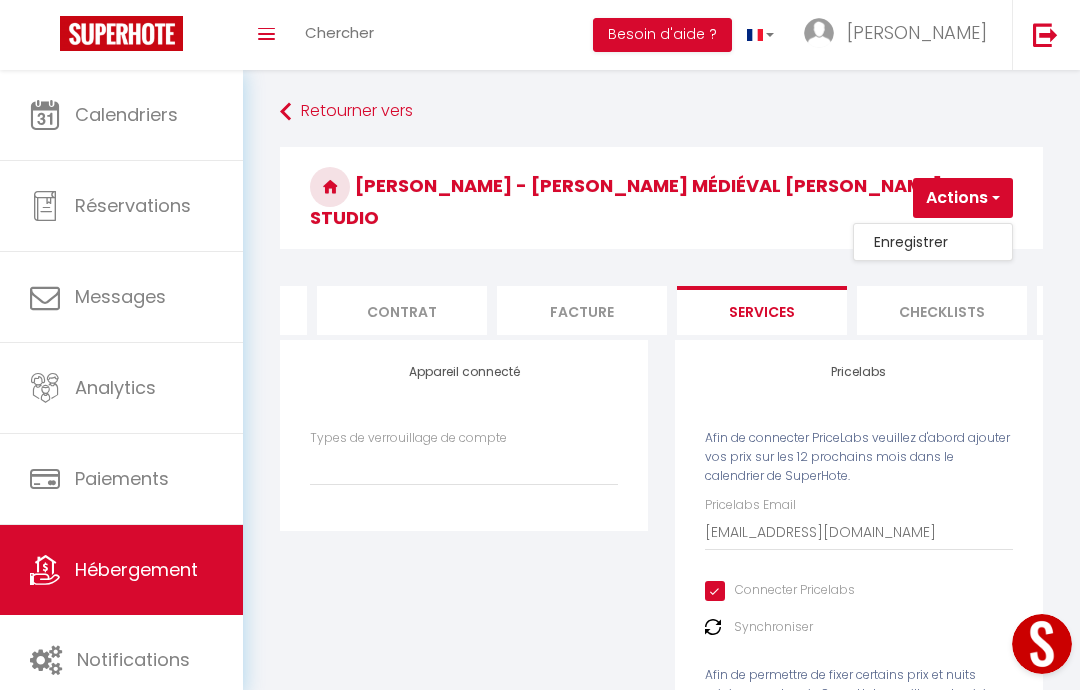 click on "Enregistrer" at bounding box center (933, 242) 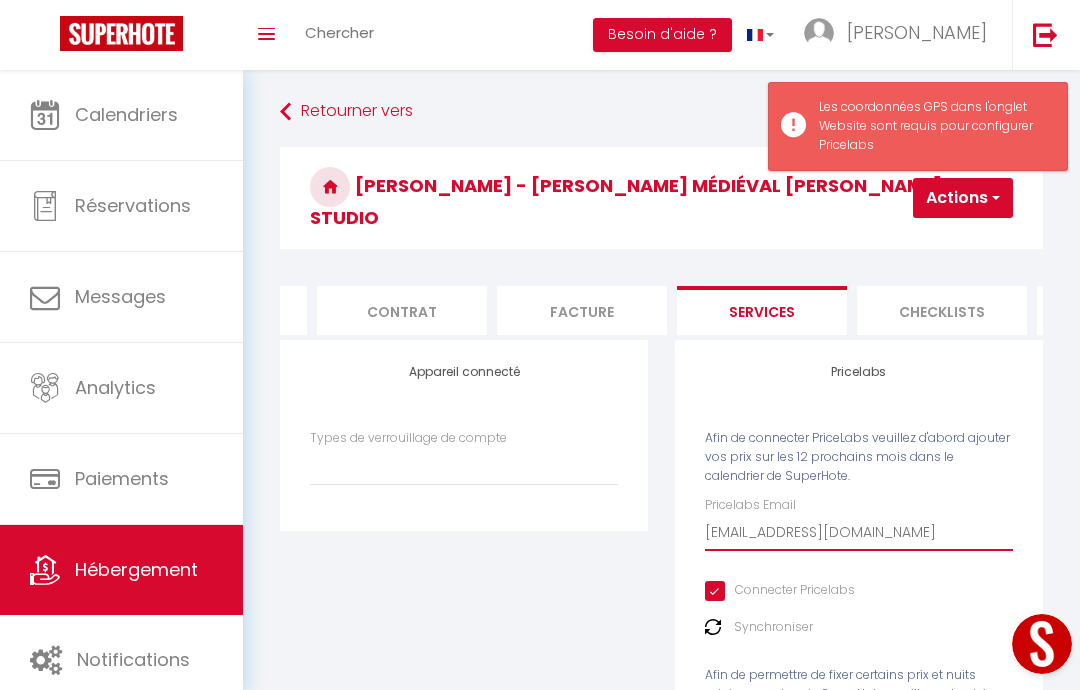 click on "[EMAIL_ADDRESS][DOMAIN_NAME]" at bounding box center (859, 533) 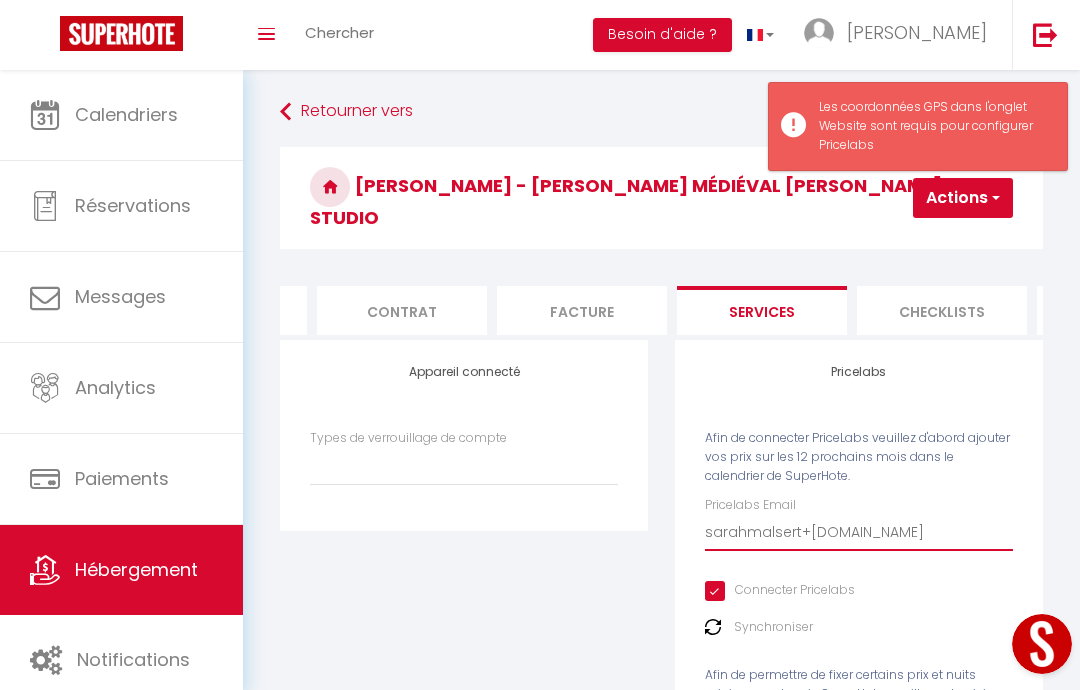 select 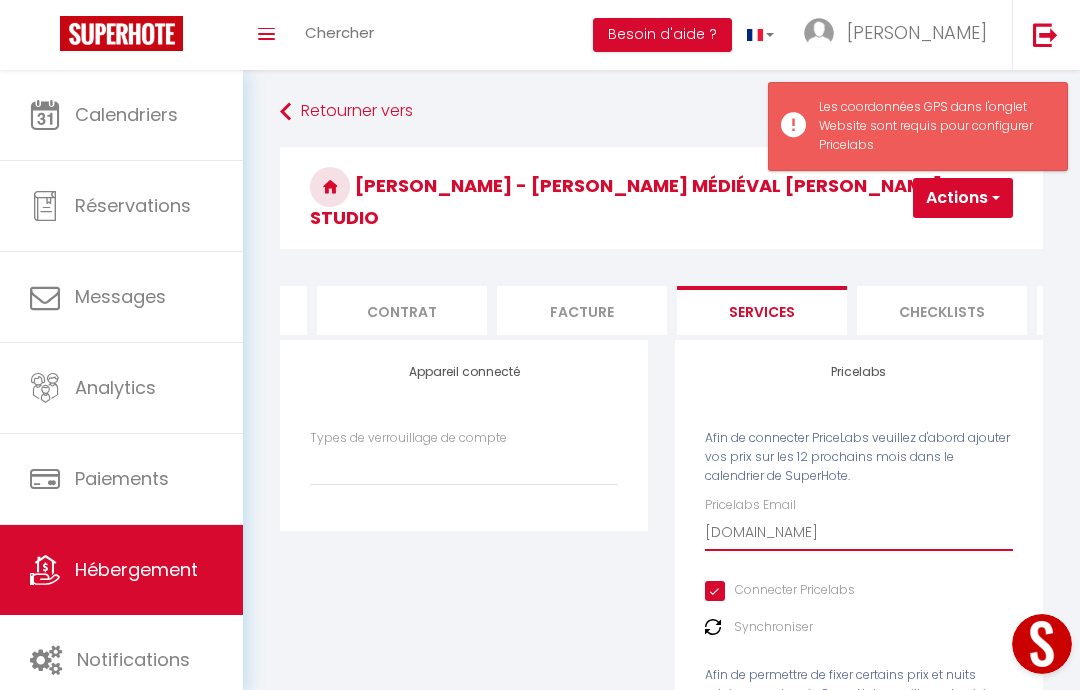 select 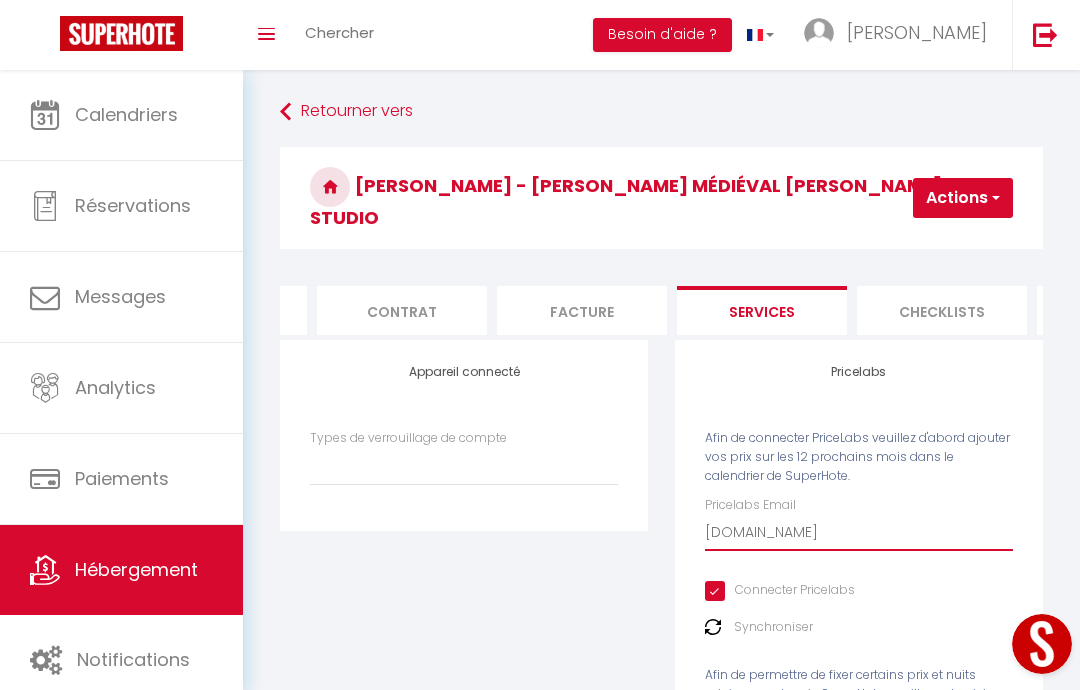 type on "sarahmalsert#[DOMAIN_NAME]" 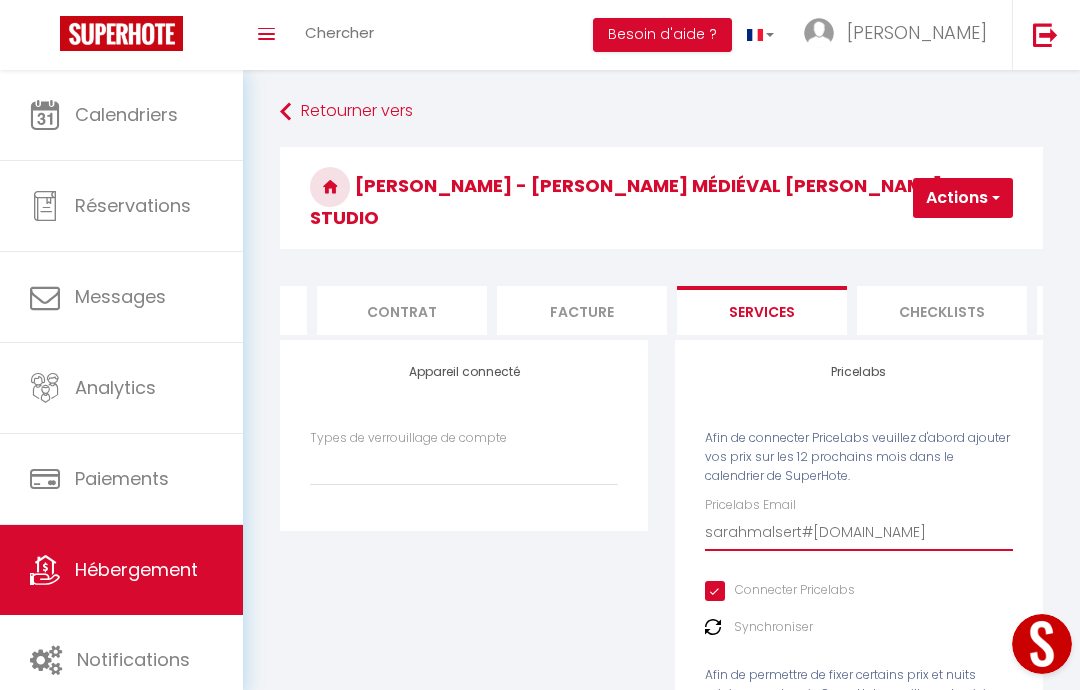select 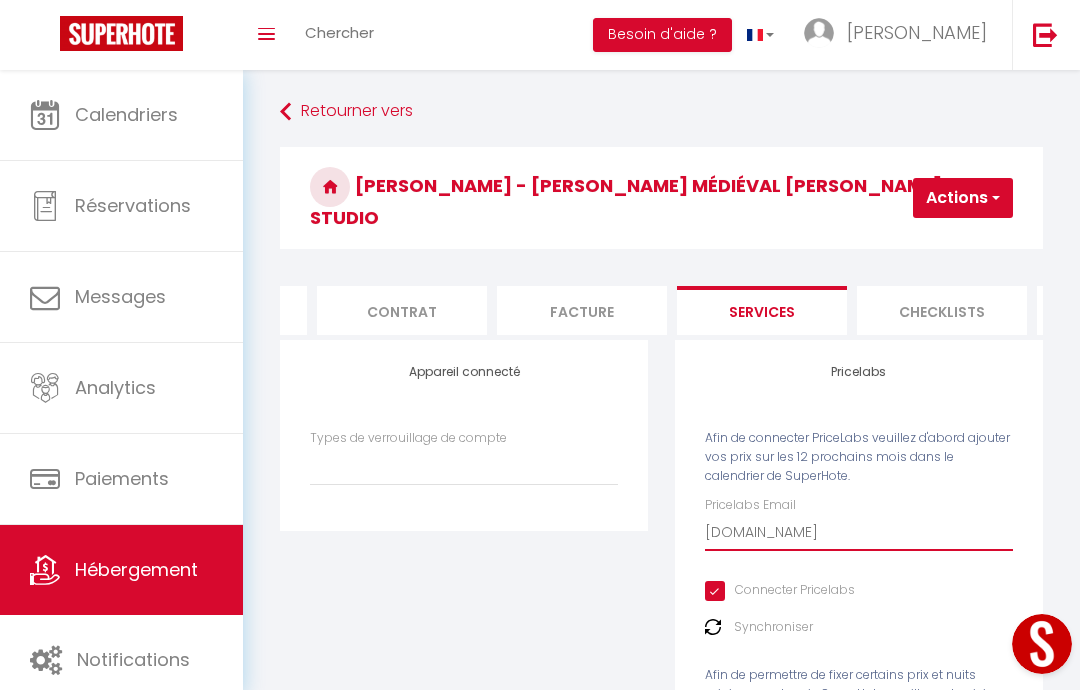 select 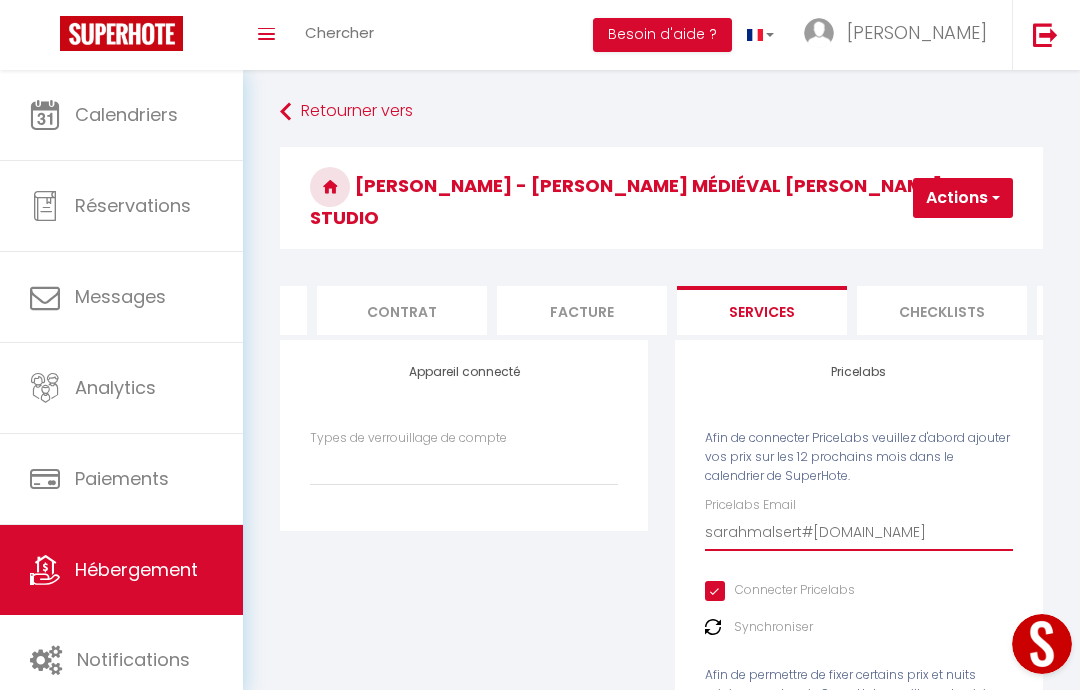 select 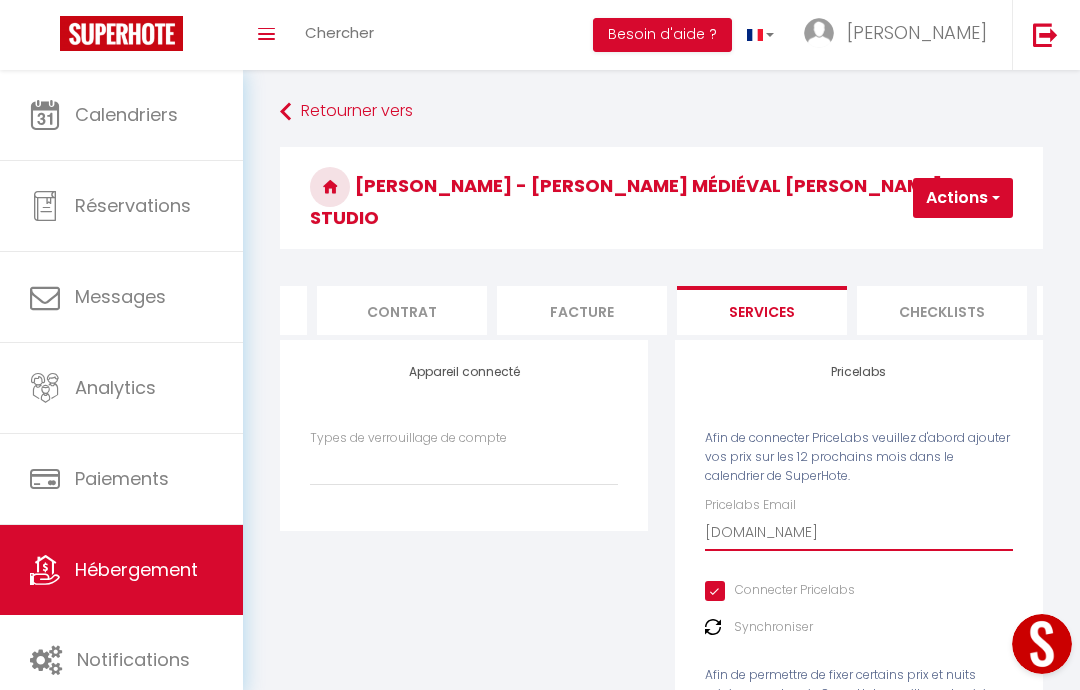 select 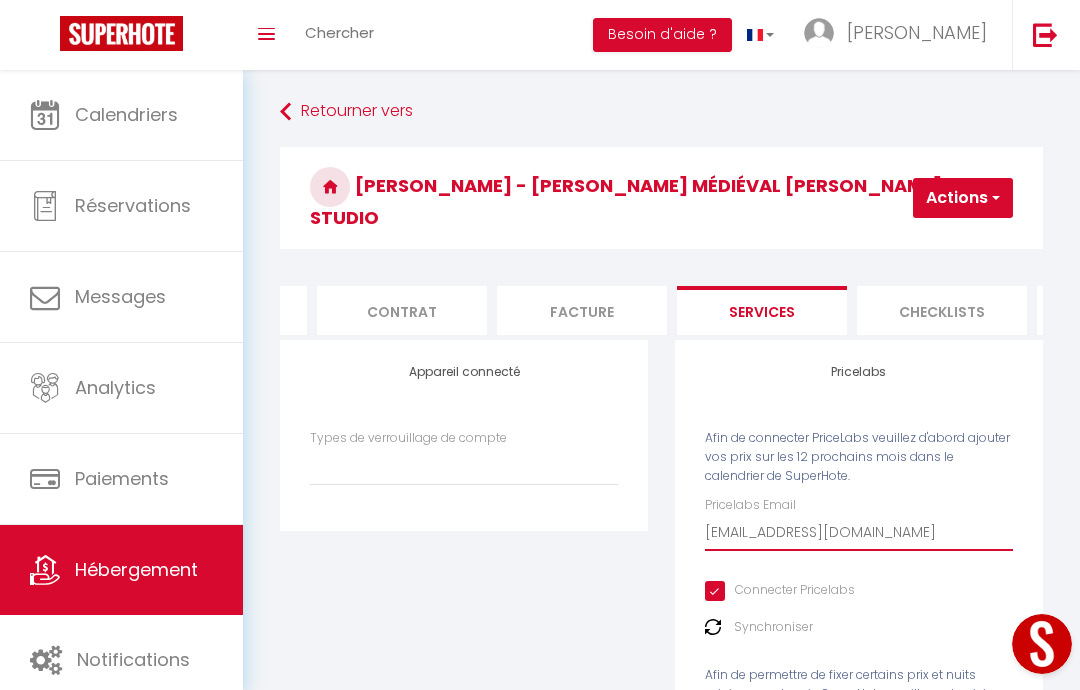 select 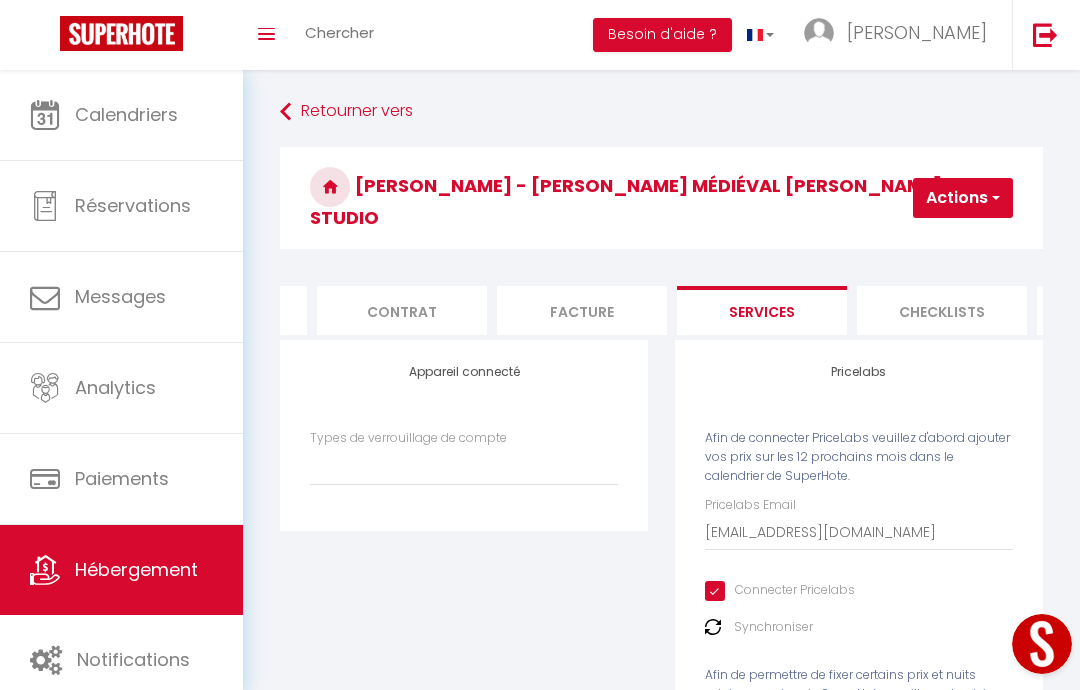 click on "Actions" at bounding box center (963, 198) 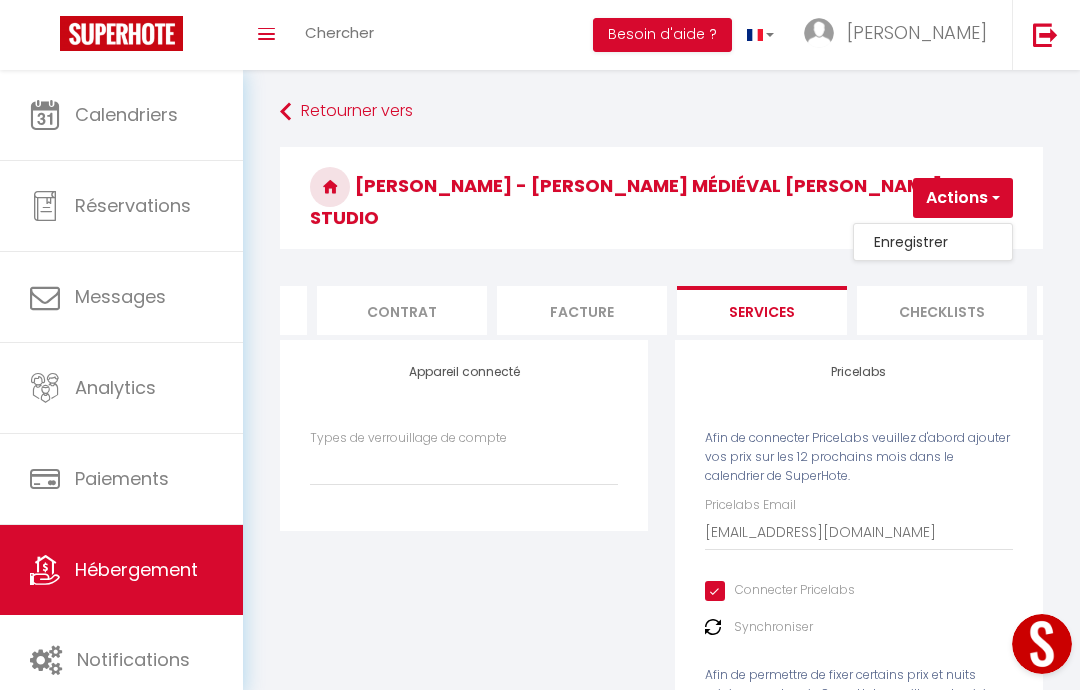 click on "Enregistrer" at bounding box center (933, 242) 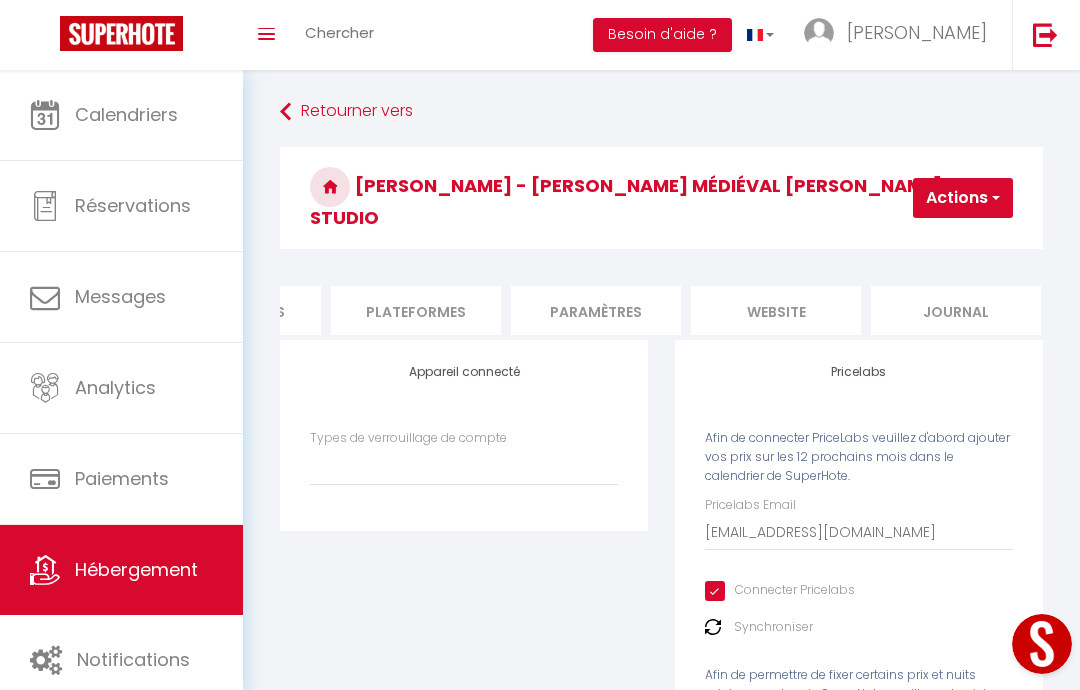scroll, scrollTop: 0, scrollLeft: 1027, axis: horizontal 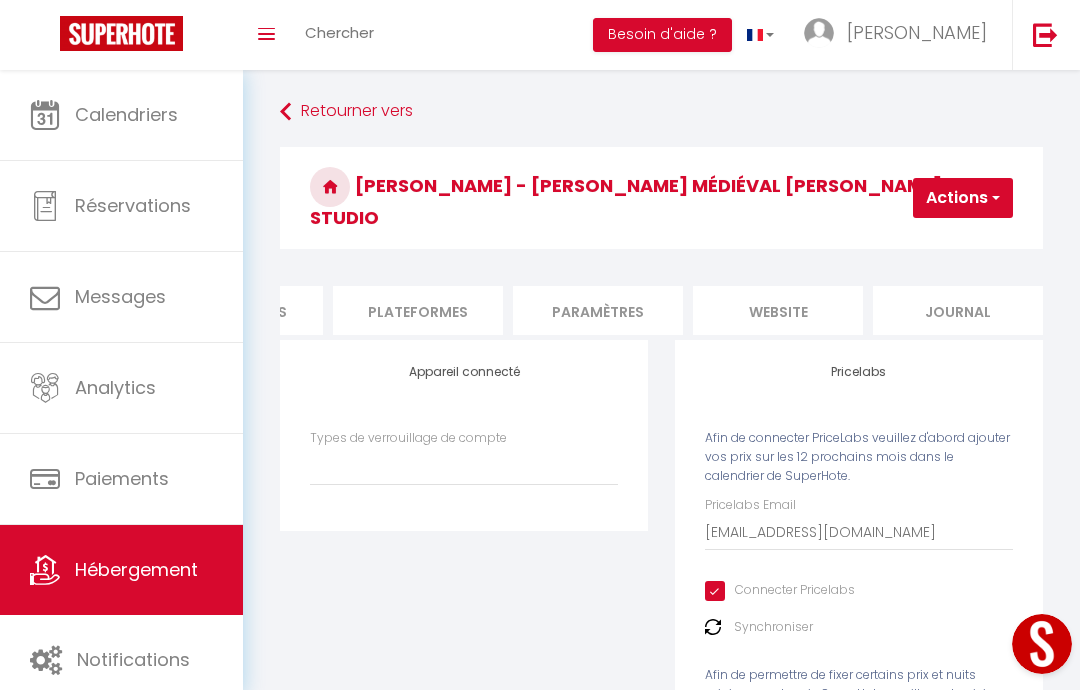 click on "website" at bounding box center [778, 310] 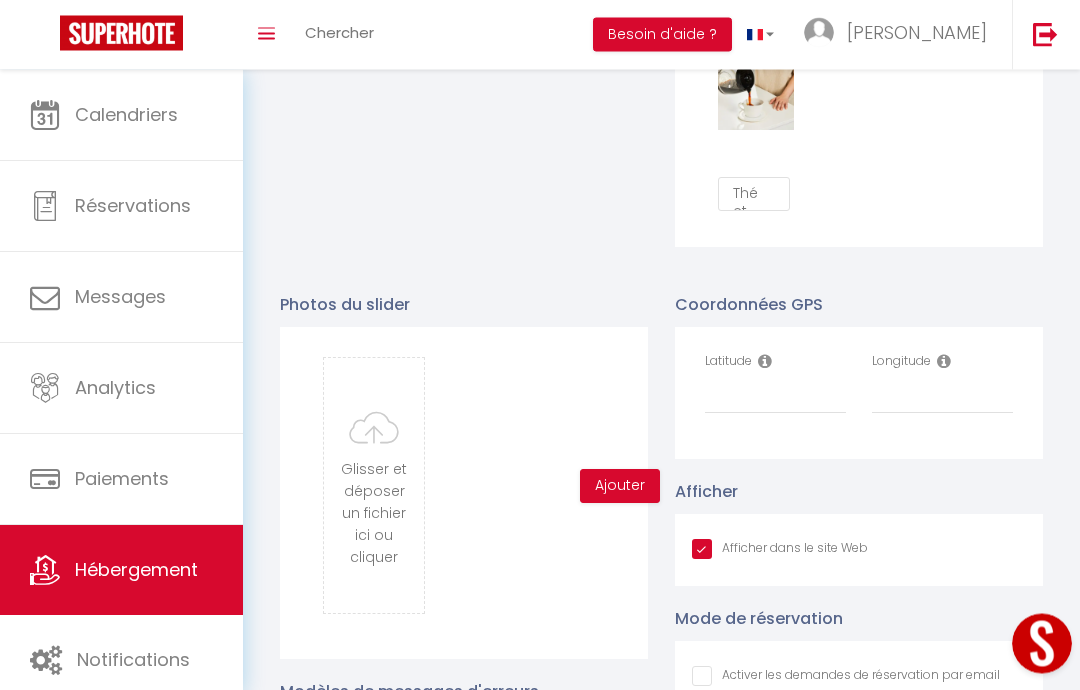 scroll, scrollTop: 1984, scrollLeft: 0, axis: vertical 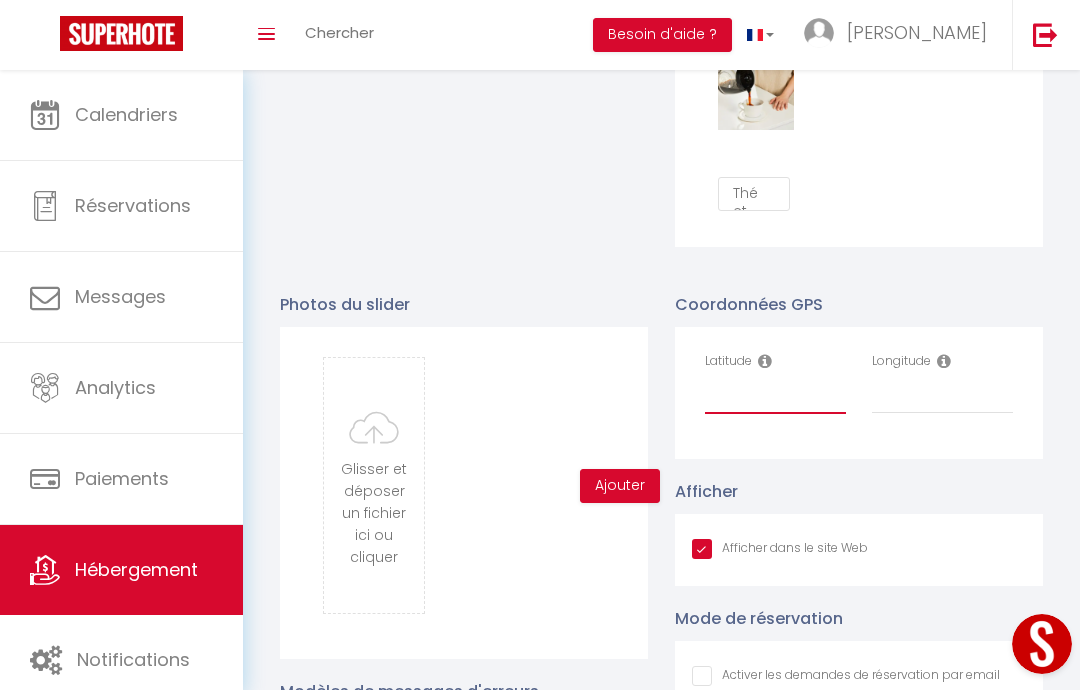 click on "Latitude" at bounding box center [775, 396] 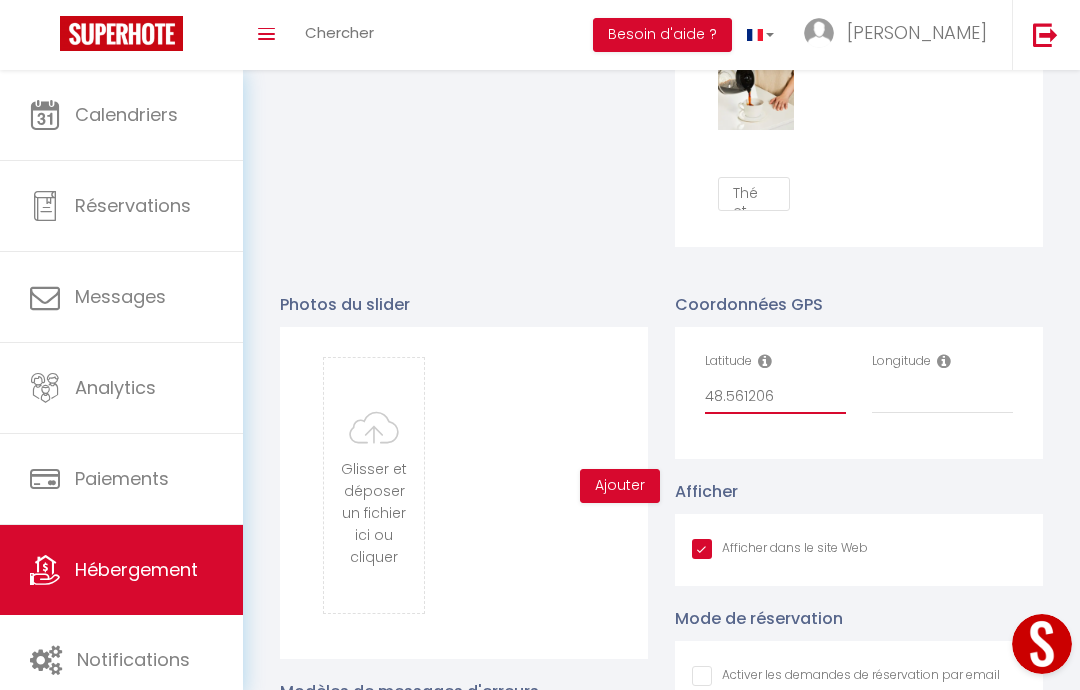 type on "48.561206" 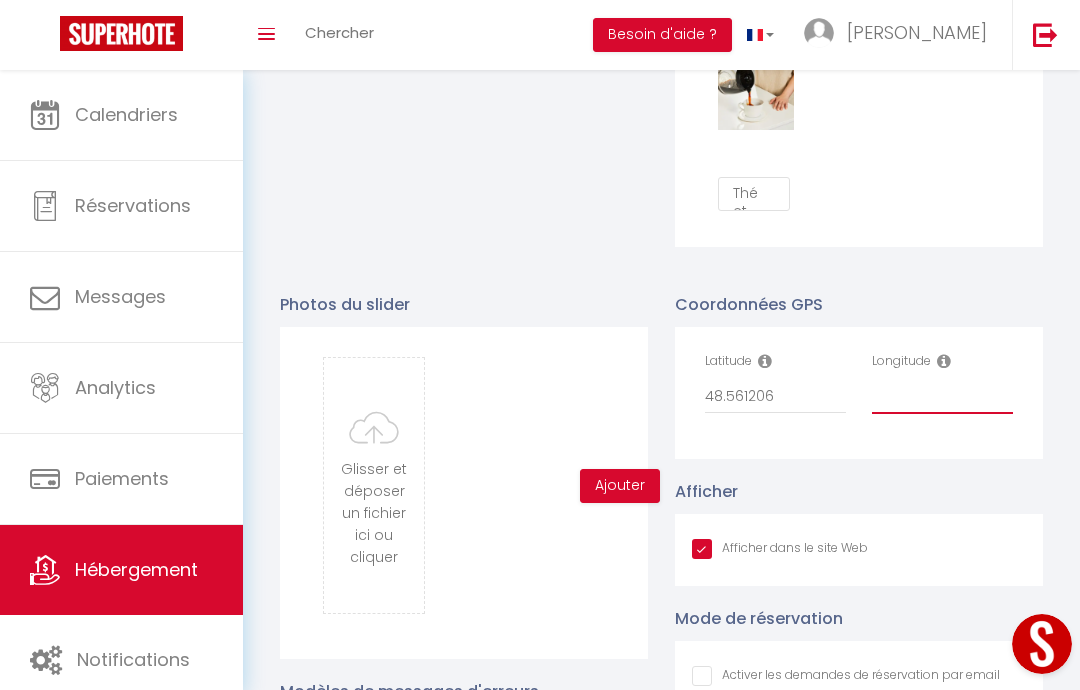 click on "Longitude" at bounding box center [942, 396] 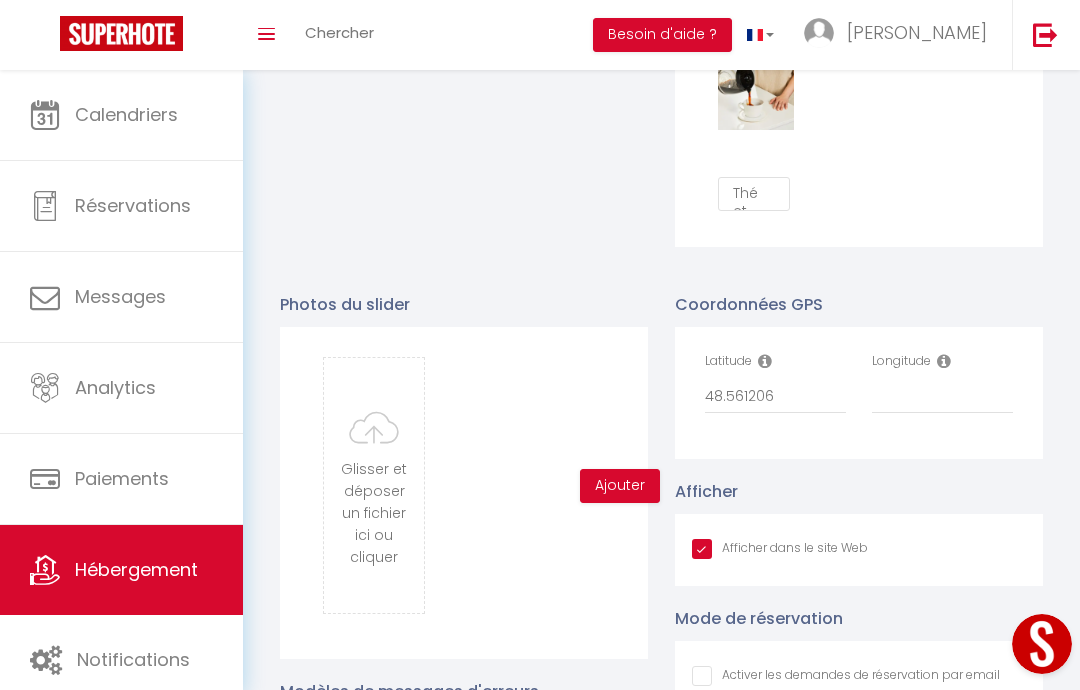 click at bounding box center [765, 361] 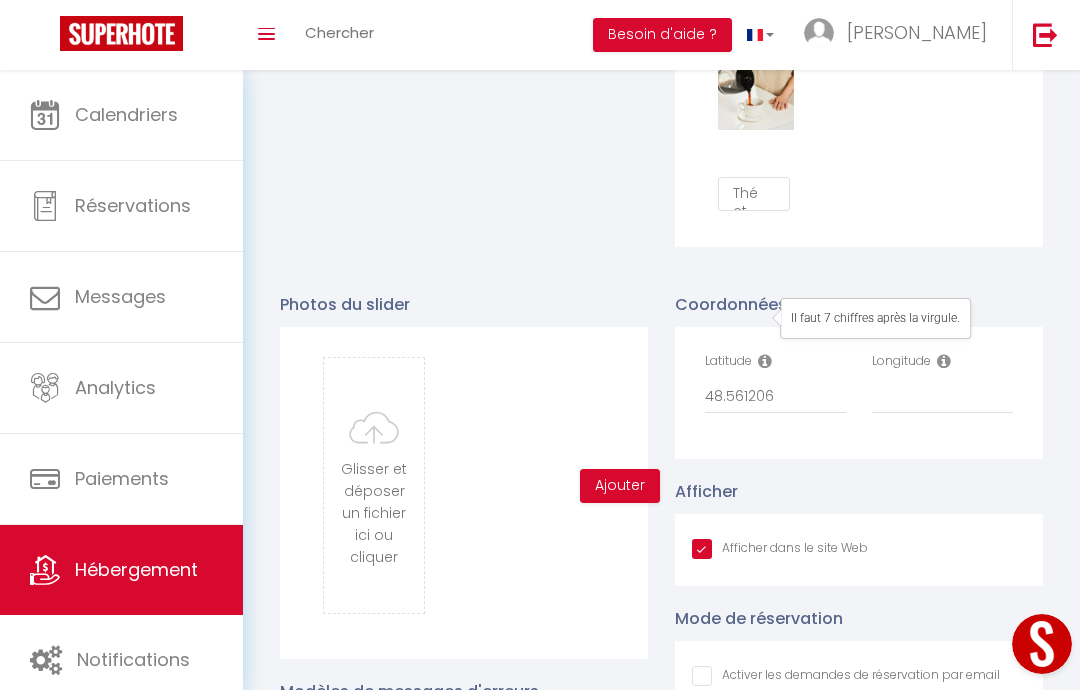 click on "Longitude" at bounding box center (942, 393) 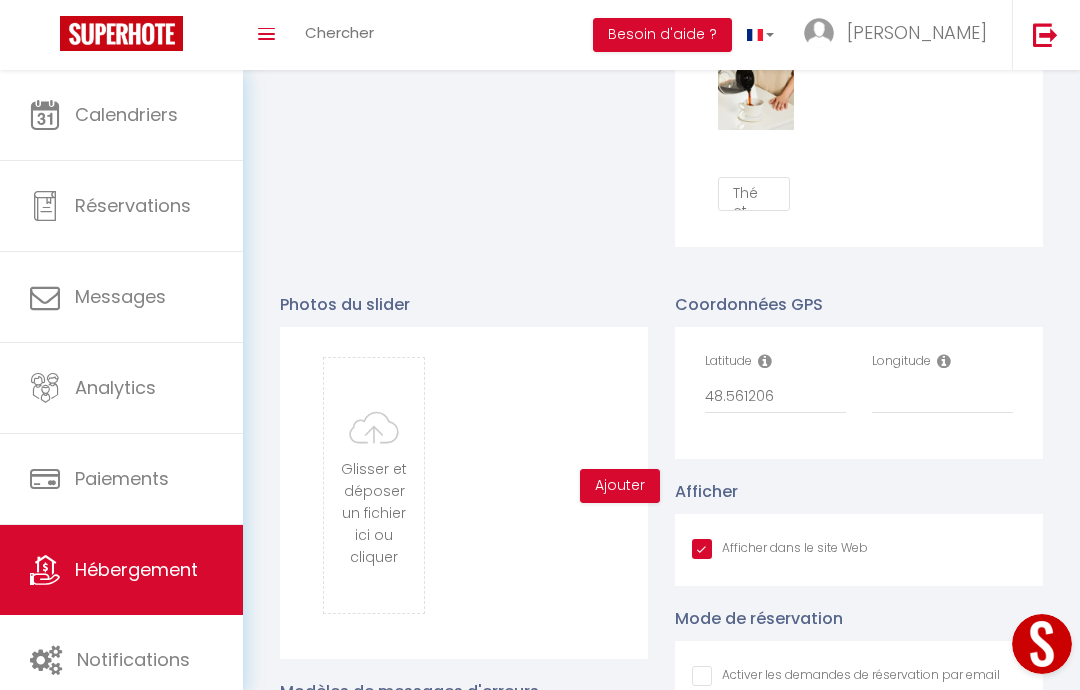 click at bounding box center (944, 361) 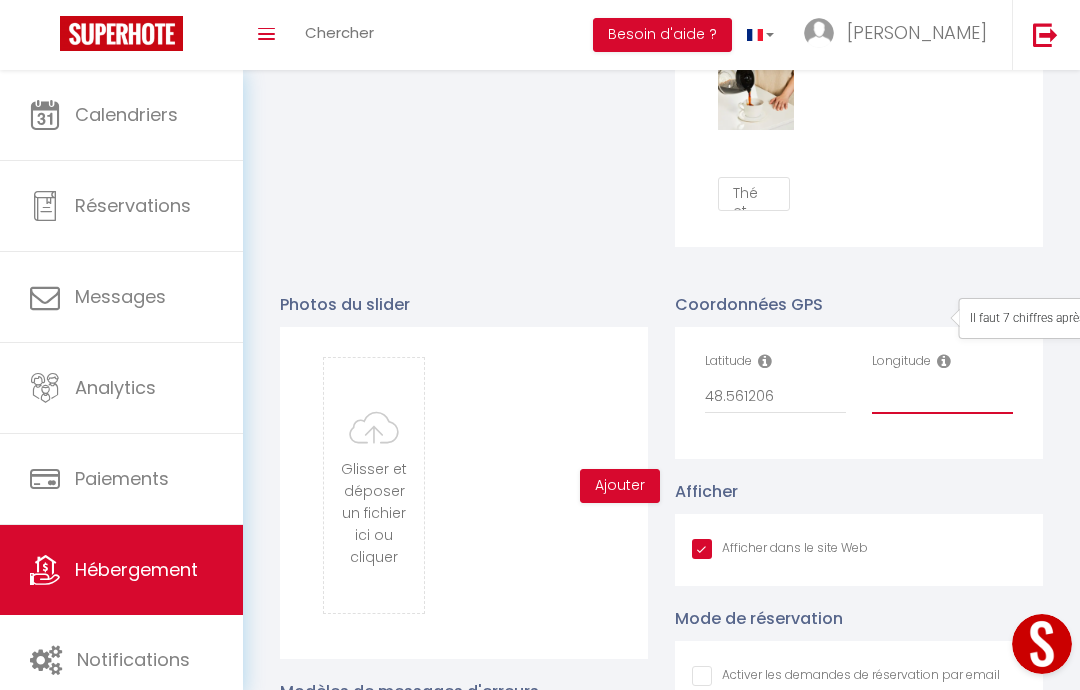 click on "Longitude" at bounding box center (942, 396) 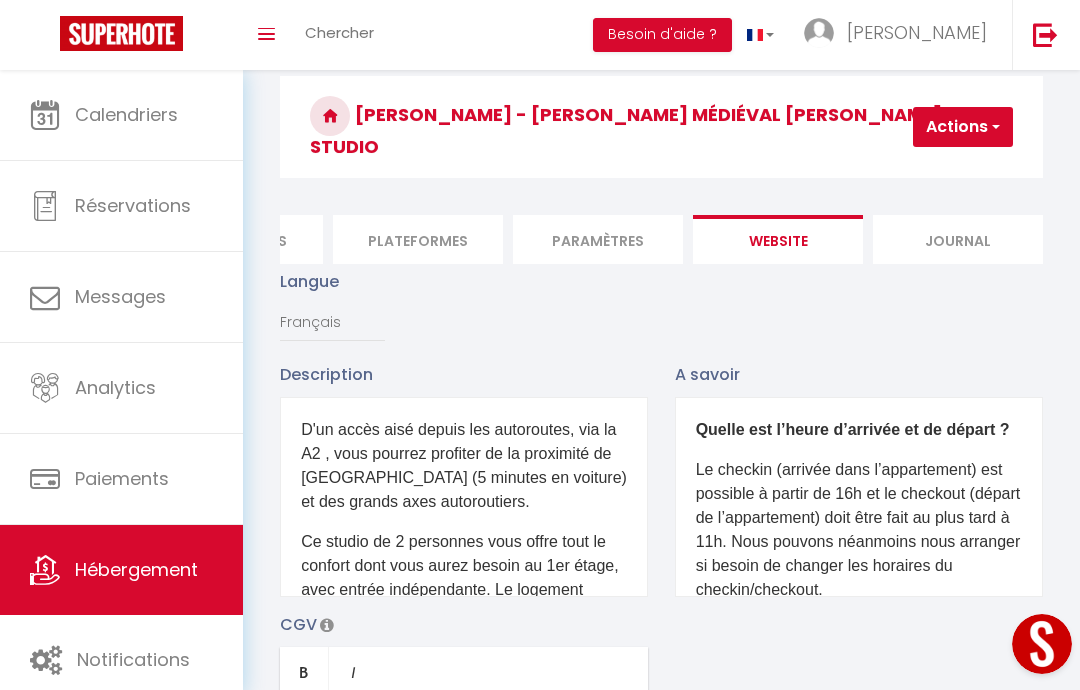 scroll, scrollTop: 0, scrollLeft: 0, axis: both 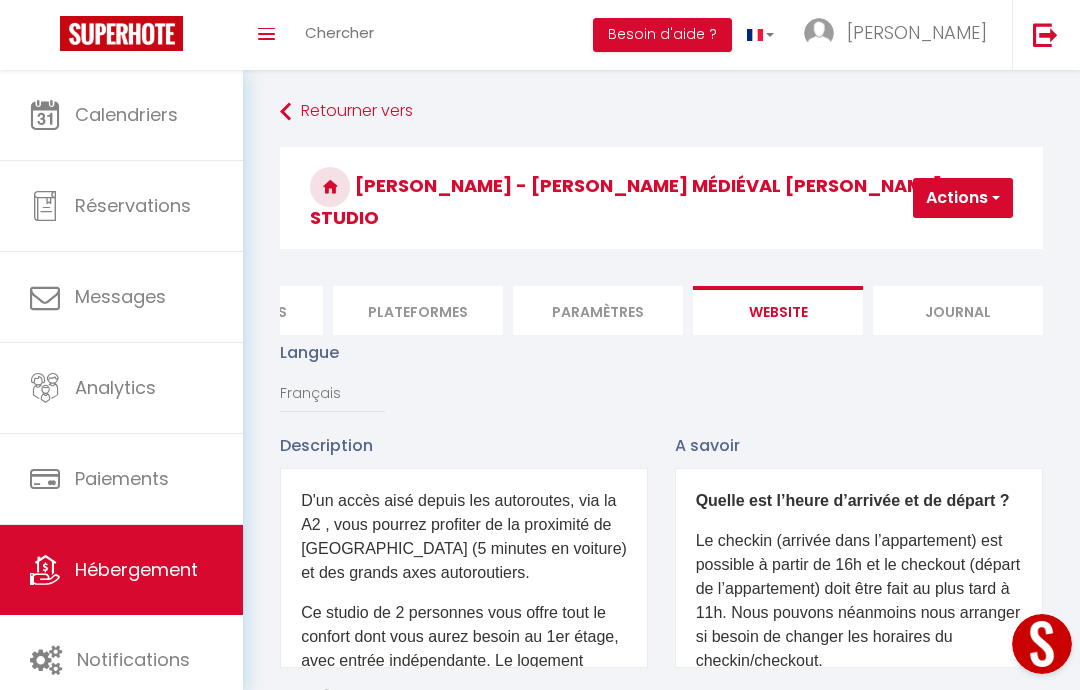 type on "3.294756" 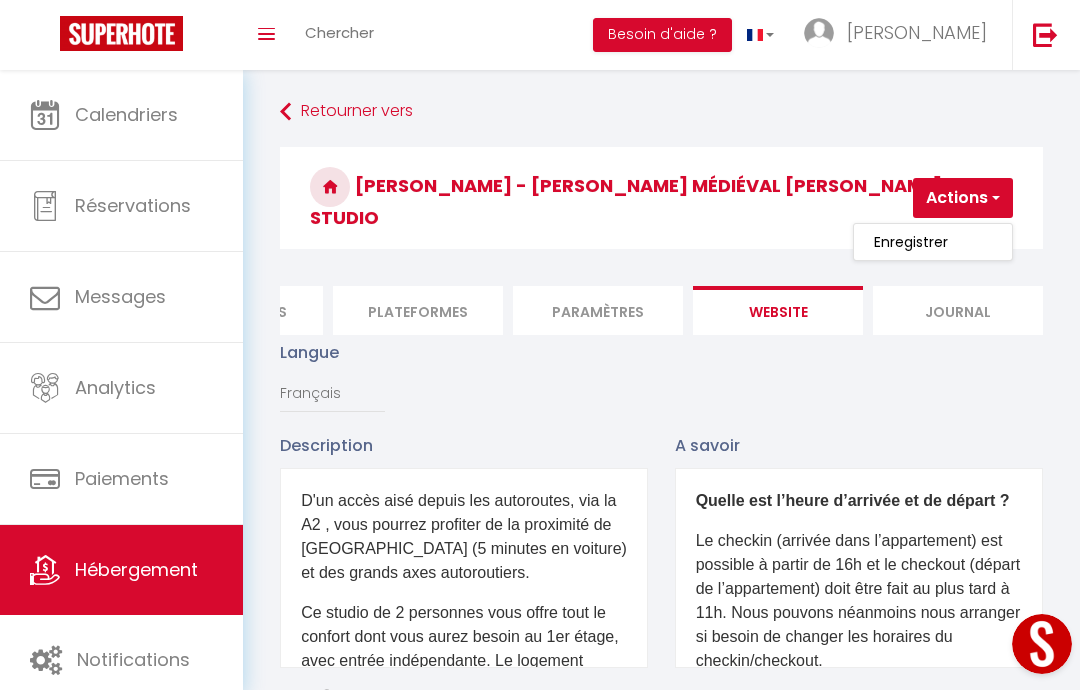 click on "Enregistrer" at bounding box center [911, 242] 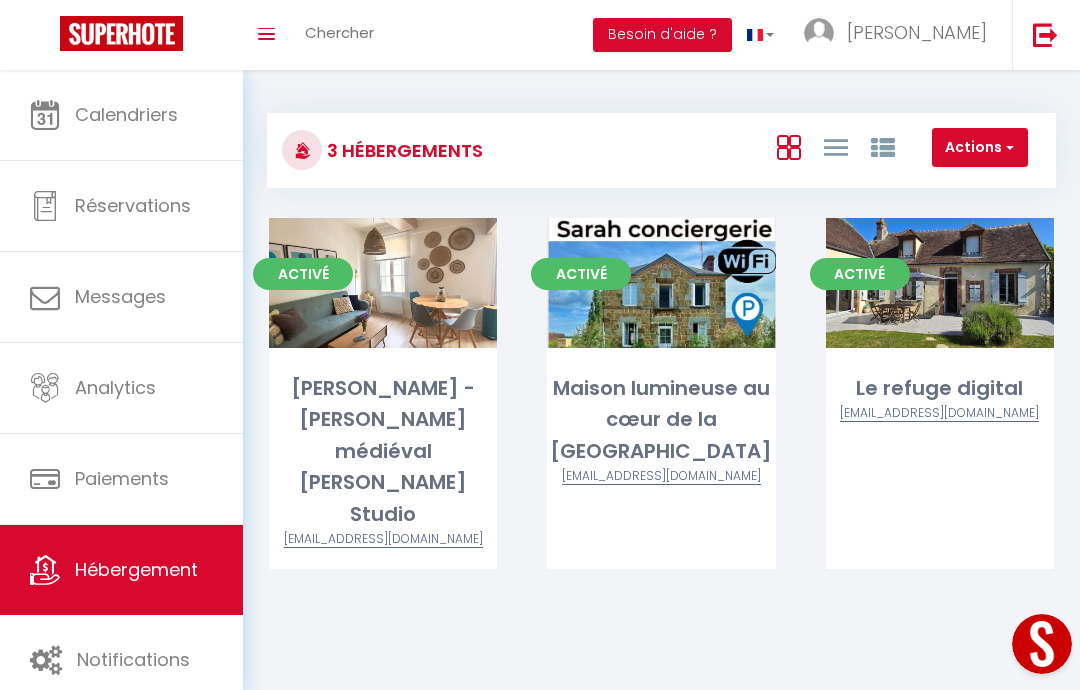 click on "Editer" at bounding box center [383, 283] 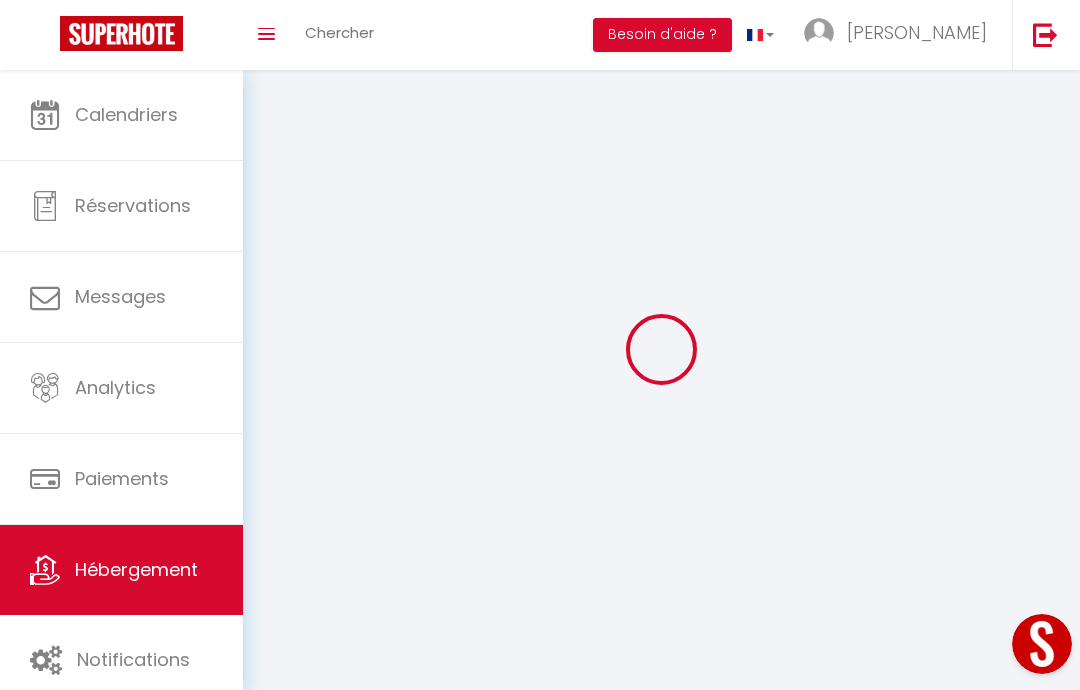 select 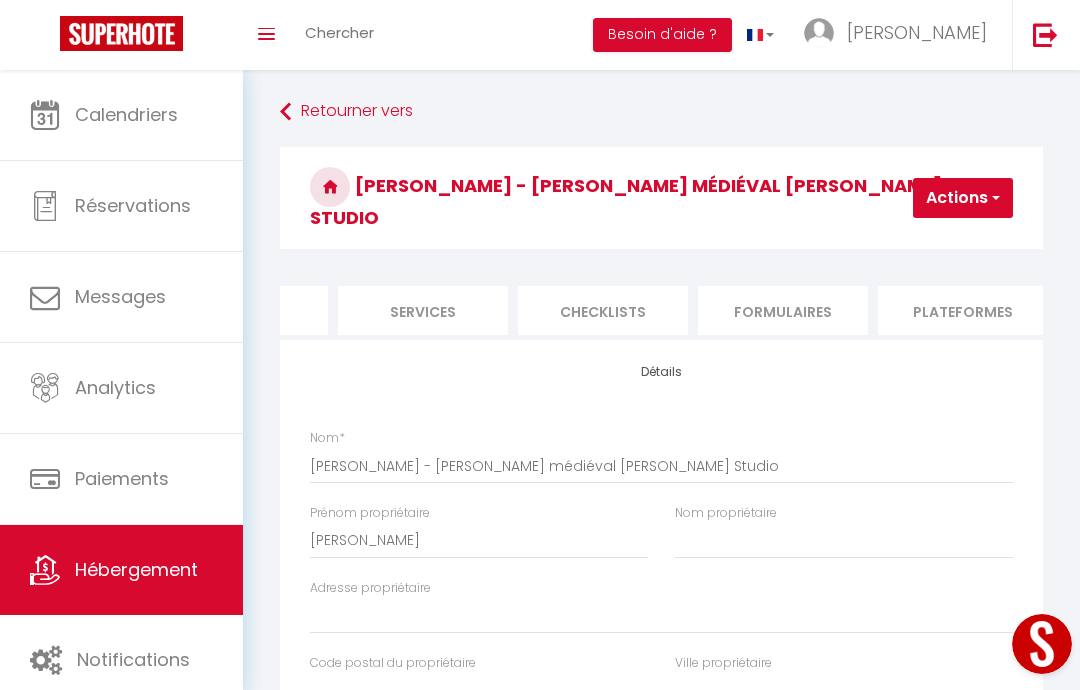 scroll, scrollTop: 0, scrollLeft: 469, axis: horizontal 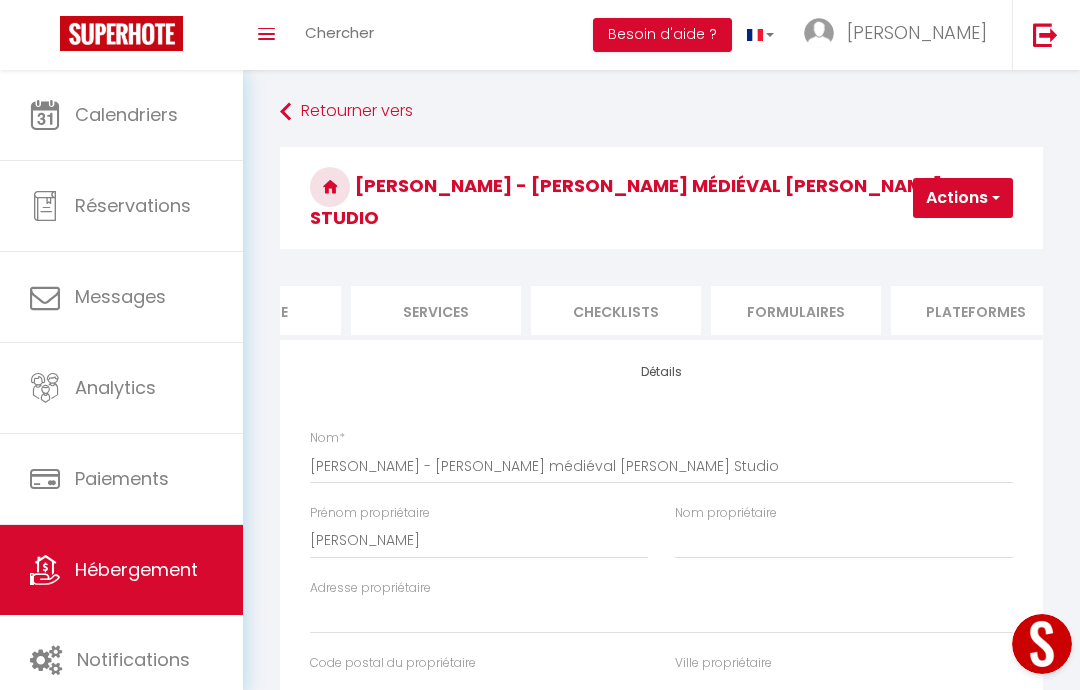 click on "Services" at bounding box center (436, 310) 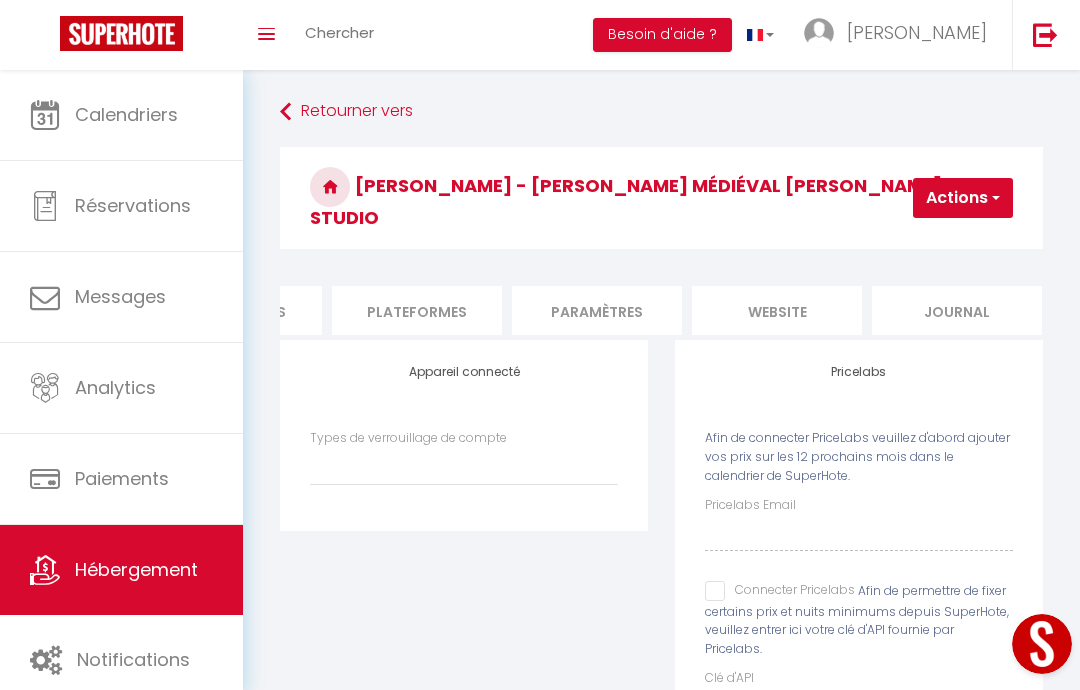 scroll, scrollTop: 0, scrollLeft: 1027, axis: horizontal 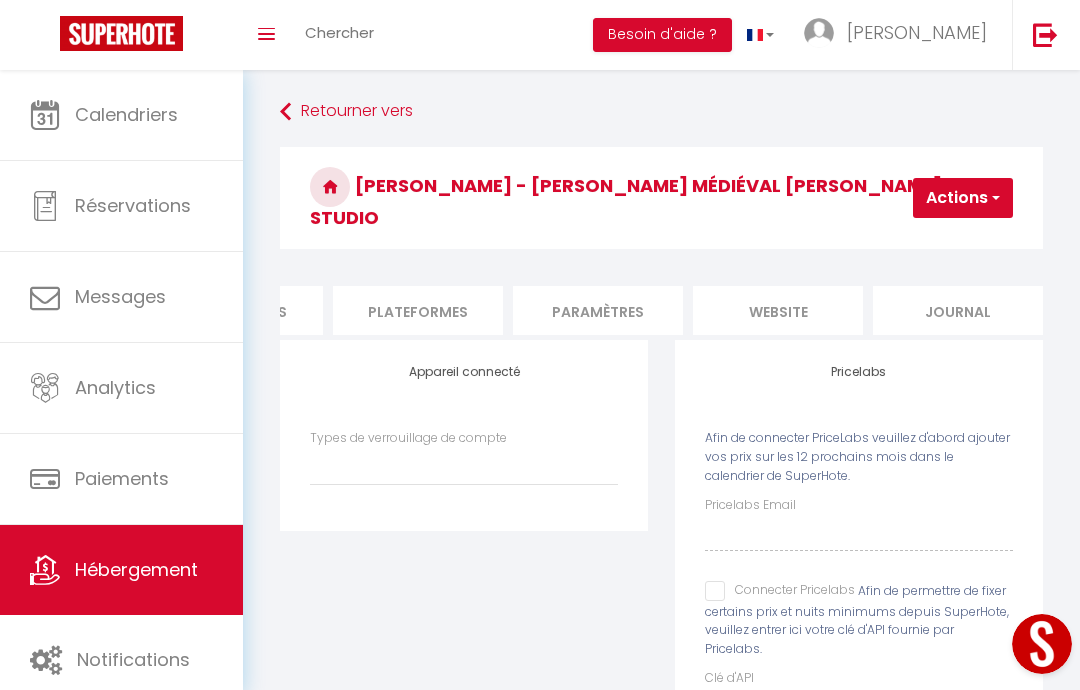 click on "website" at bounding box center (778, 310) 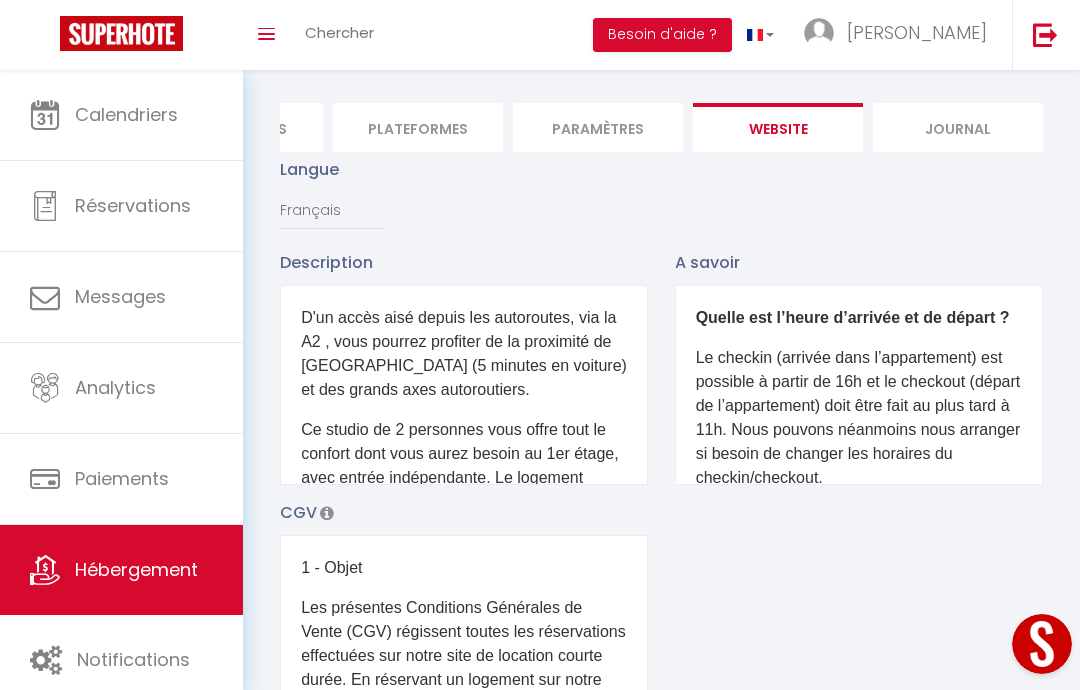 scroll, scrollTop: 0, scrollLeft: 0, axis: both 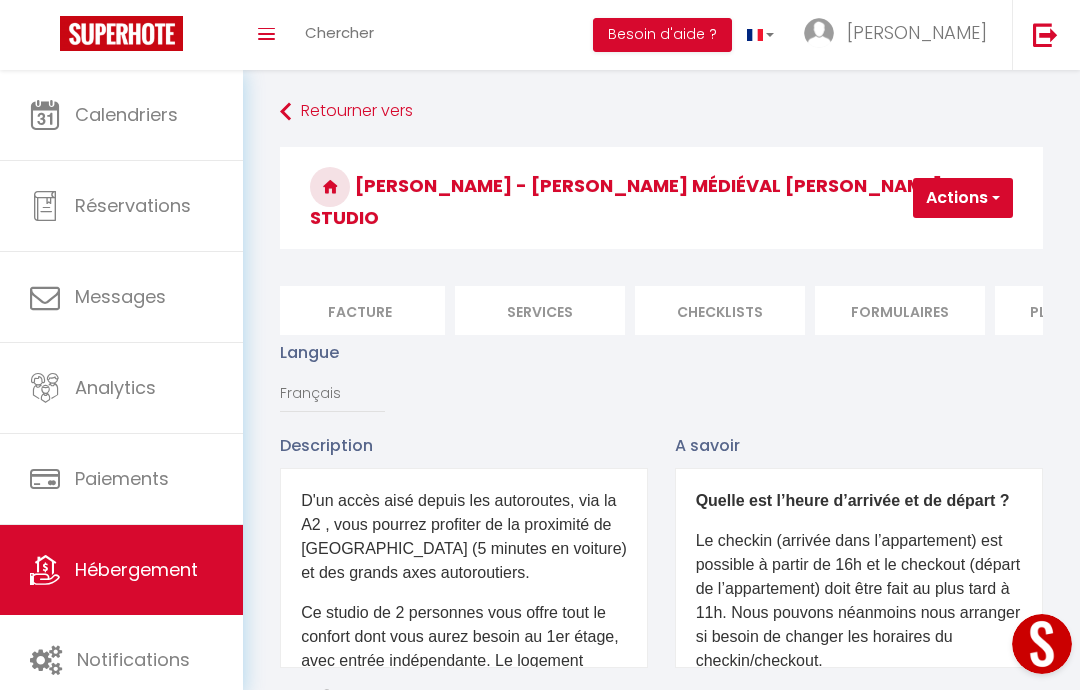 click on "Services" at bounding box center (540, 310) 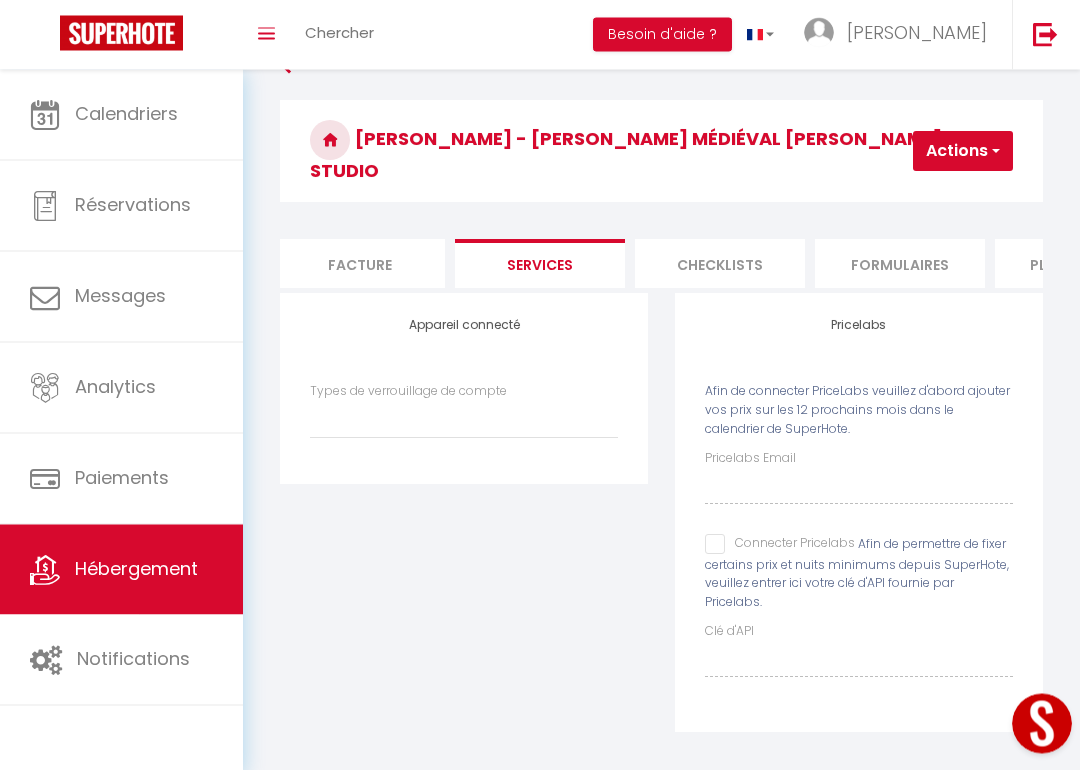 click on "Connecter Pricelabs" at bounding box center (780, 545) 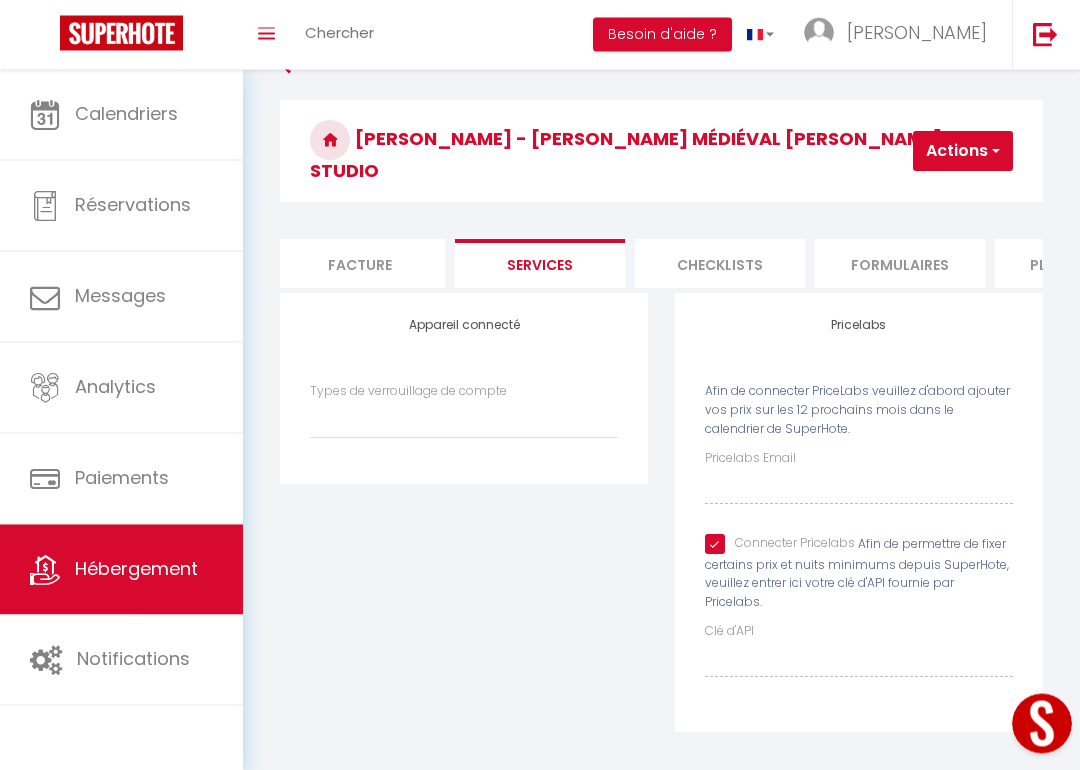 scroll, scrollTop: 47, scrollLeft: 0, axis: vertical 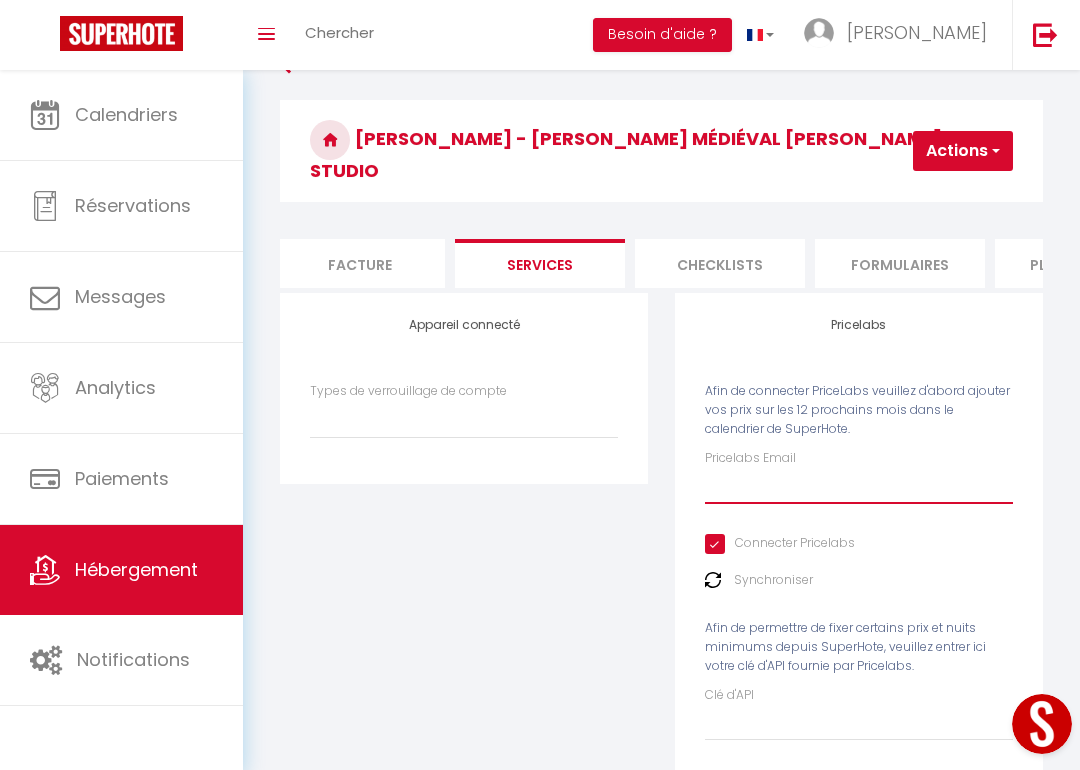 click on "Pricelabs Email" at bounding box center (859, 486) 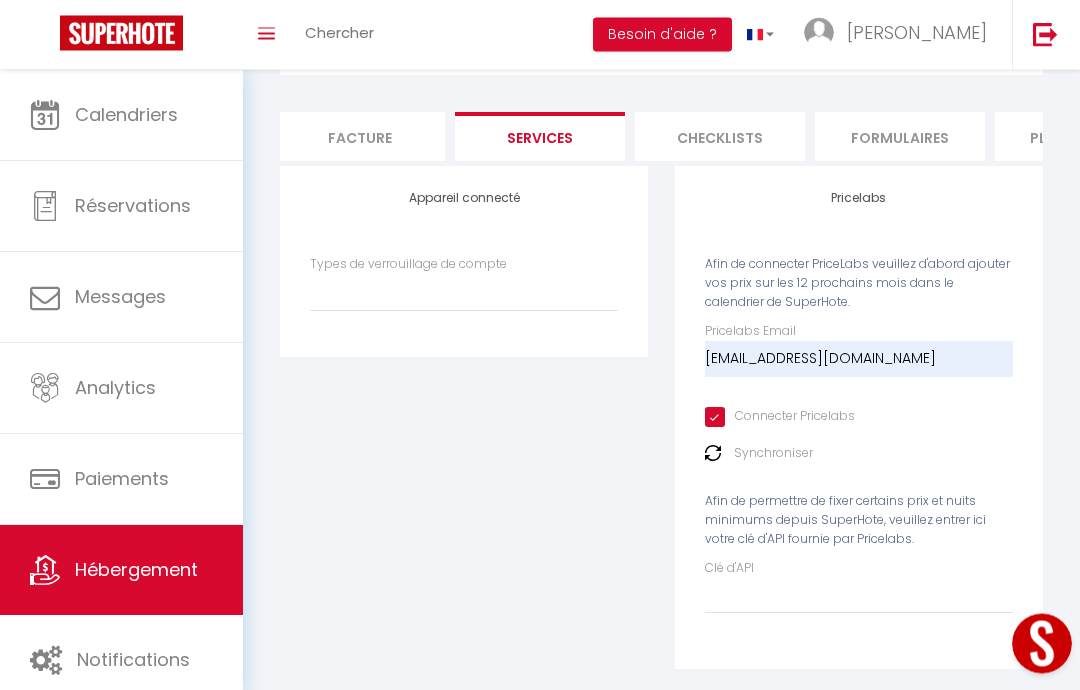 scroll, scrollTop: 0, scrollLeft: 0, axis: both 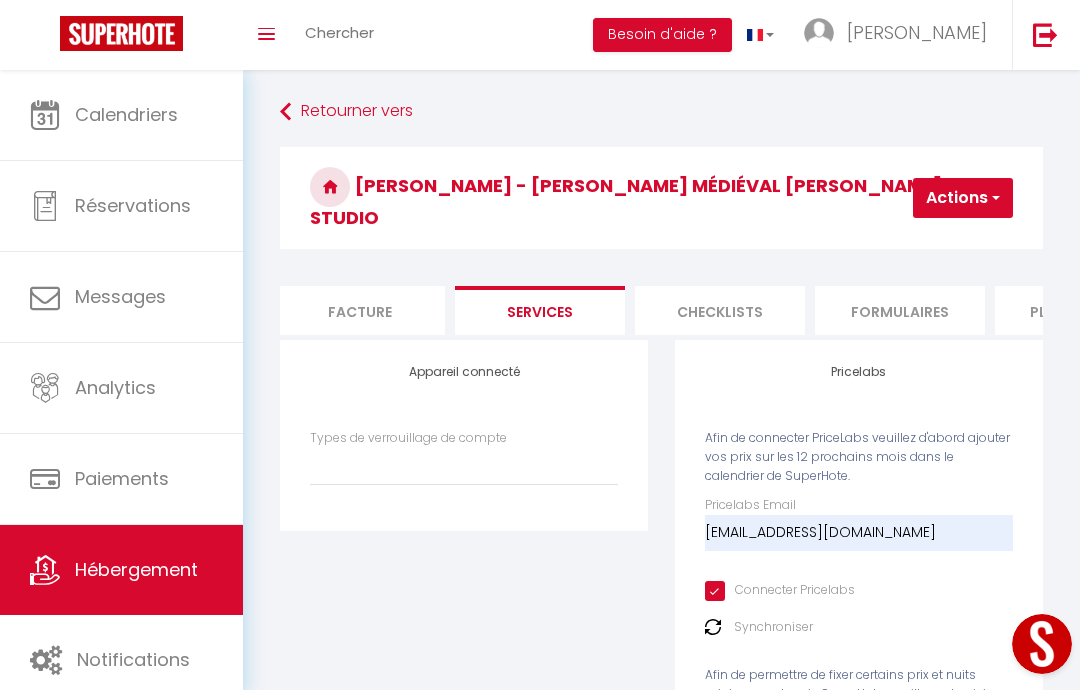 click on "Actions" at bounding box center [963, 198] 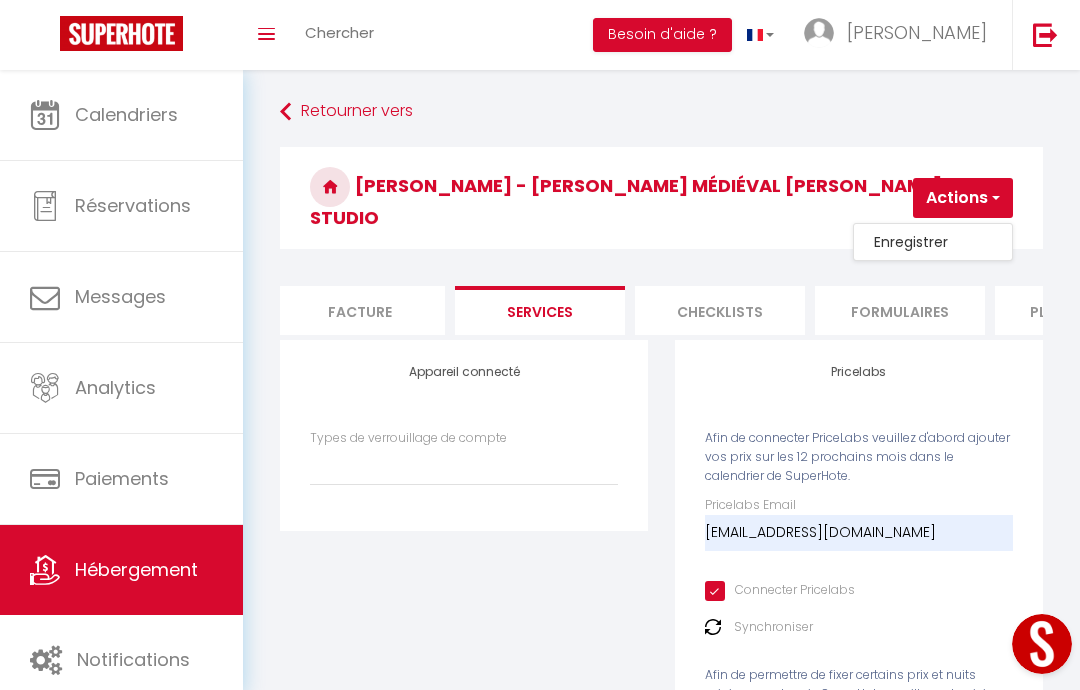 click on "Enregistrer" at bounding box center [933, 242] 